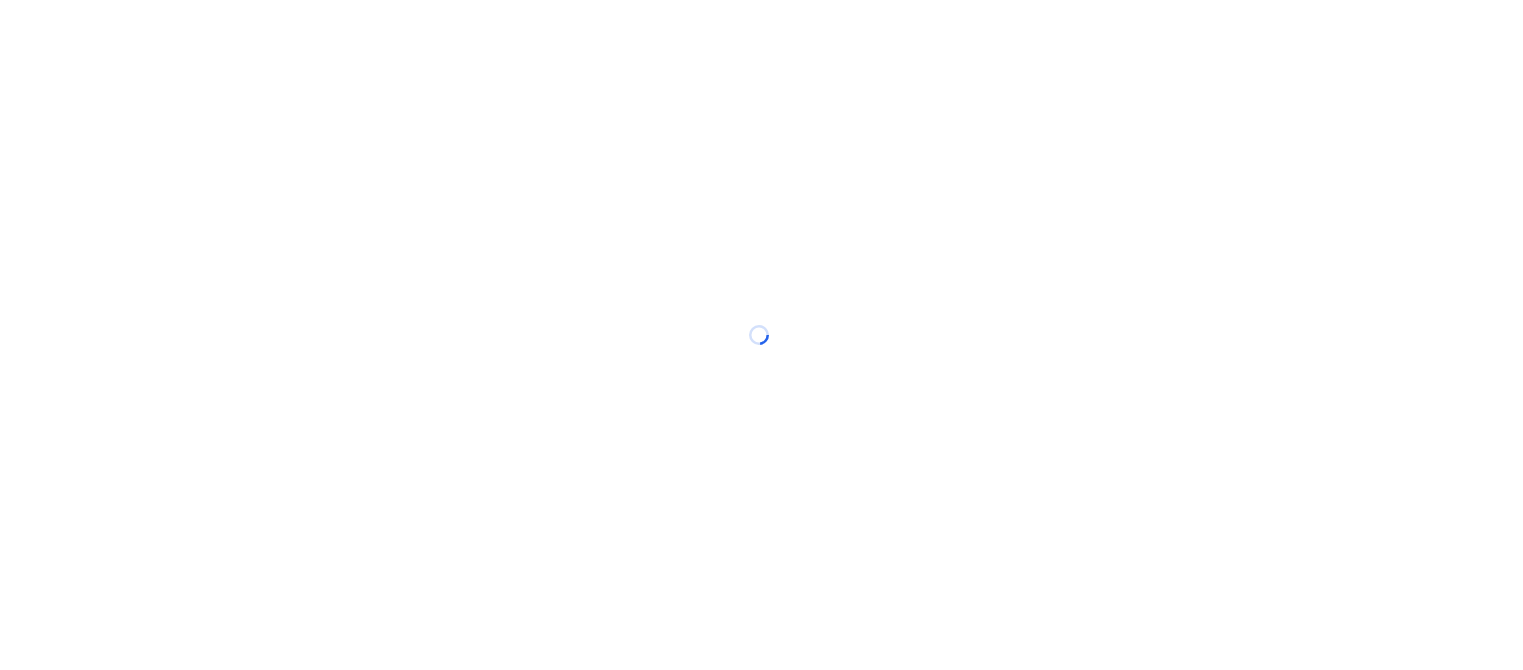 scroll, scrollTop: 0, scrollLeft: 0, axis: both 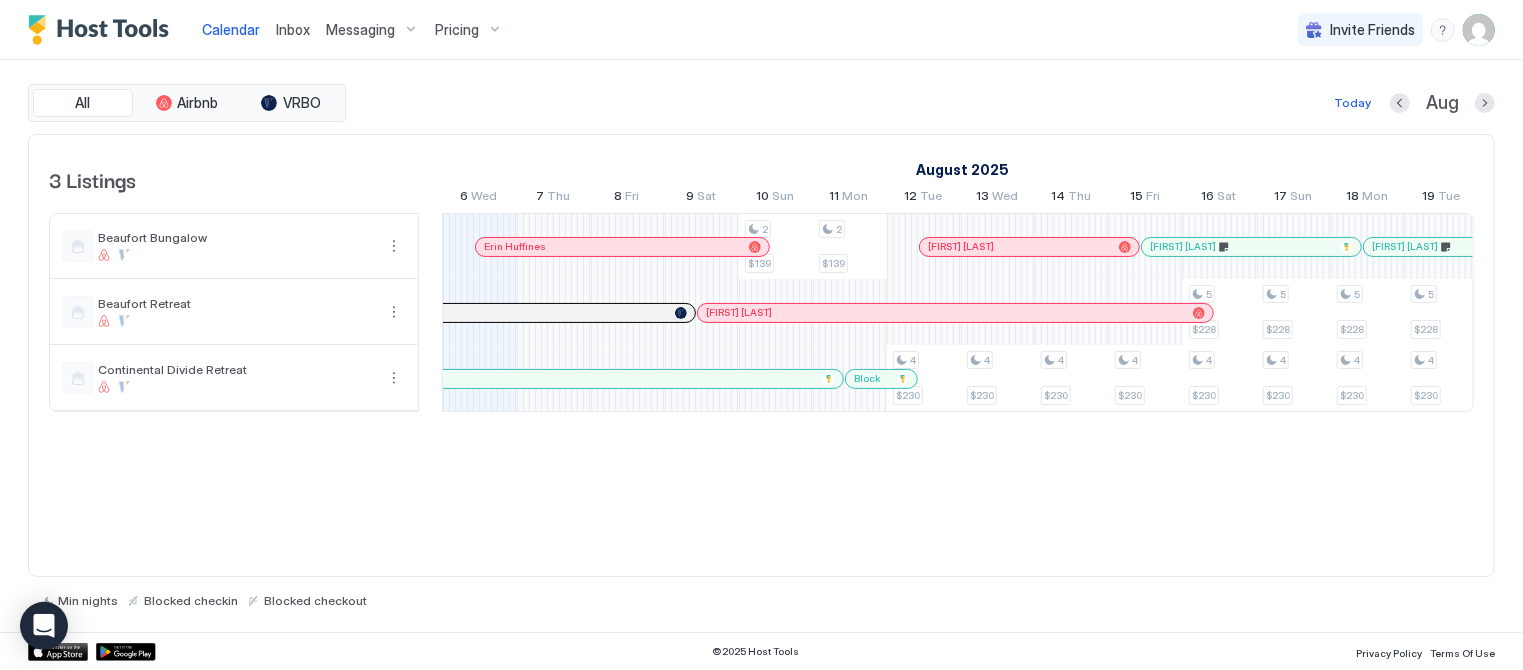 click on "Pricing" at bounding box center (457, 30) 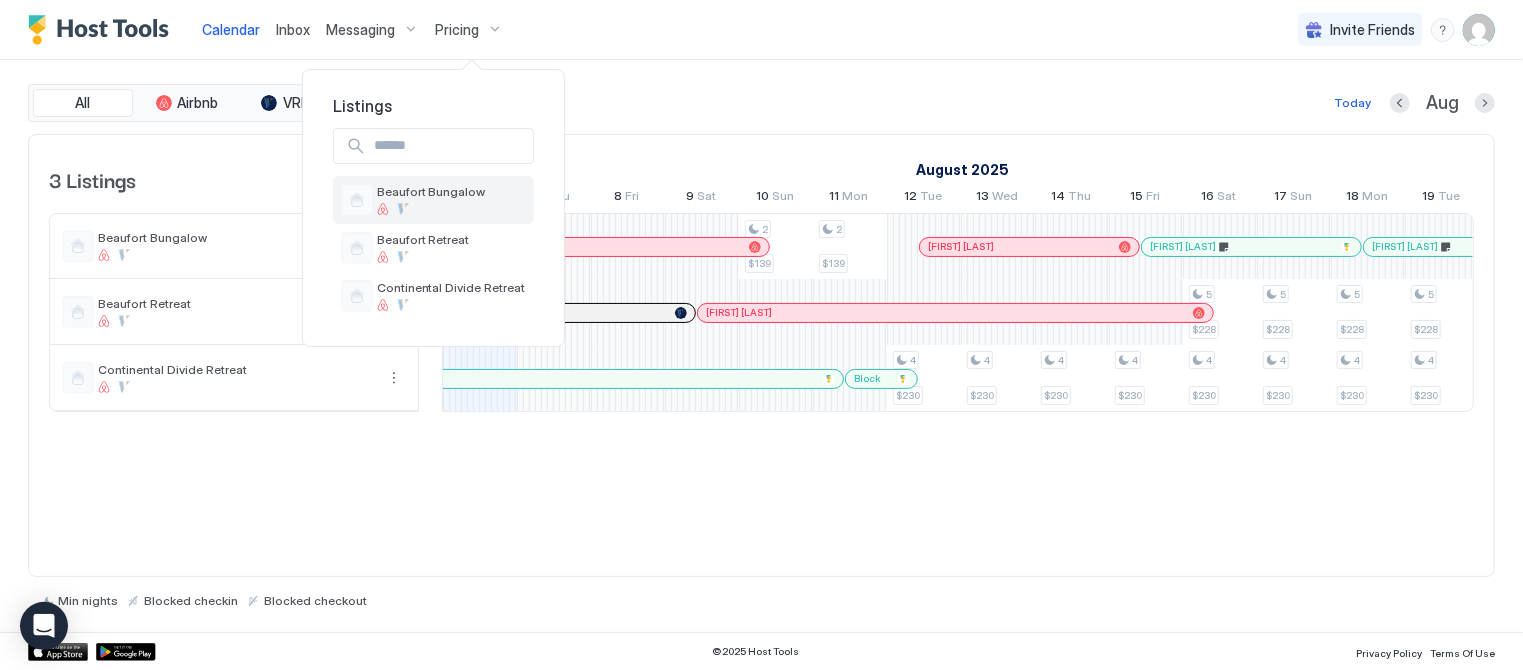 click on "Beaufort Bungalow" at bounding box center [431, 191] 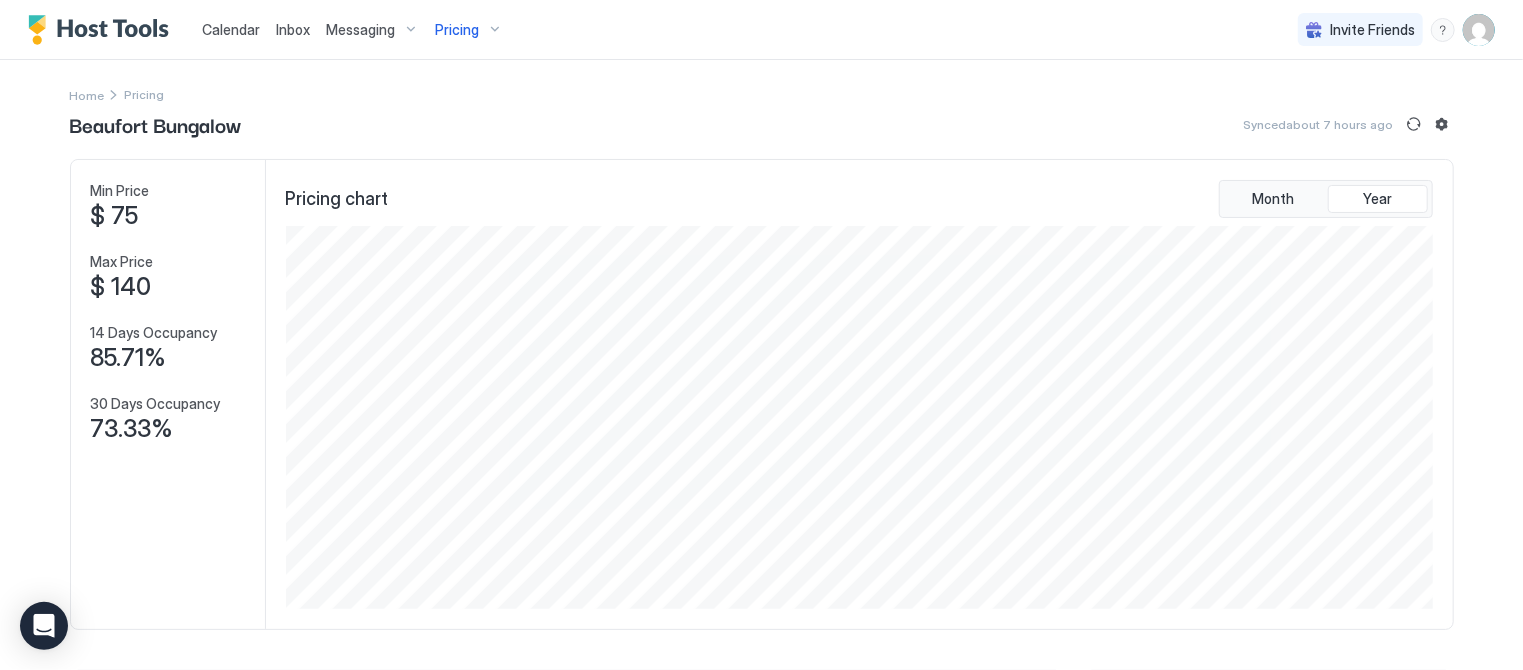 scroll, scrollTop: 999616, scrollLeft: 998848, axis: both 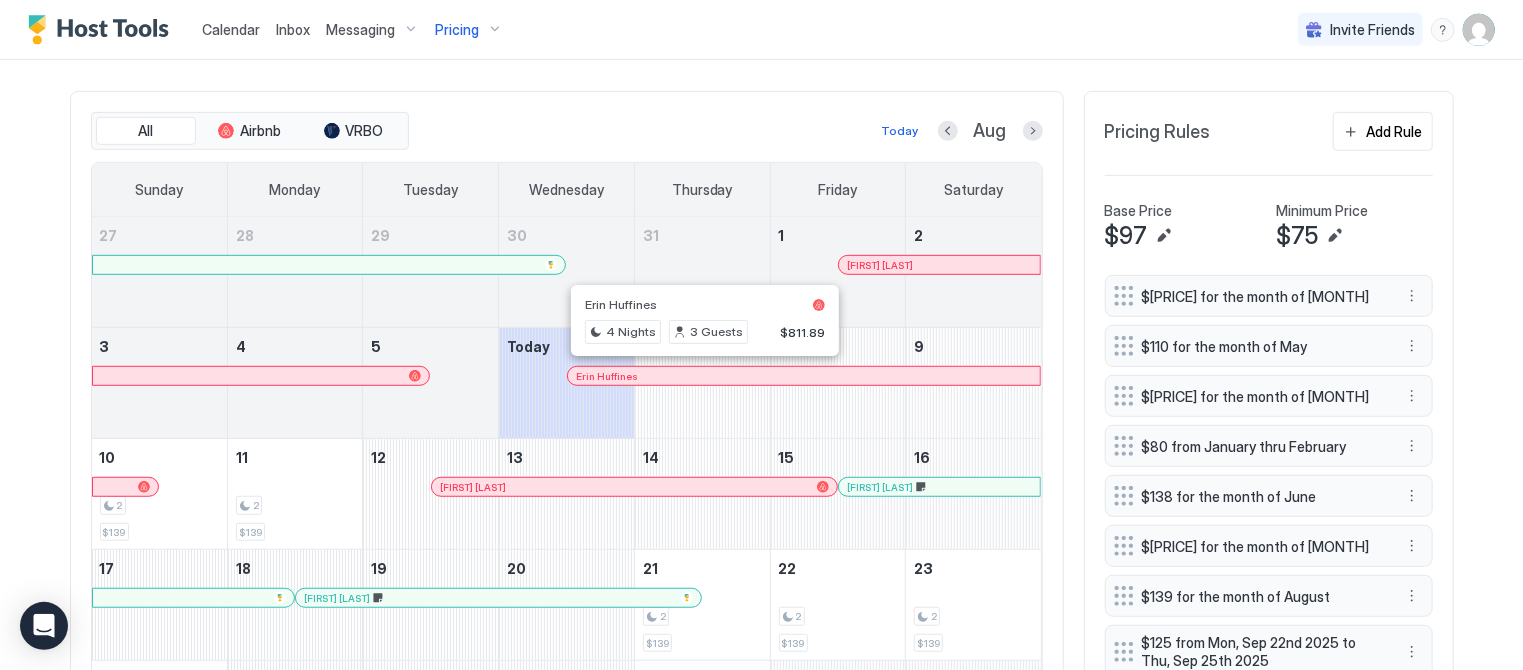 click at bounding box center [699, 376] 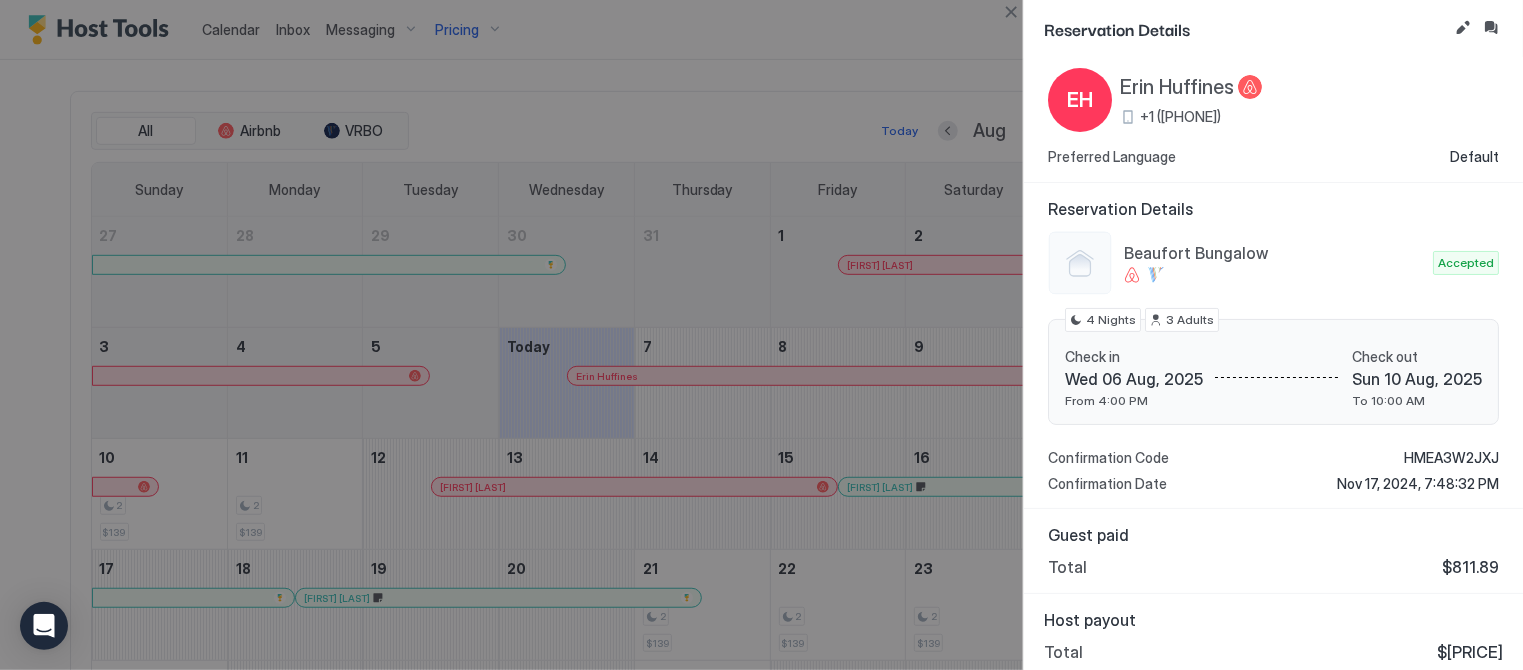 scroll, scrollTop: 45, scrollLeft: 0, axis: vertical 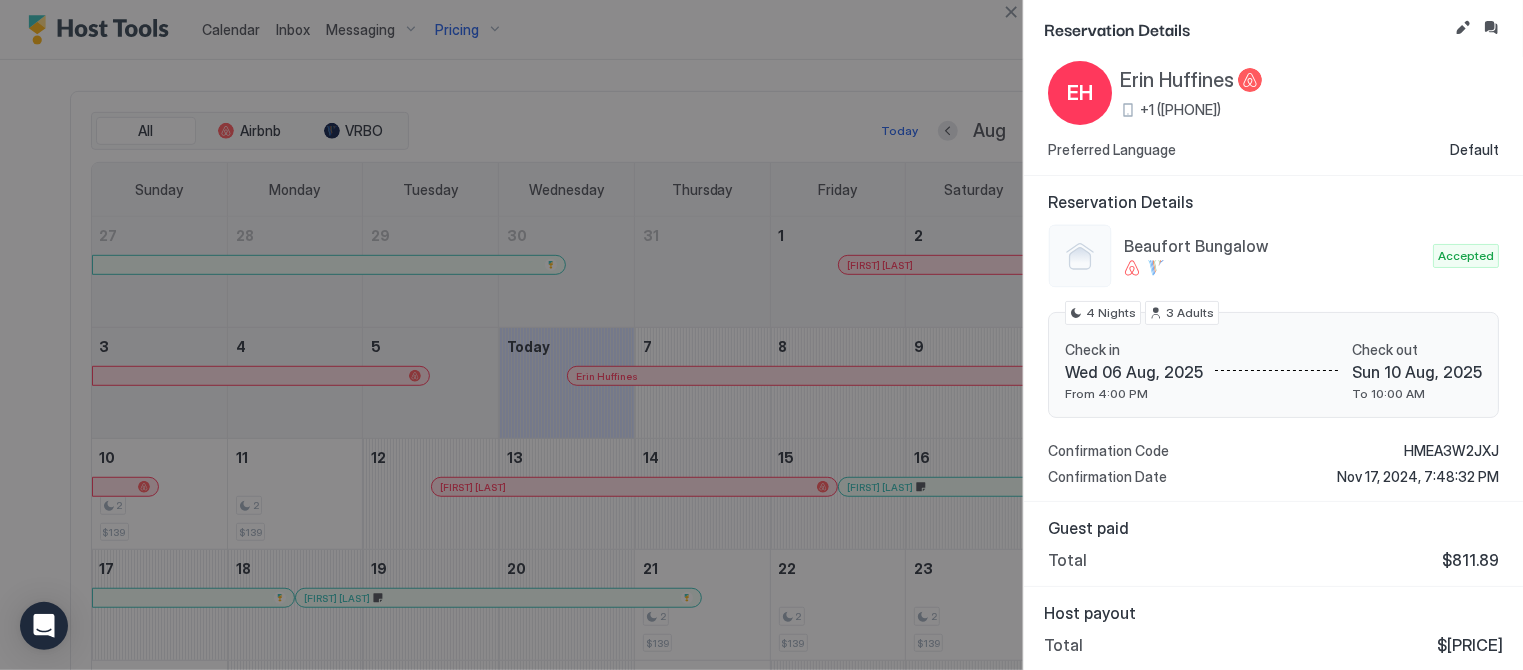 click at bounding box center (761, 335) 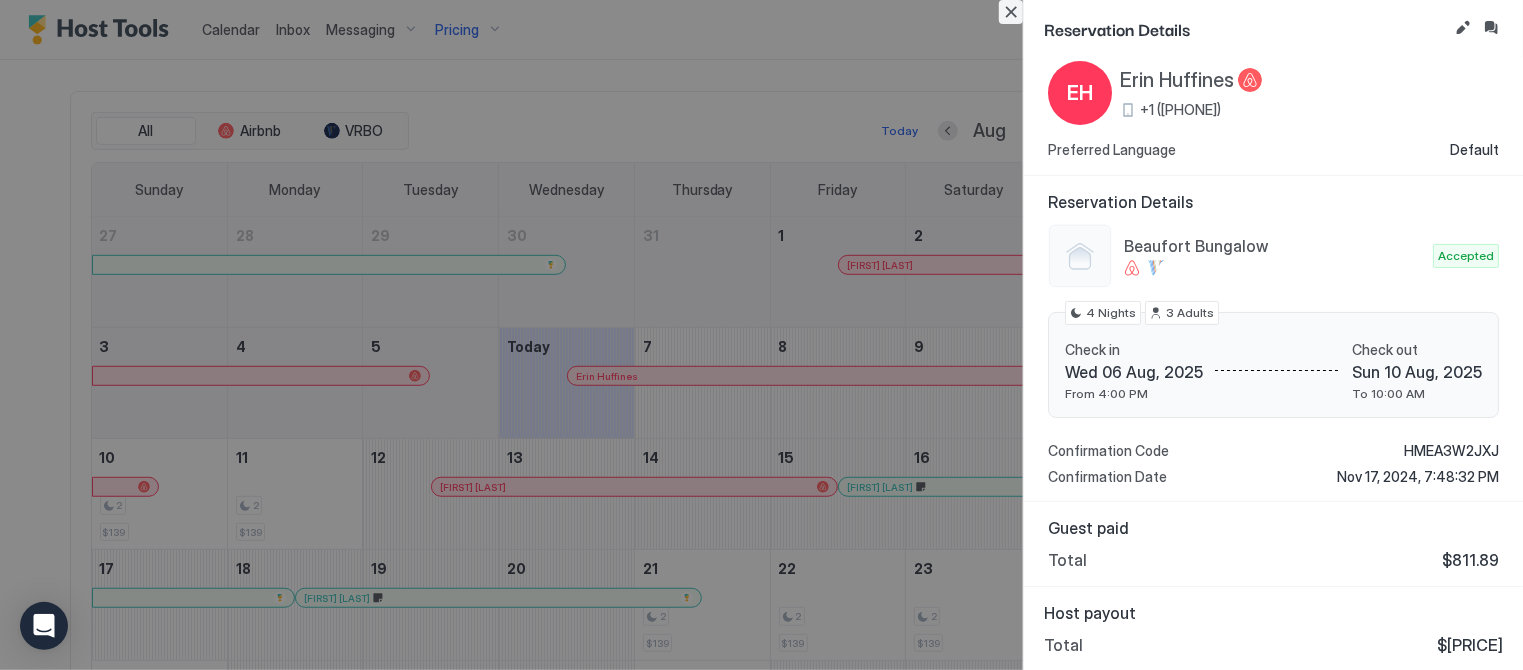 click at bounding box center (1011, 12) 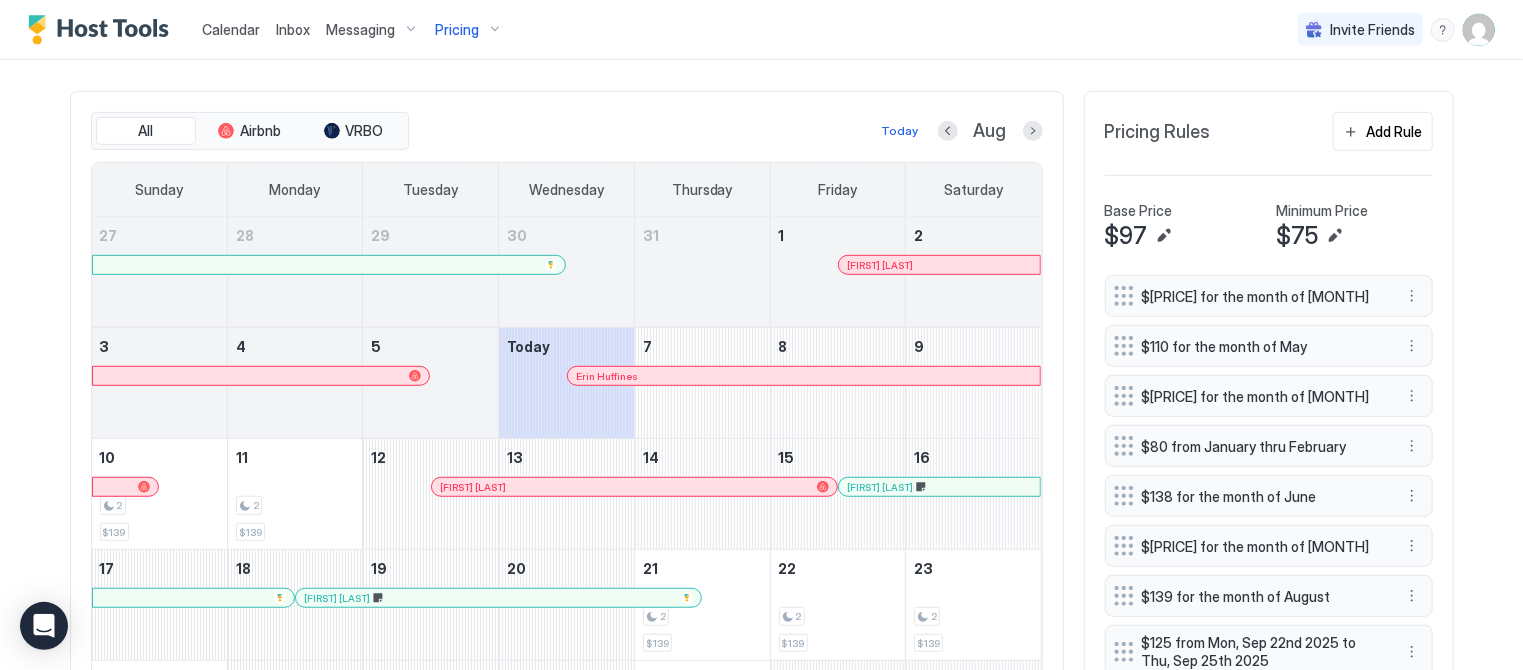 click on "Inbox" at bounding box center (293, 29) 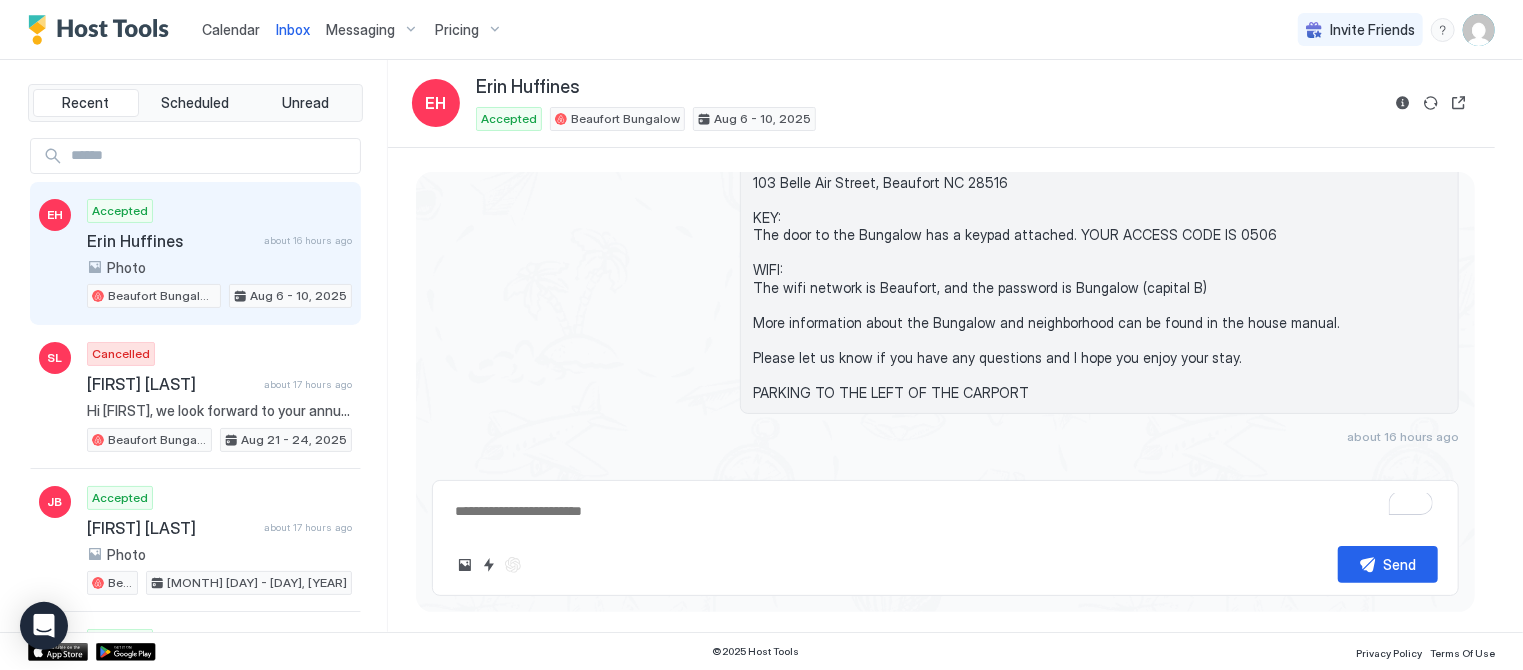 scroll, scrollTop: 2197, scrollLeft: 0, axis: vertical 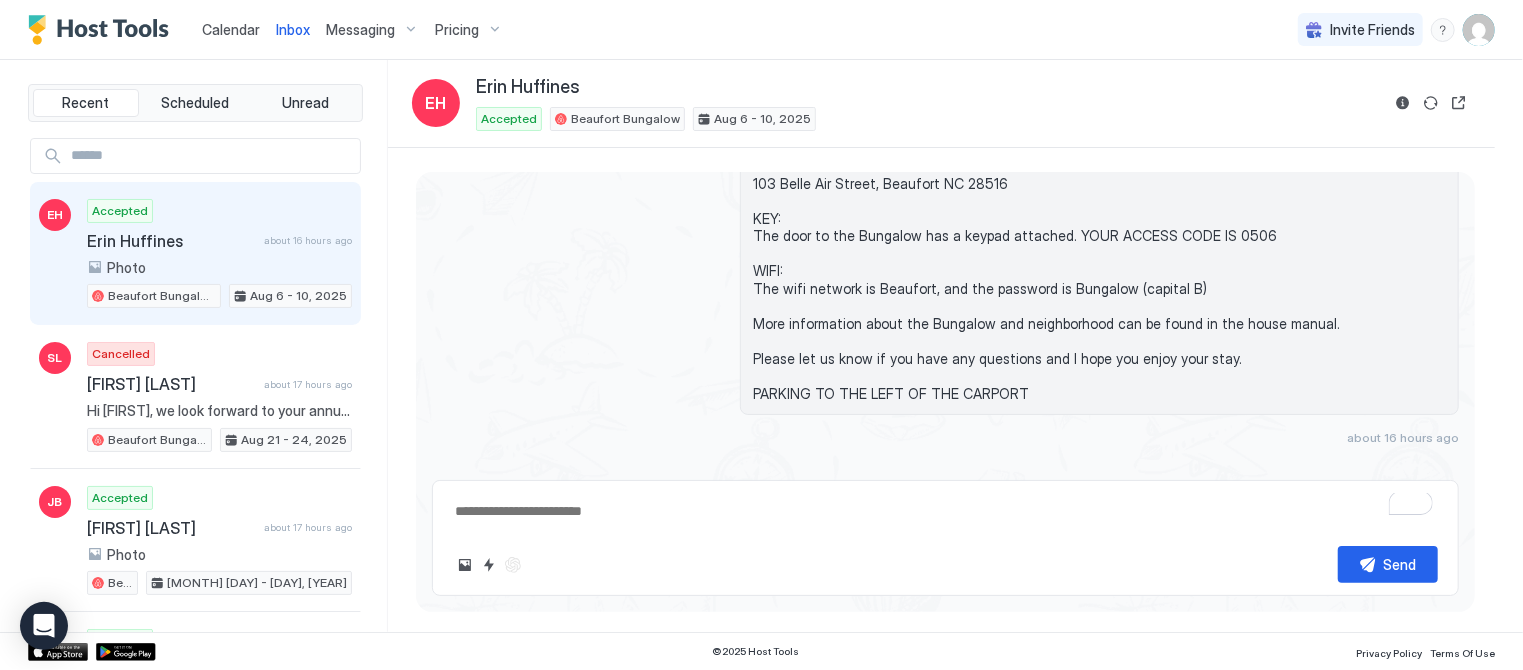 click at bounding box center [945, 511] 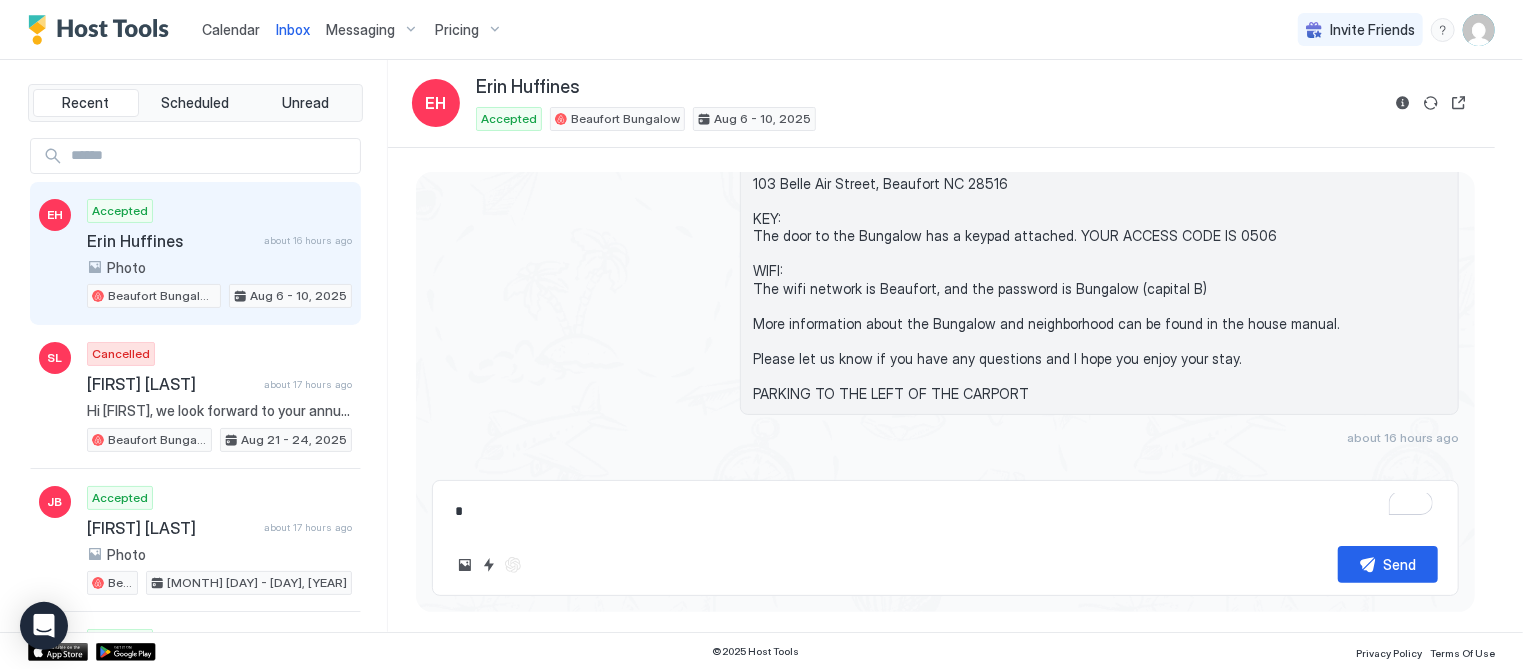 type on "*" 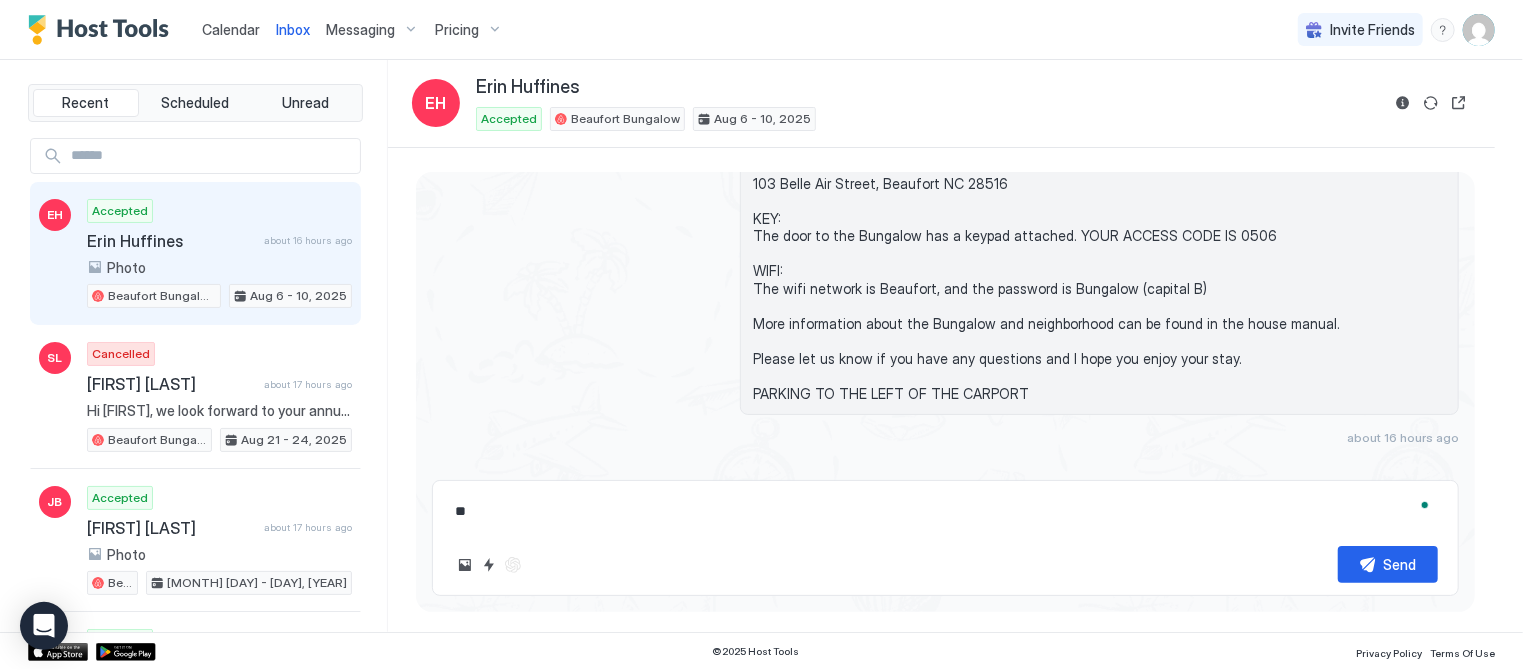 type on "*" 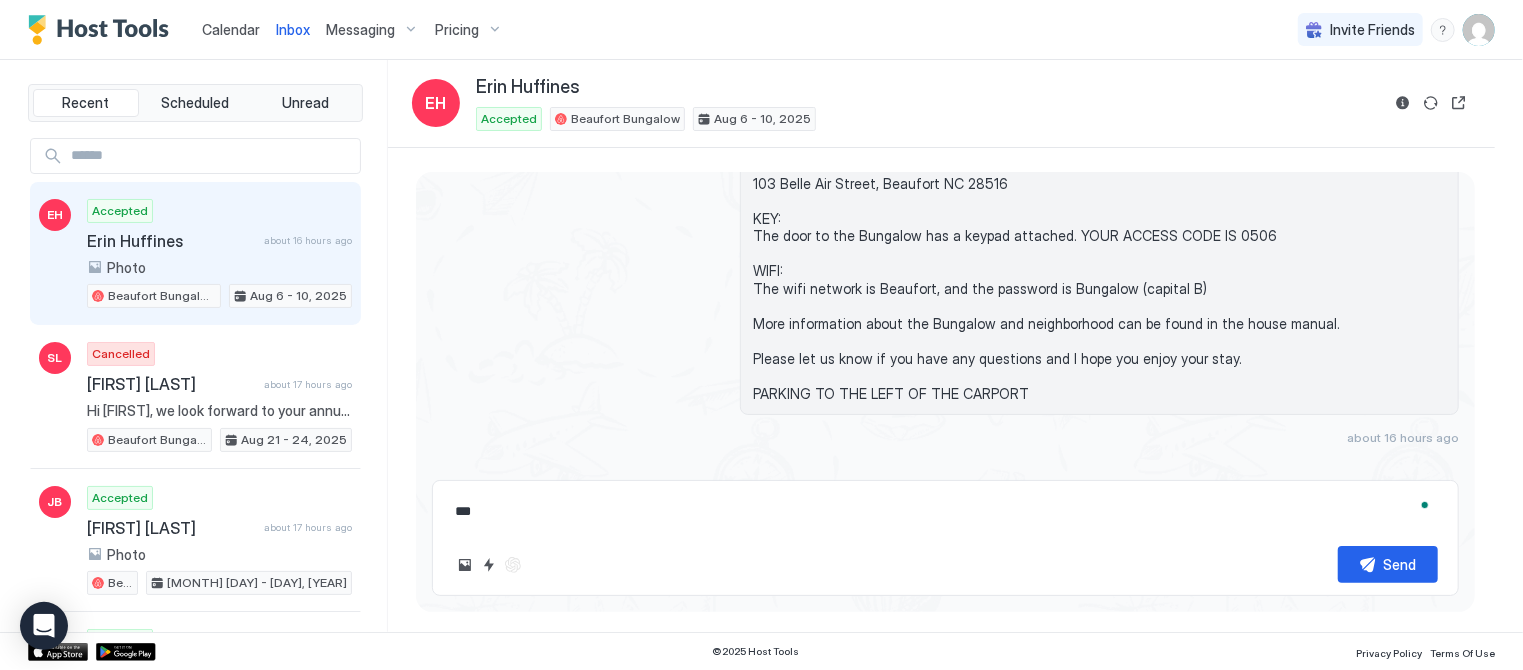 type on "*" 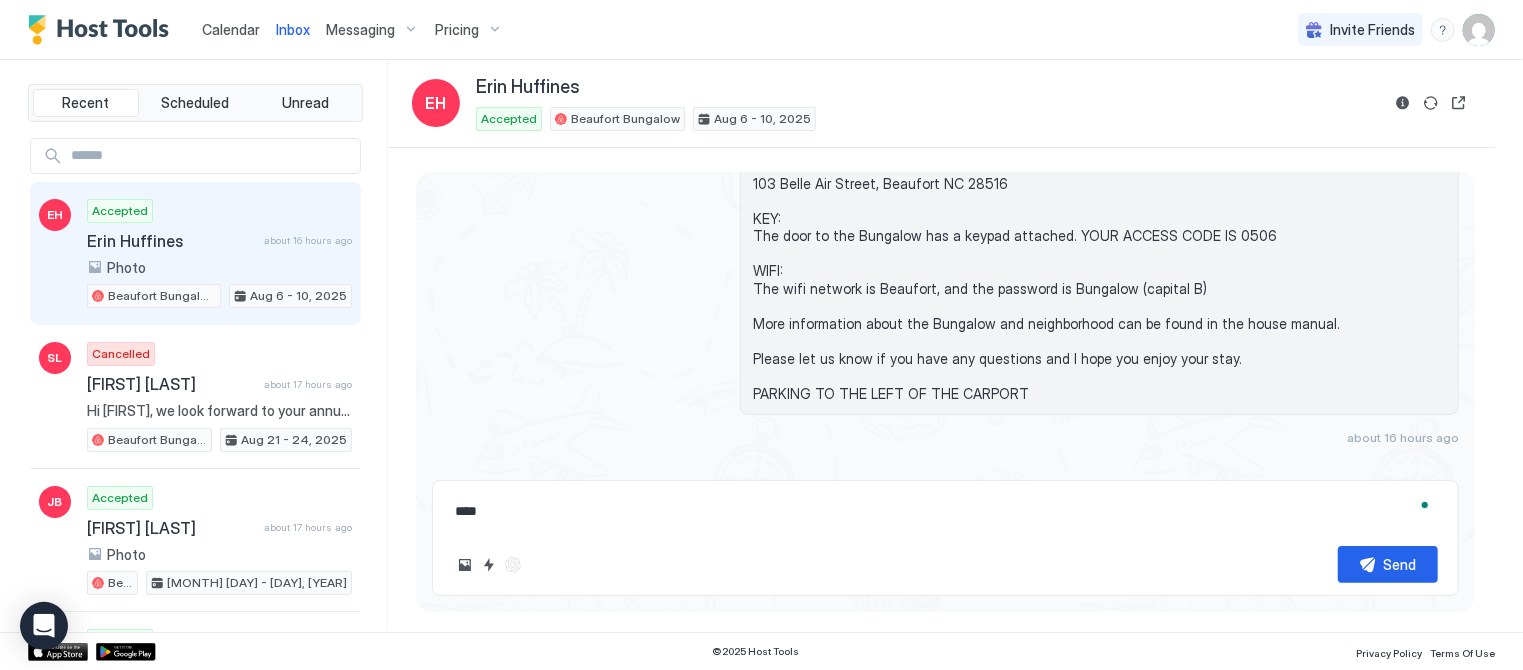 type on "*" 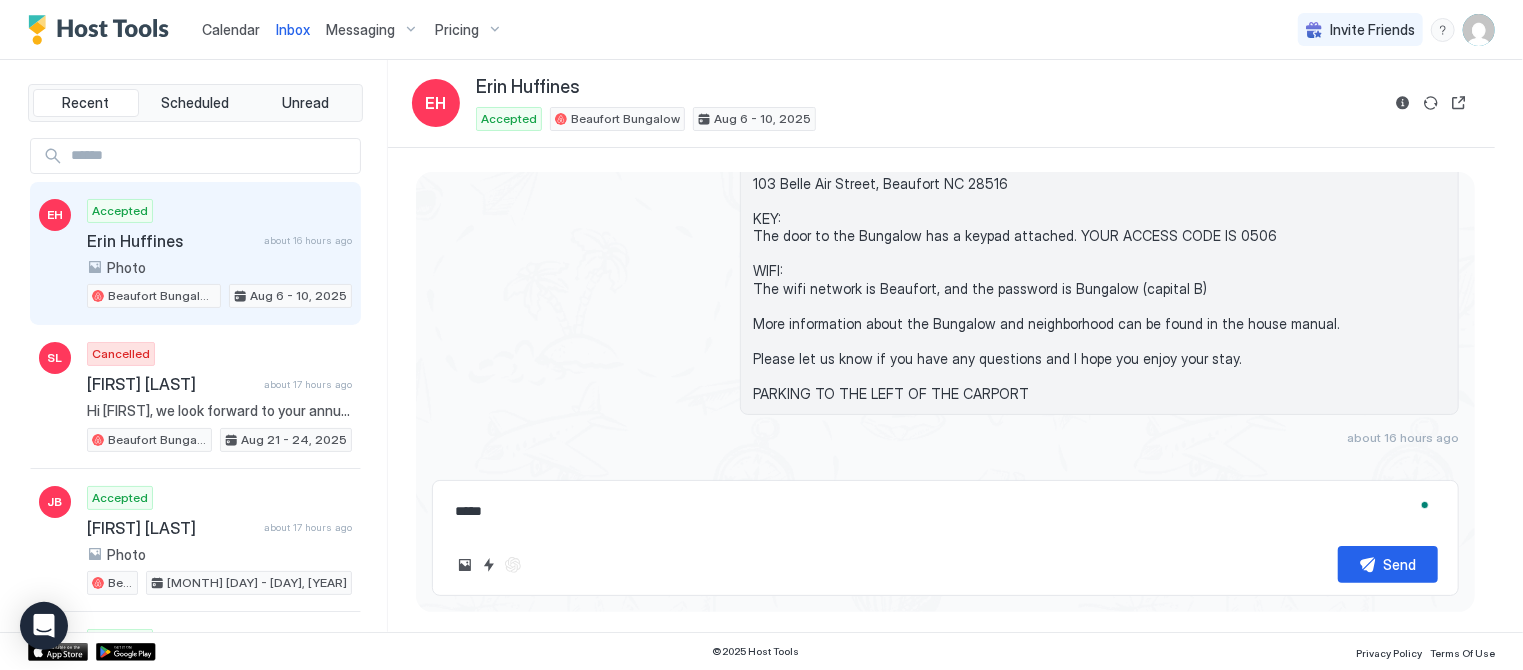 type on "*" 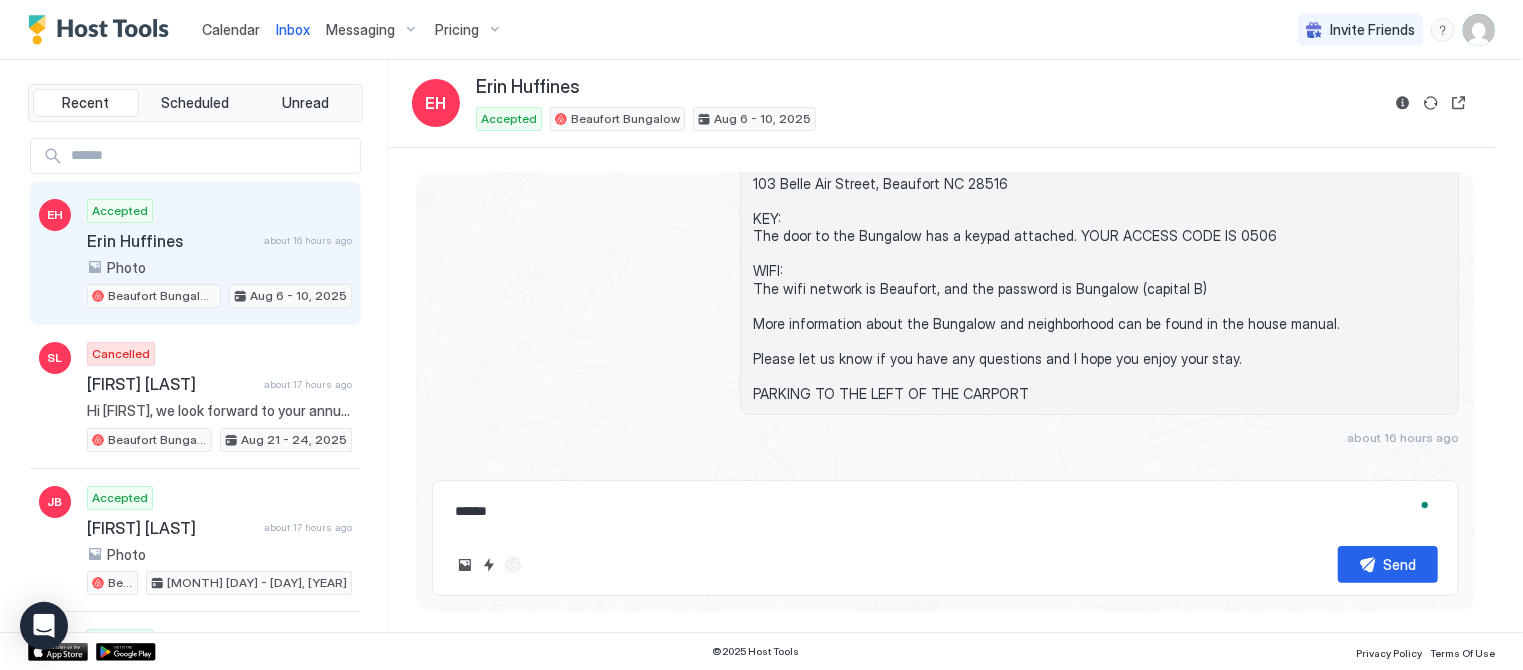 type on "*******" 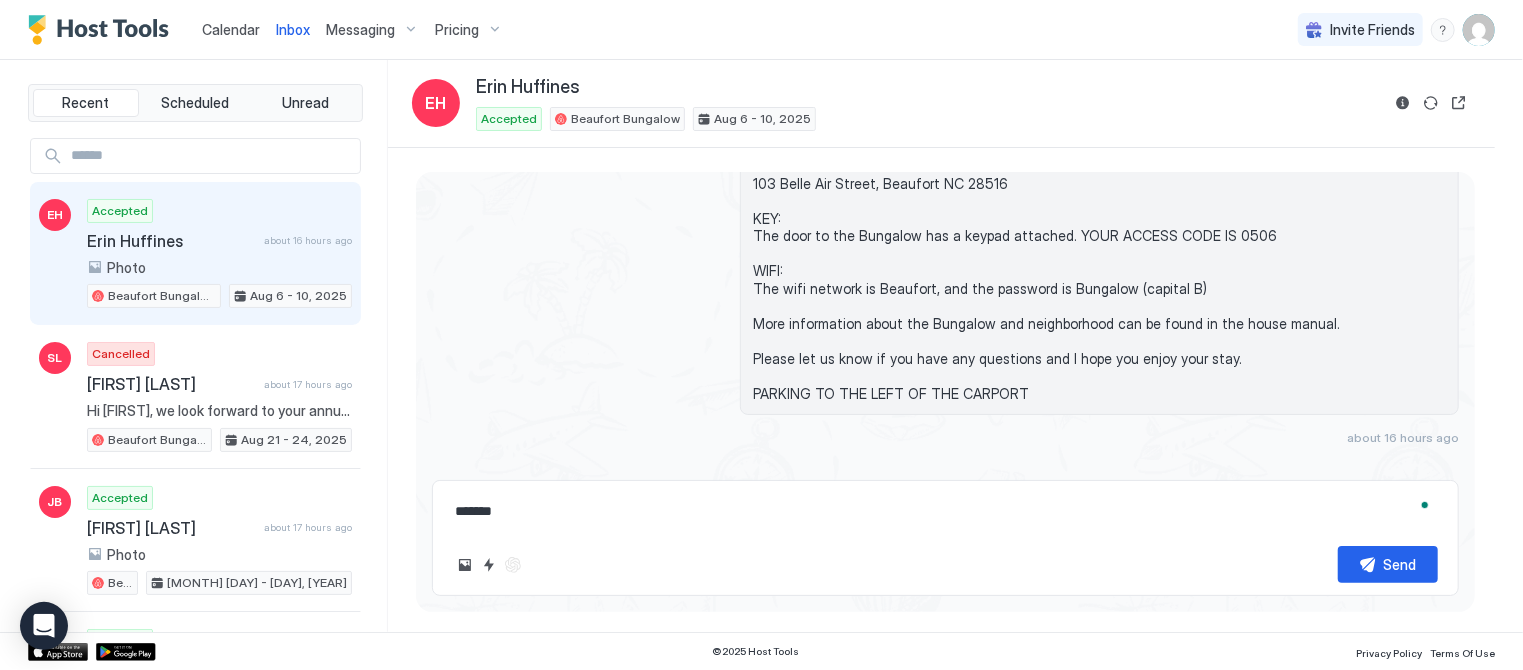 type on "*" 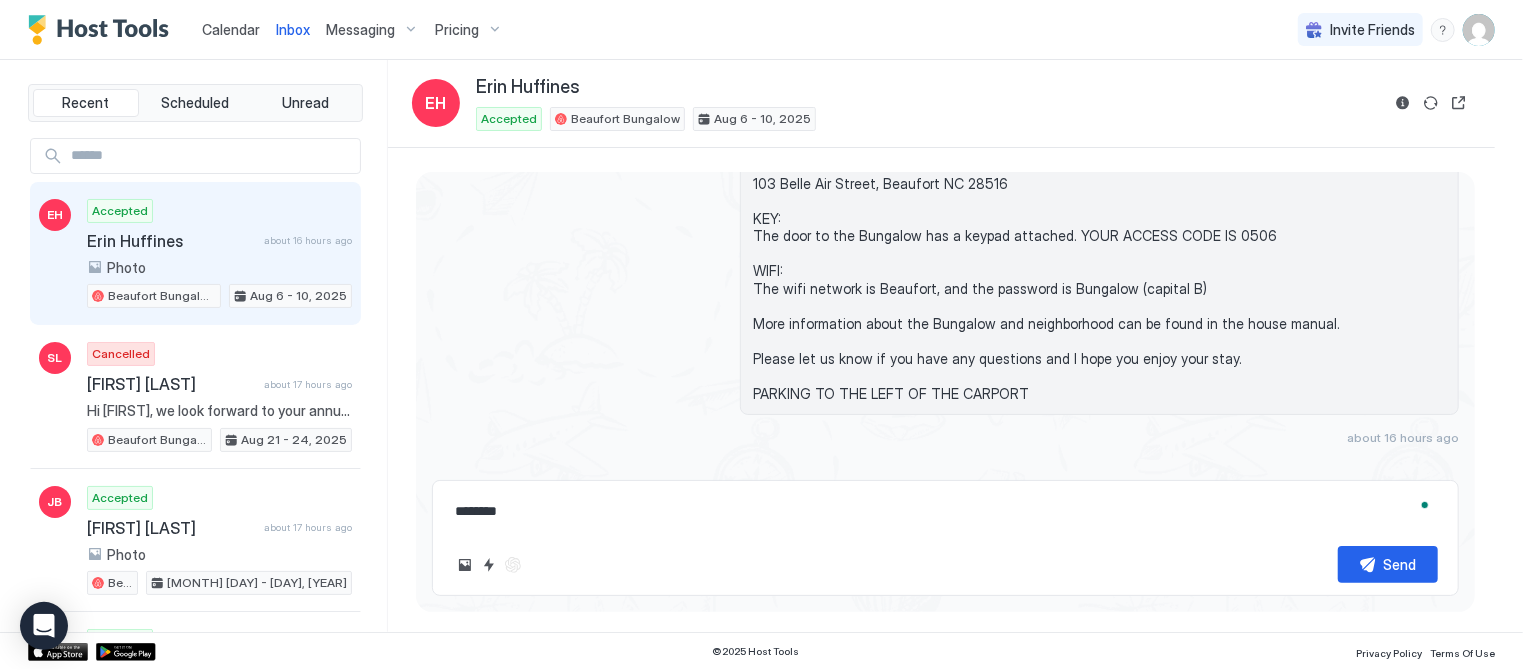 type on "*" 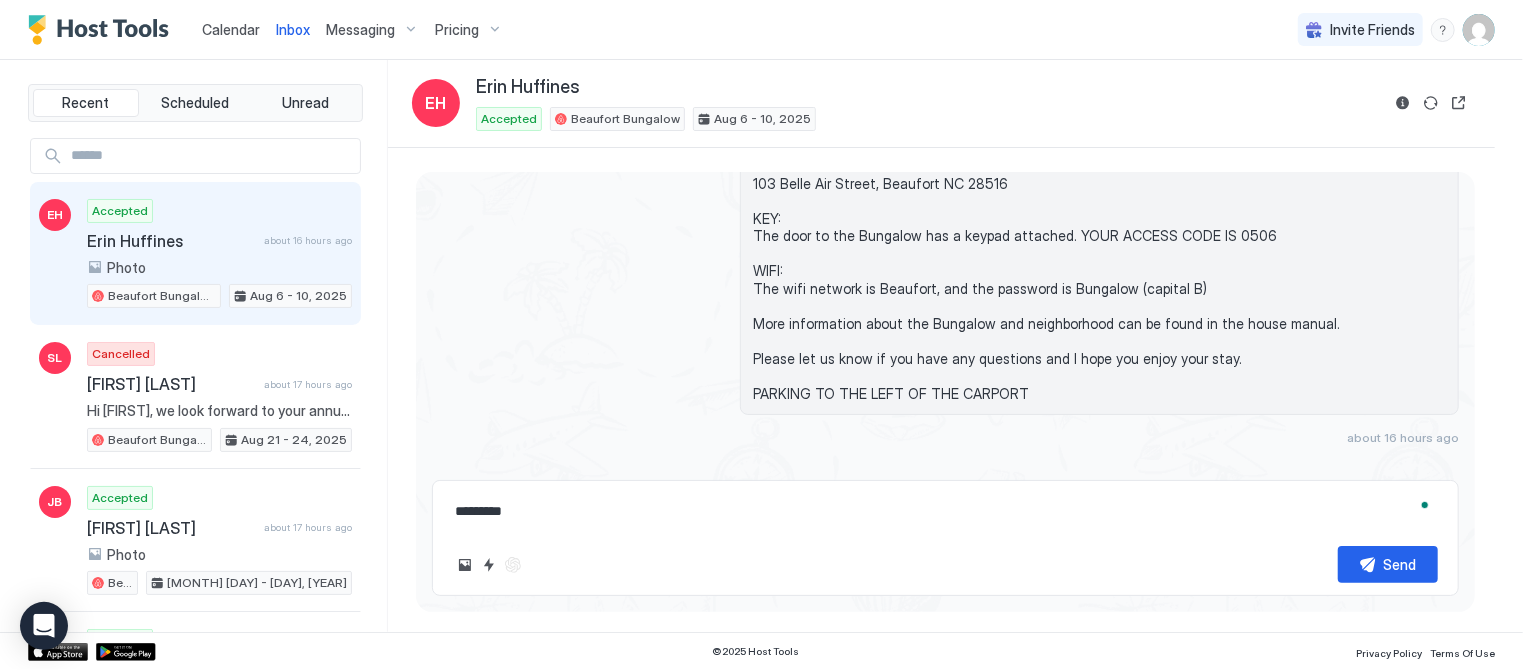 type on "*" 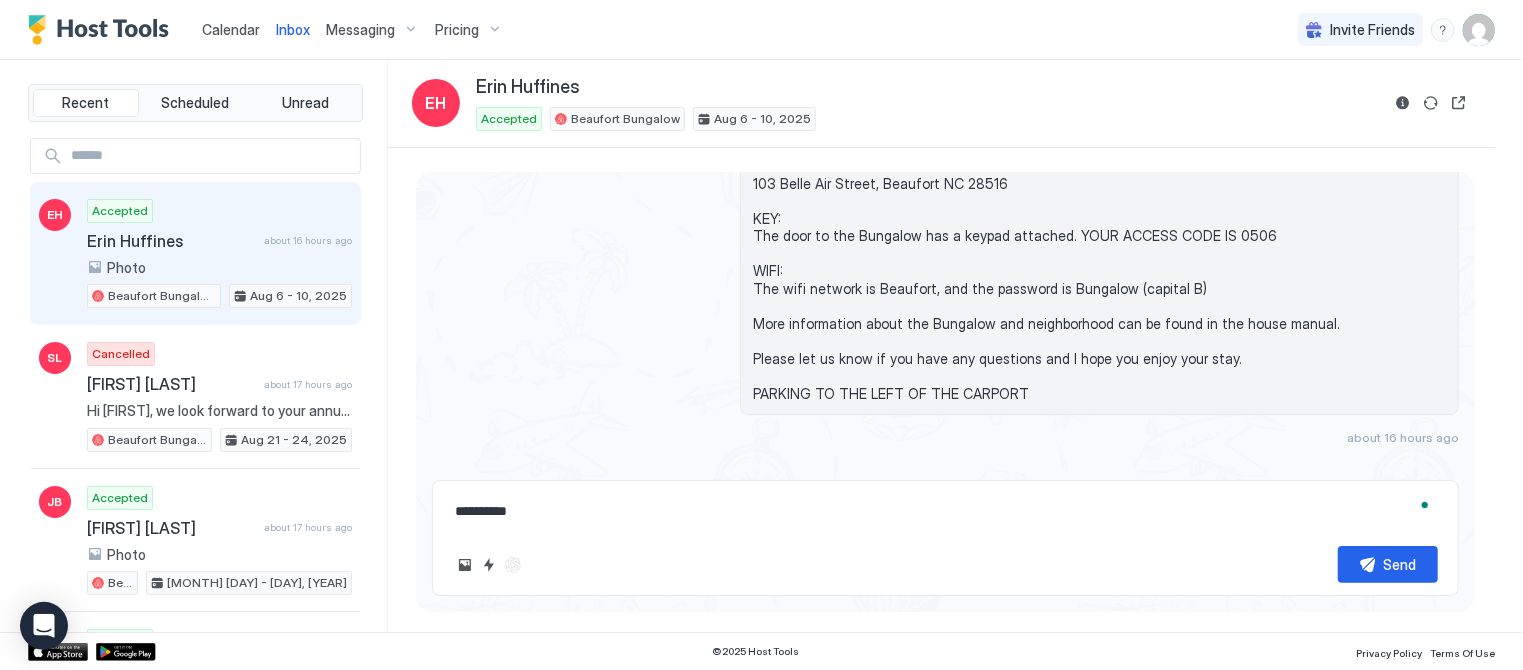 type on "*" 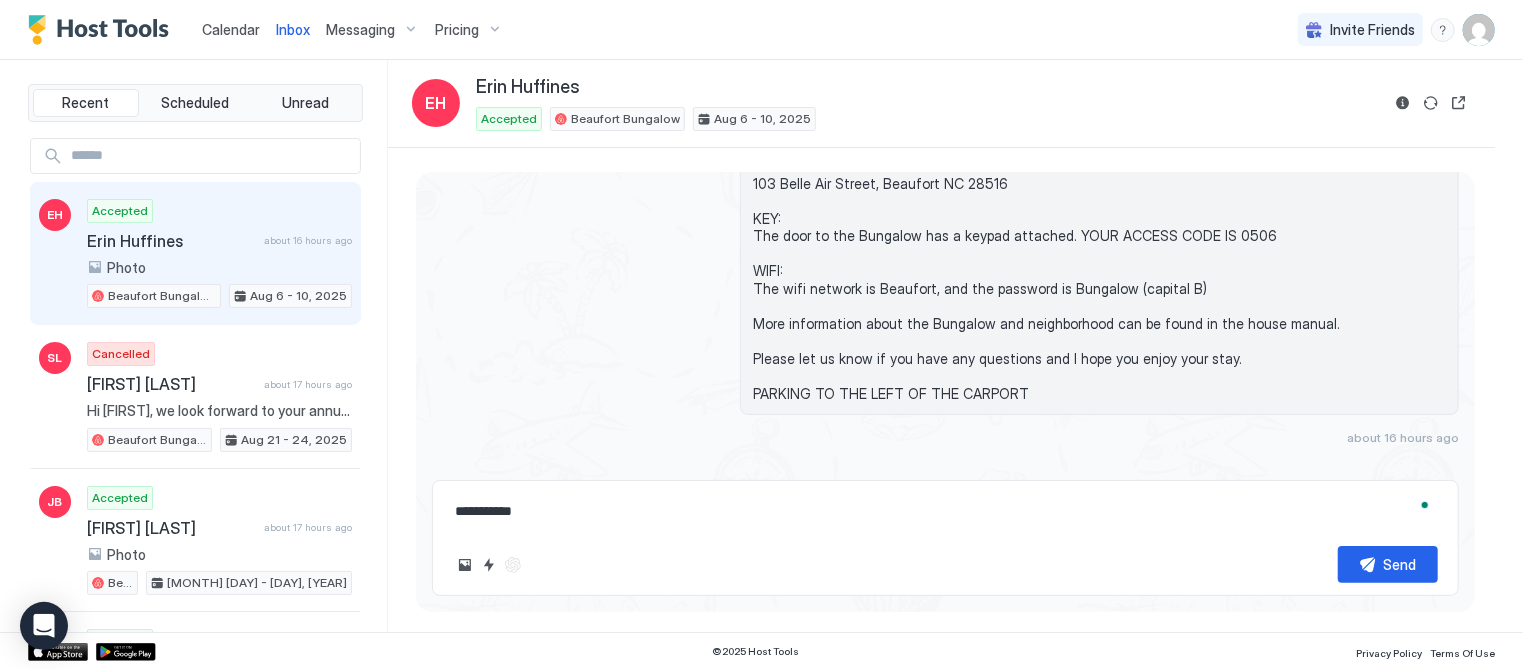 type on "*" 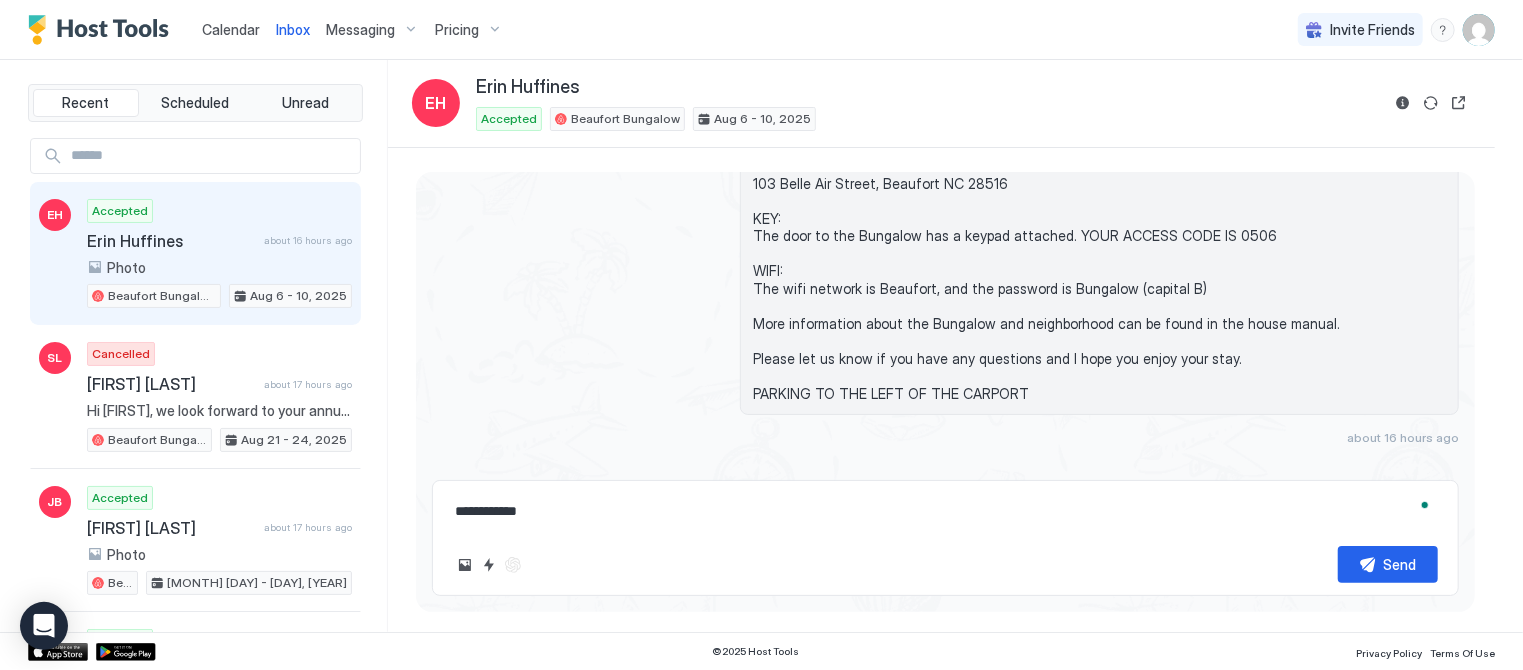 type on "*" 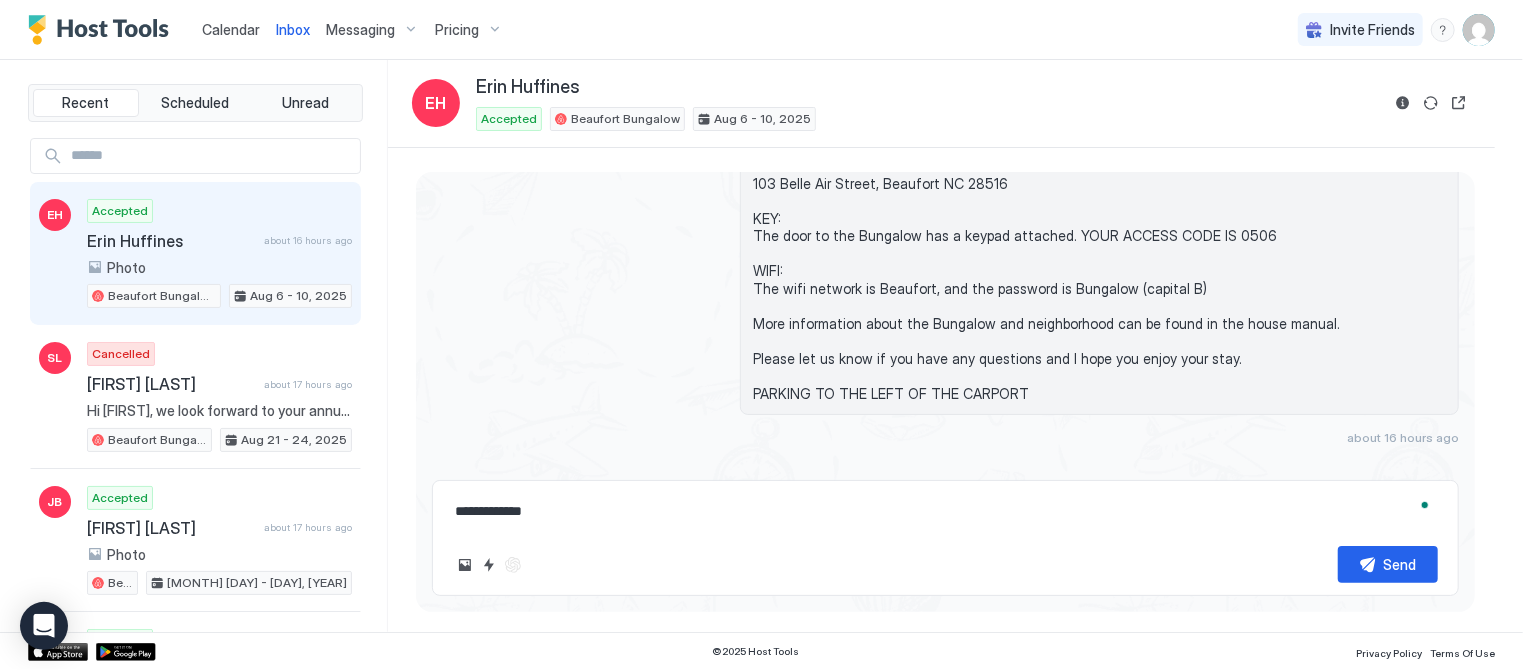 type on "*" 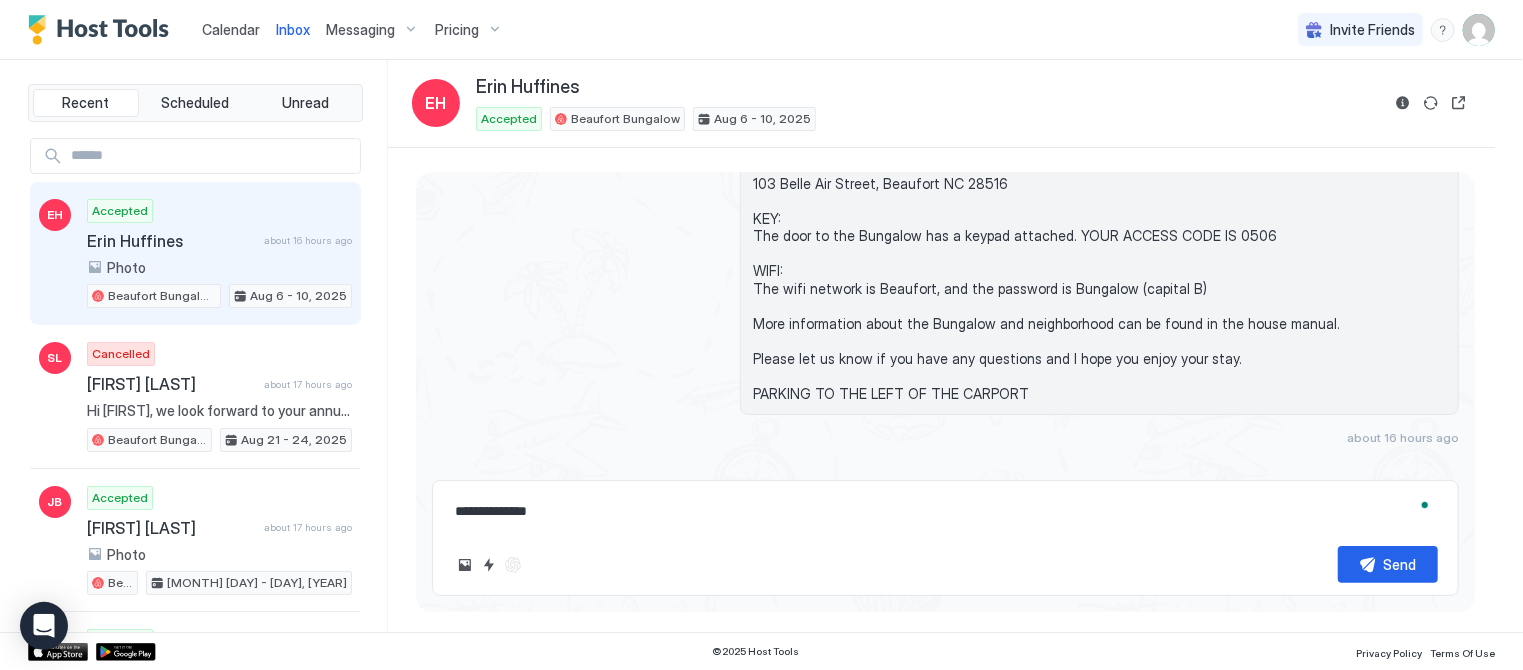 type on "*" 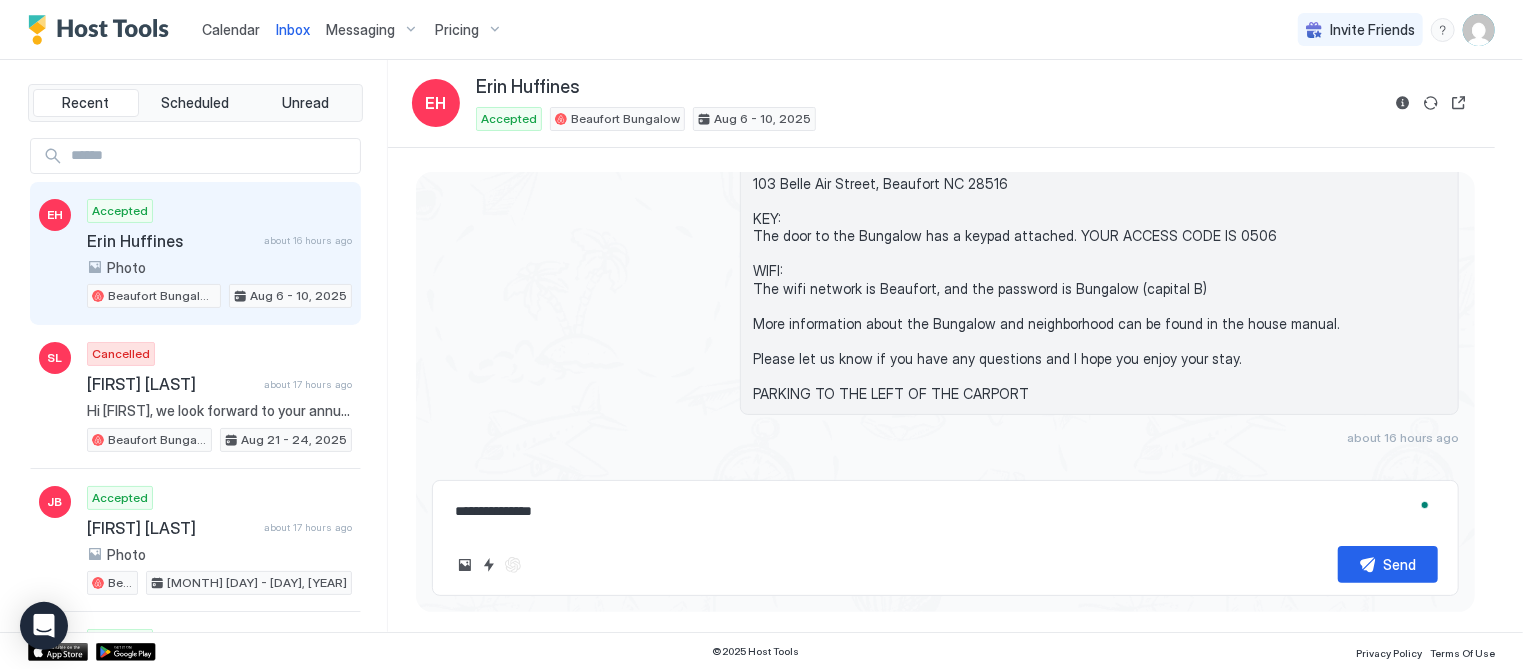 type on "*" 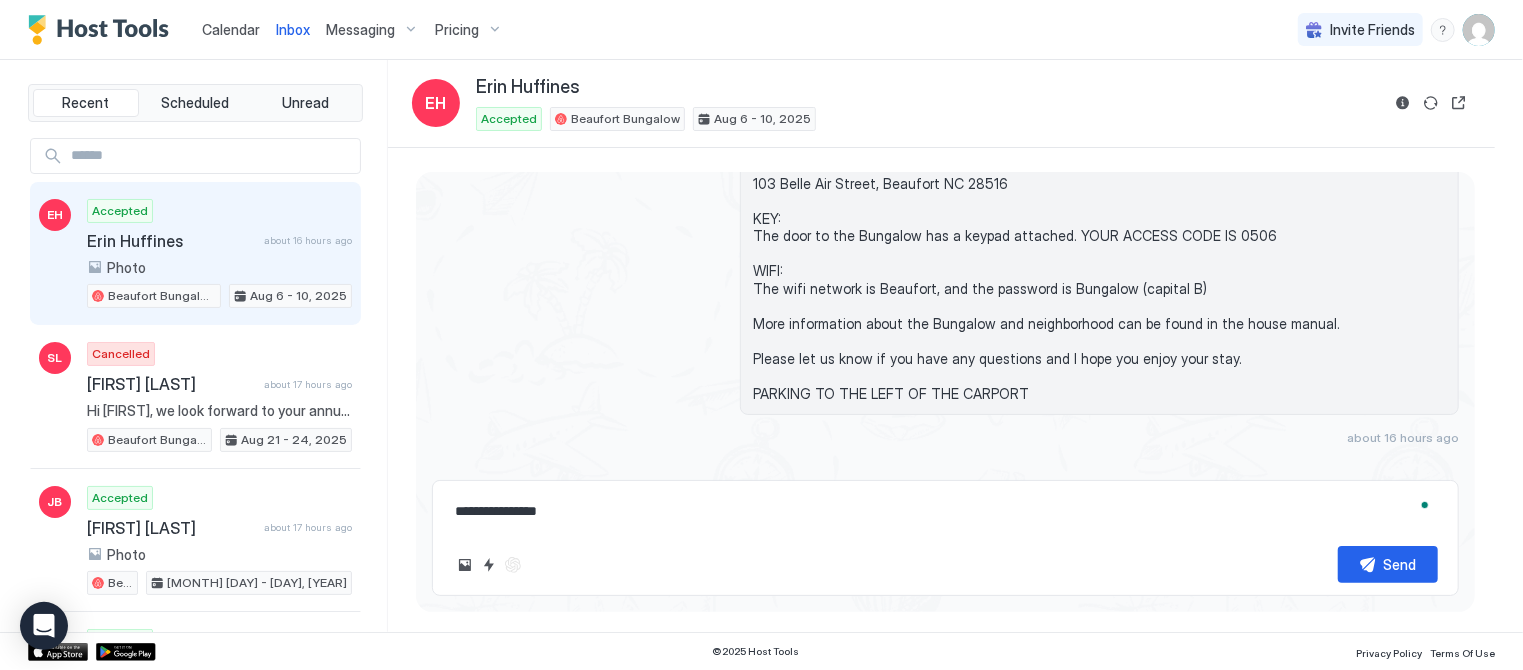 type on "*" 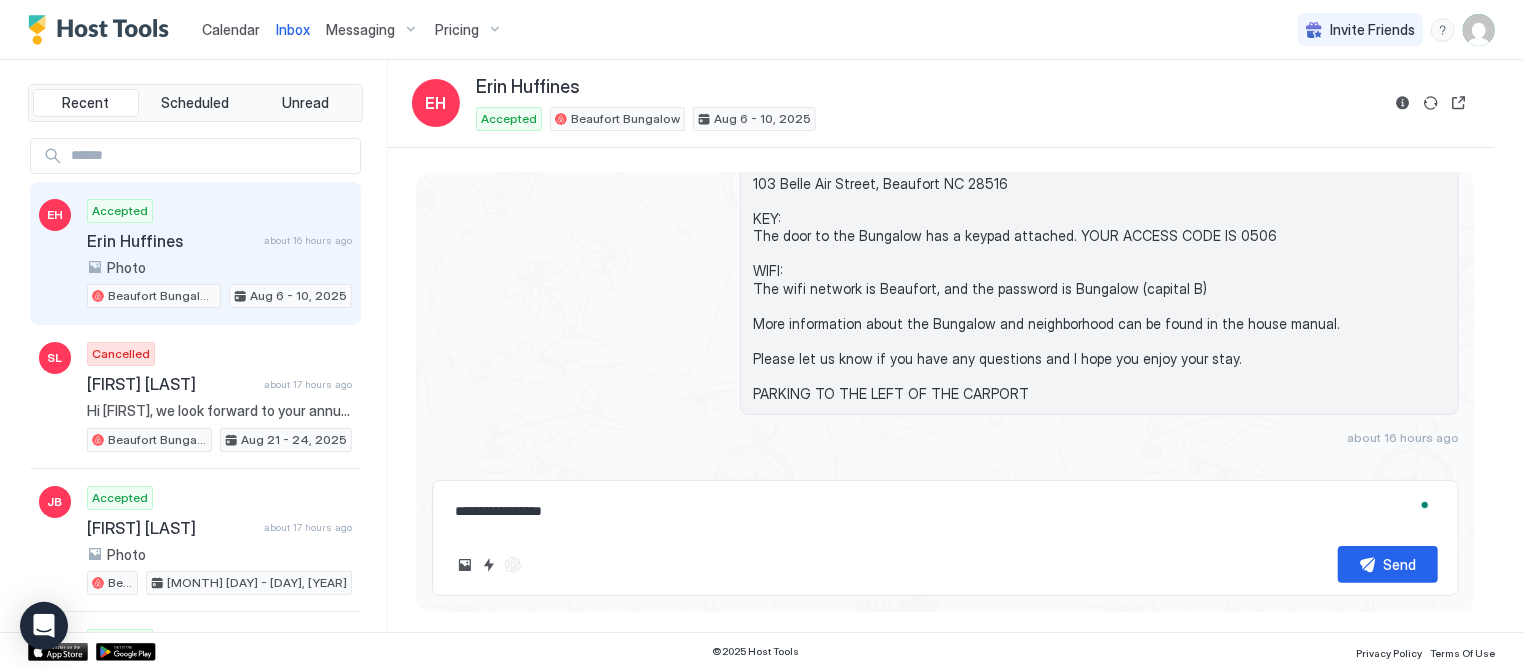 type on "*" 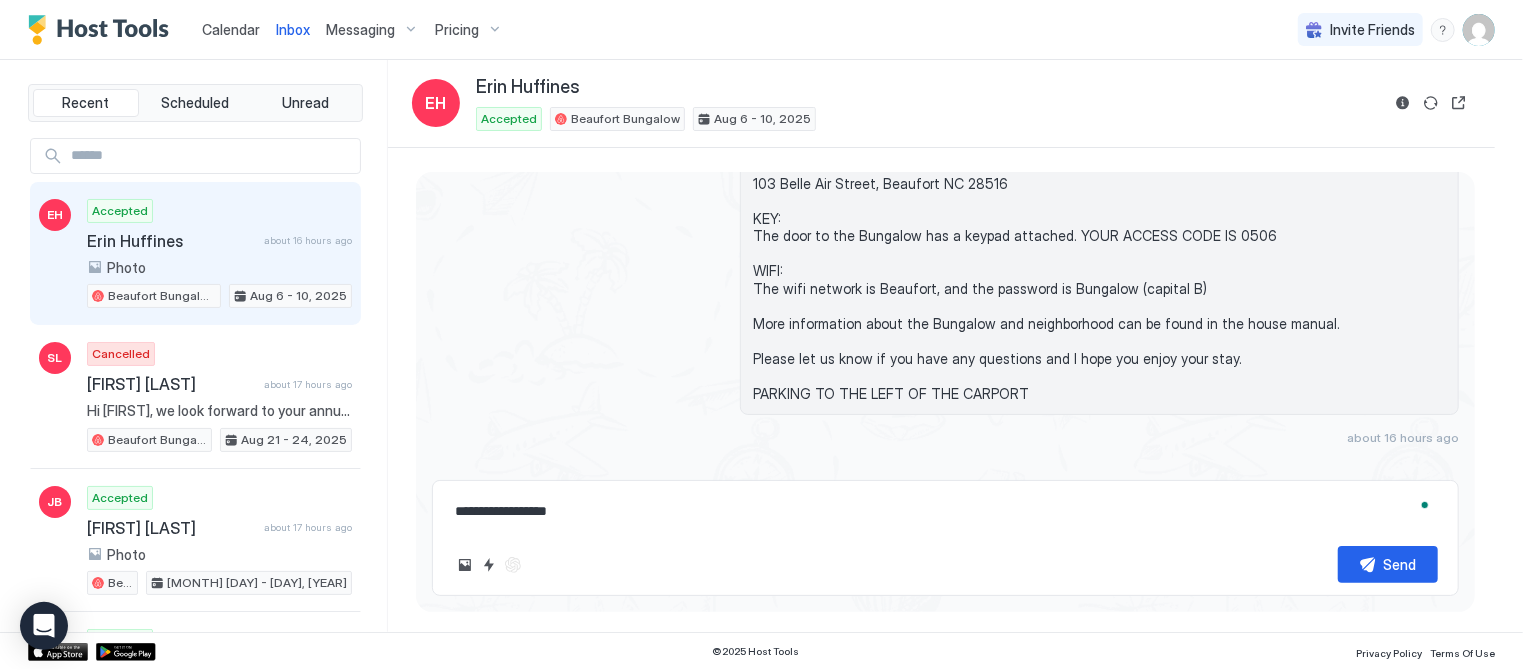 type on "*" 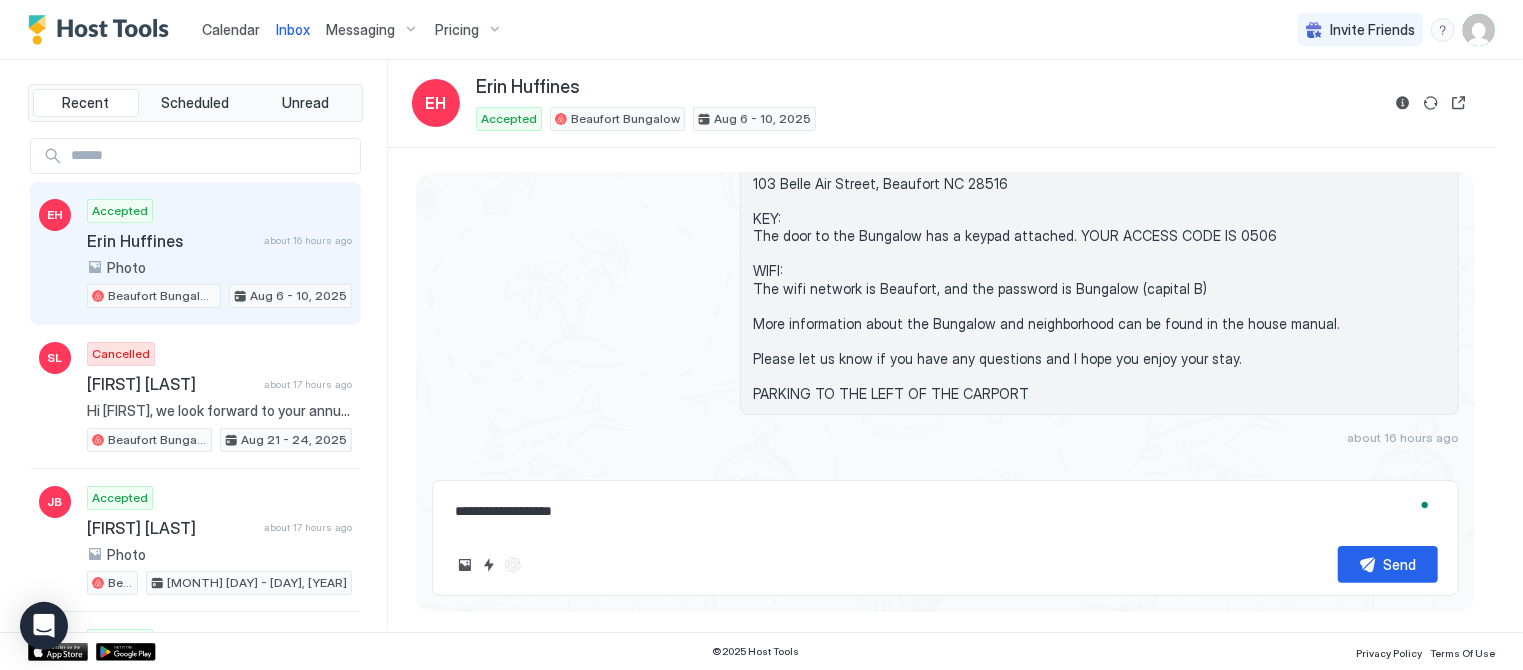 type on "*" 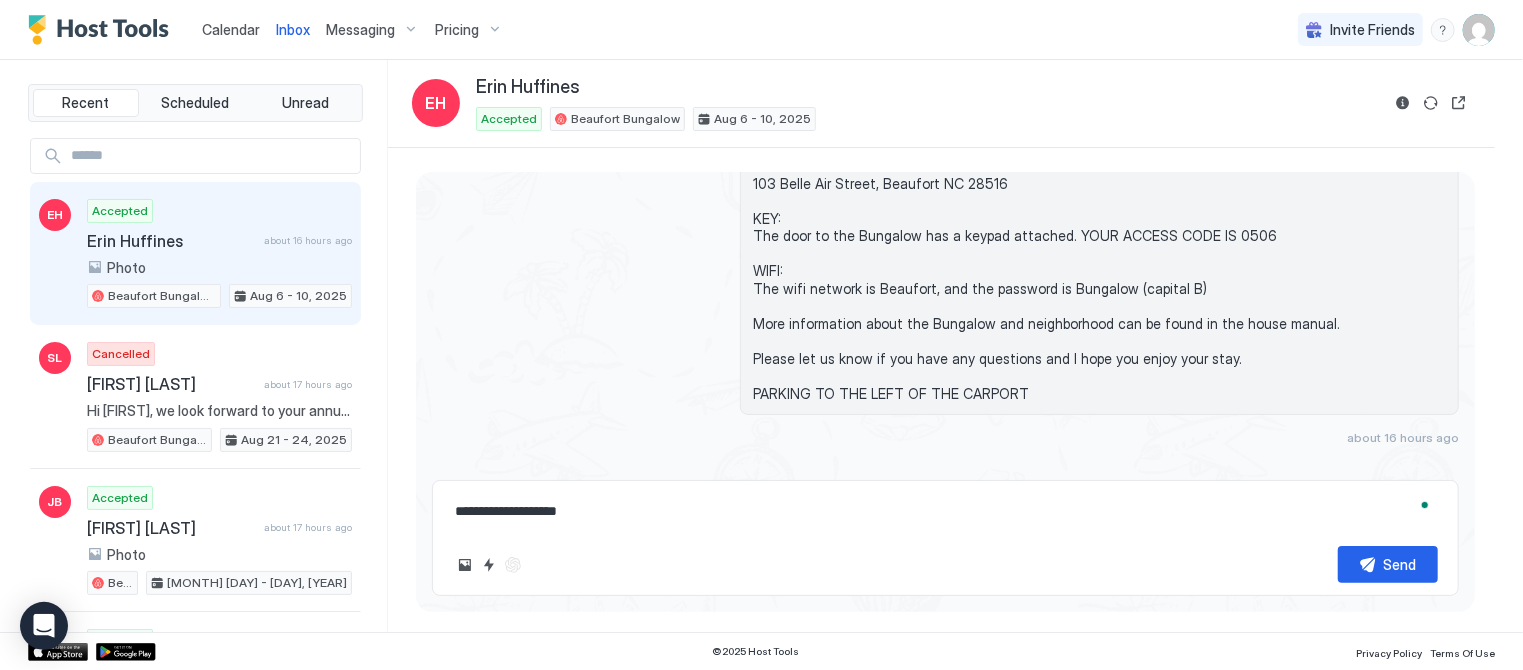 type on "*" 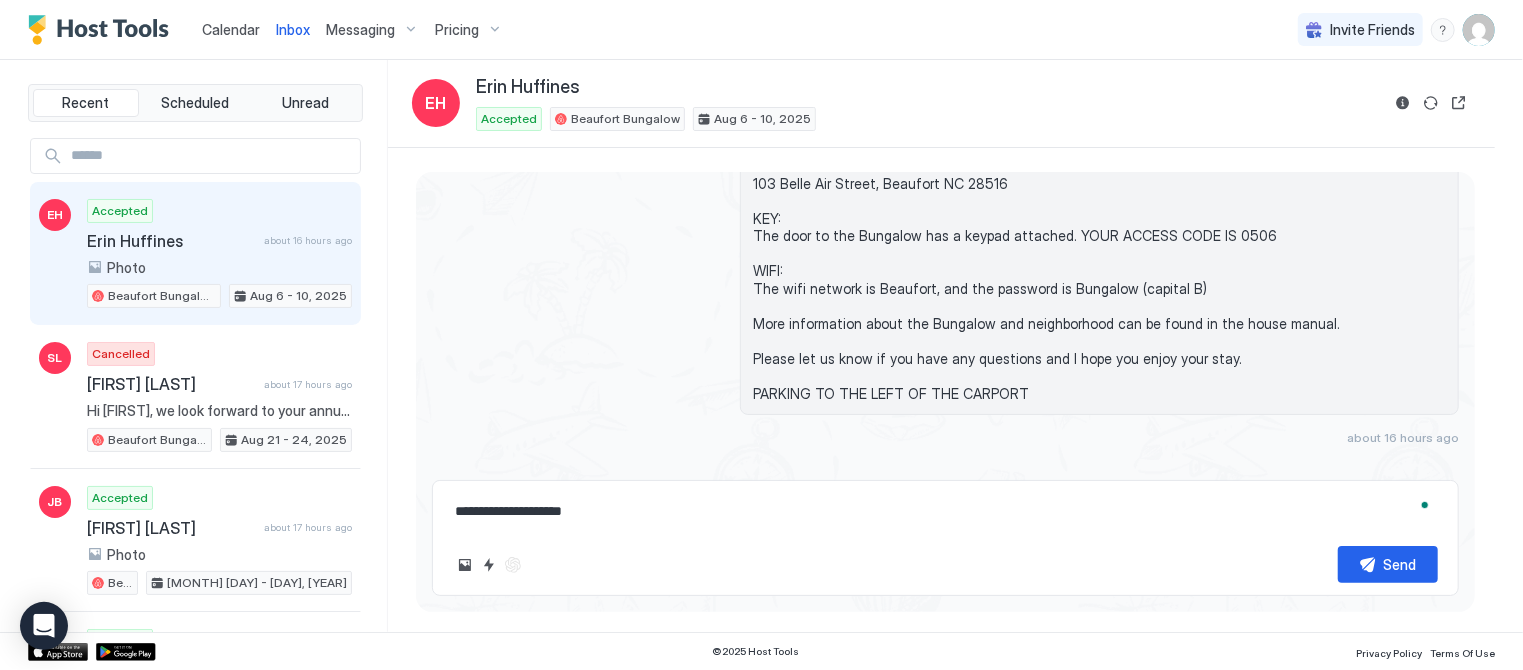 type on "*" 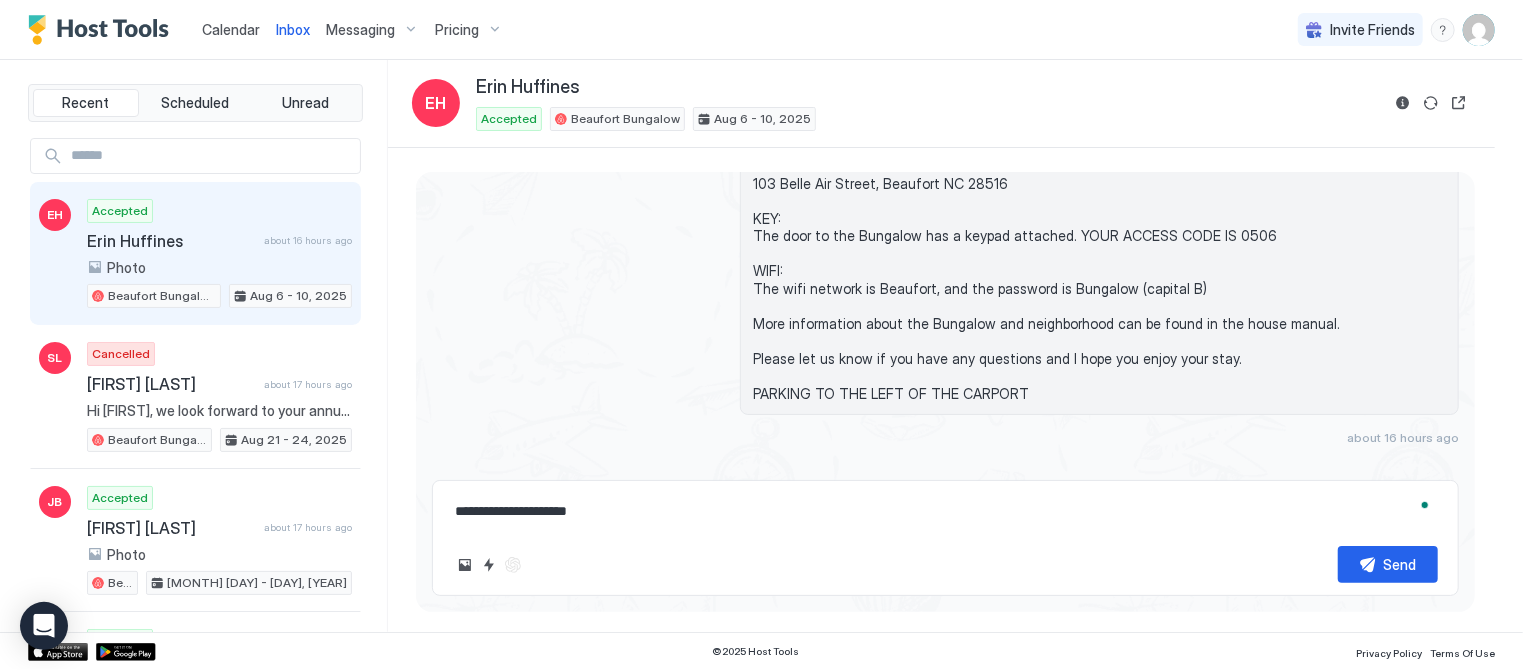 type on "*" 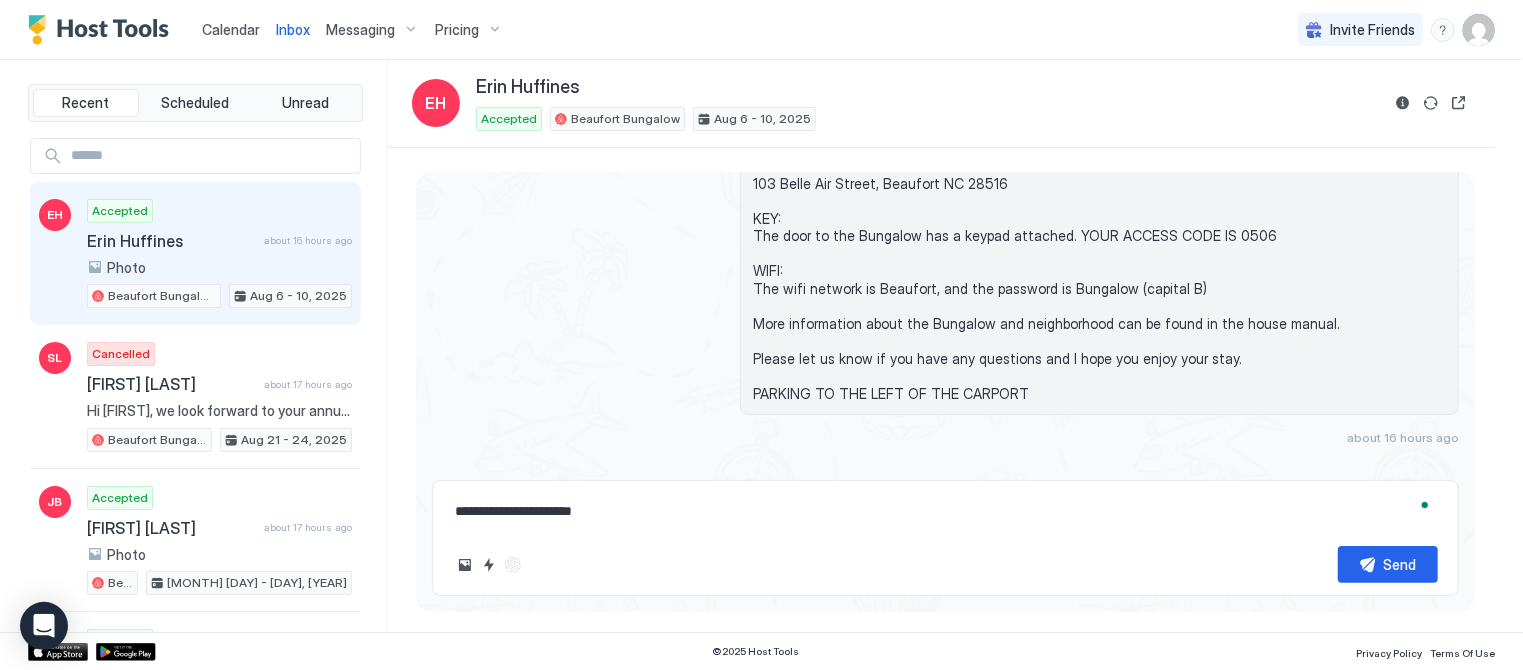 type on "*" 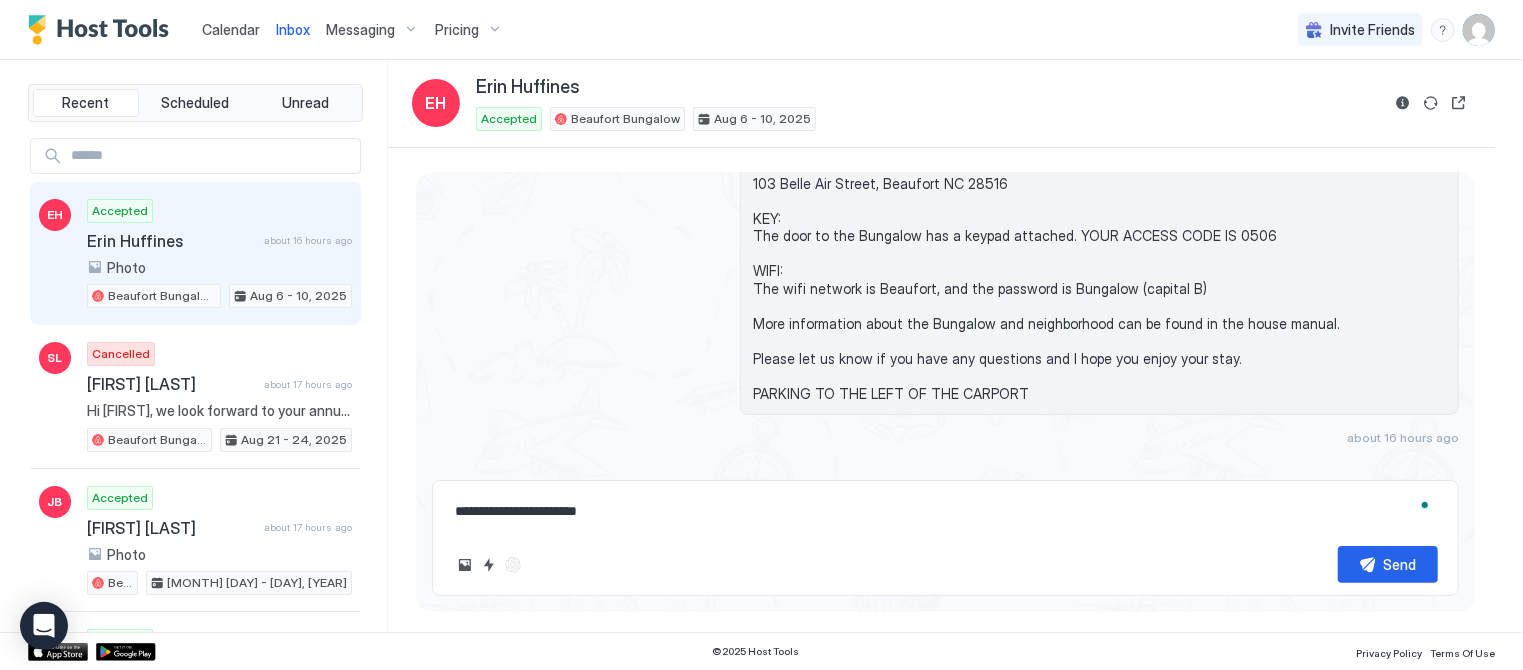 type on "*" 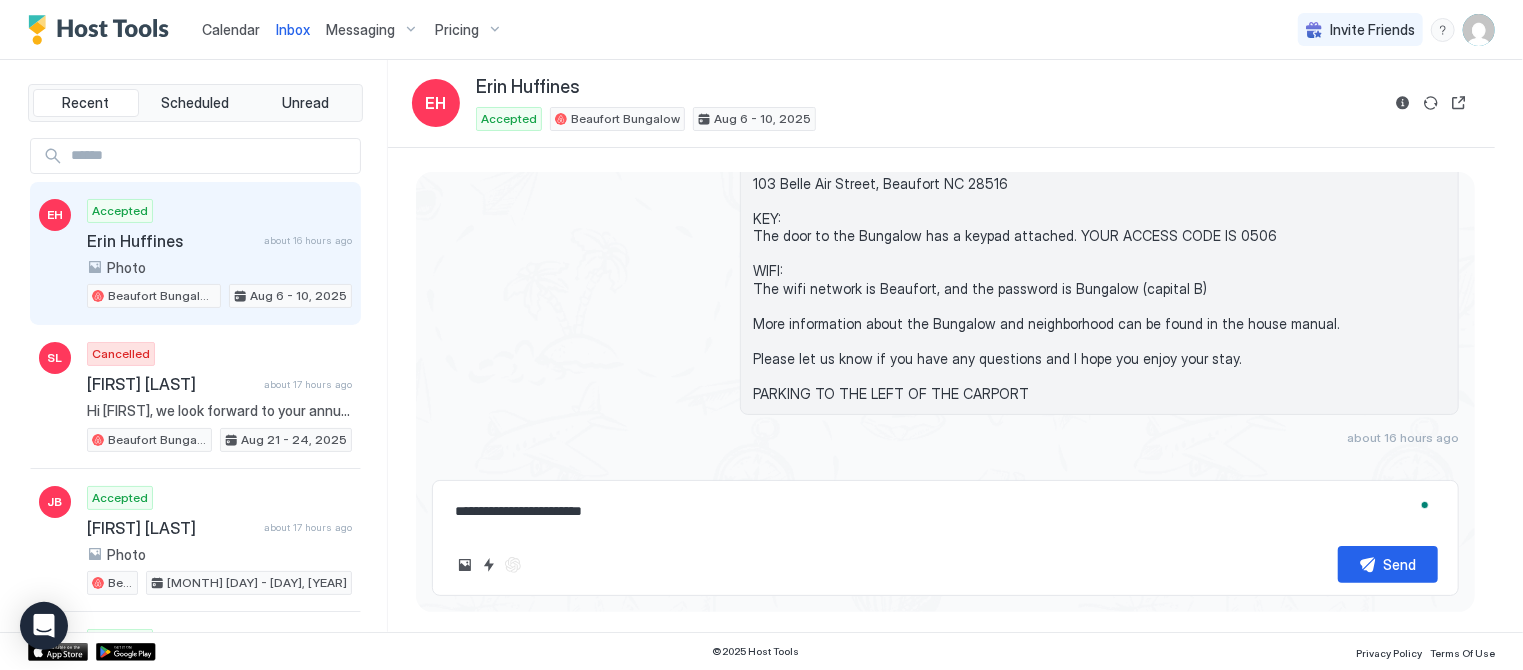type on "*" 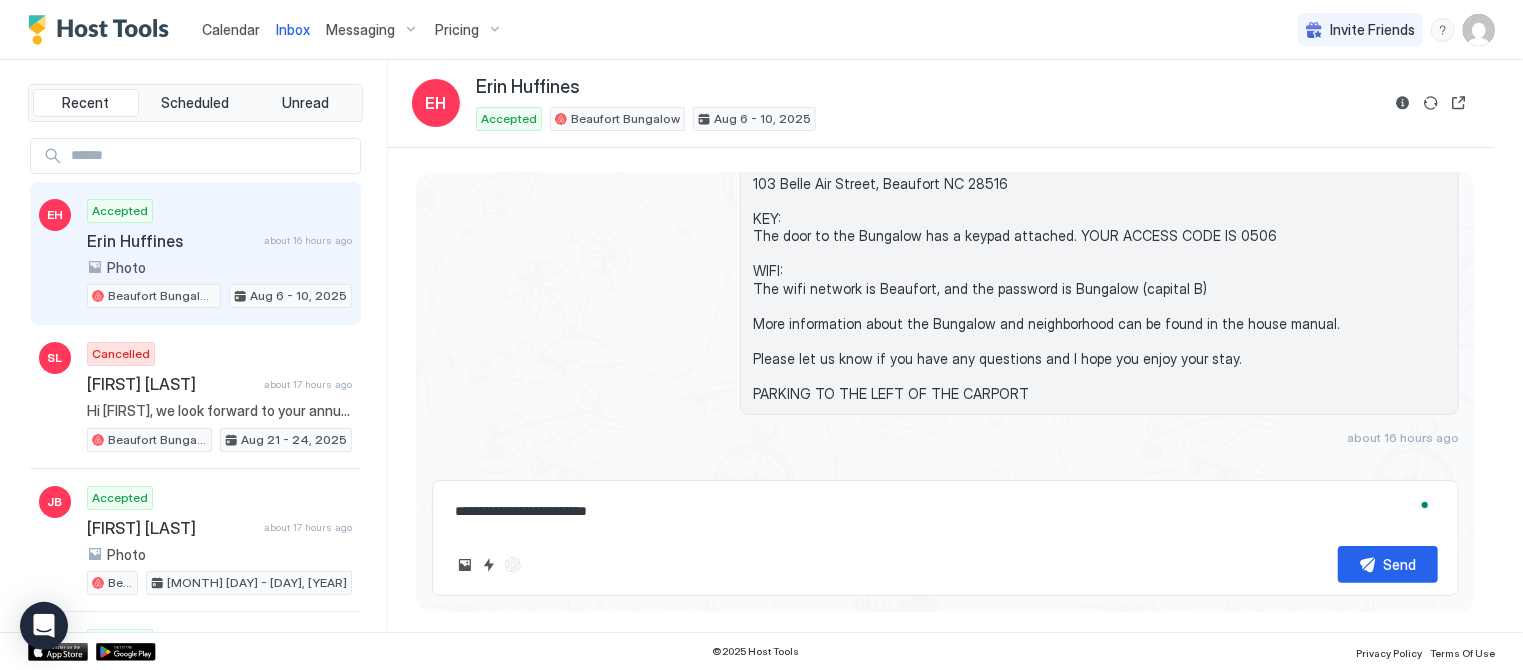 type on "*" 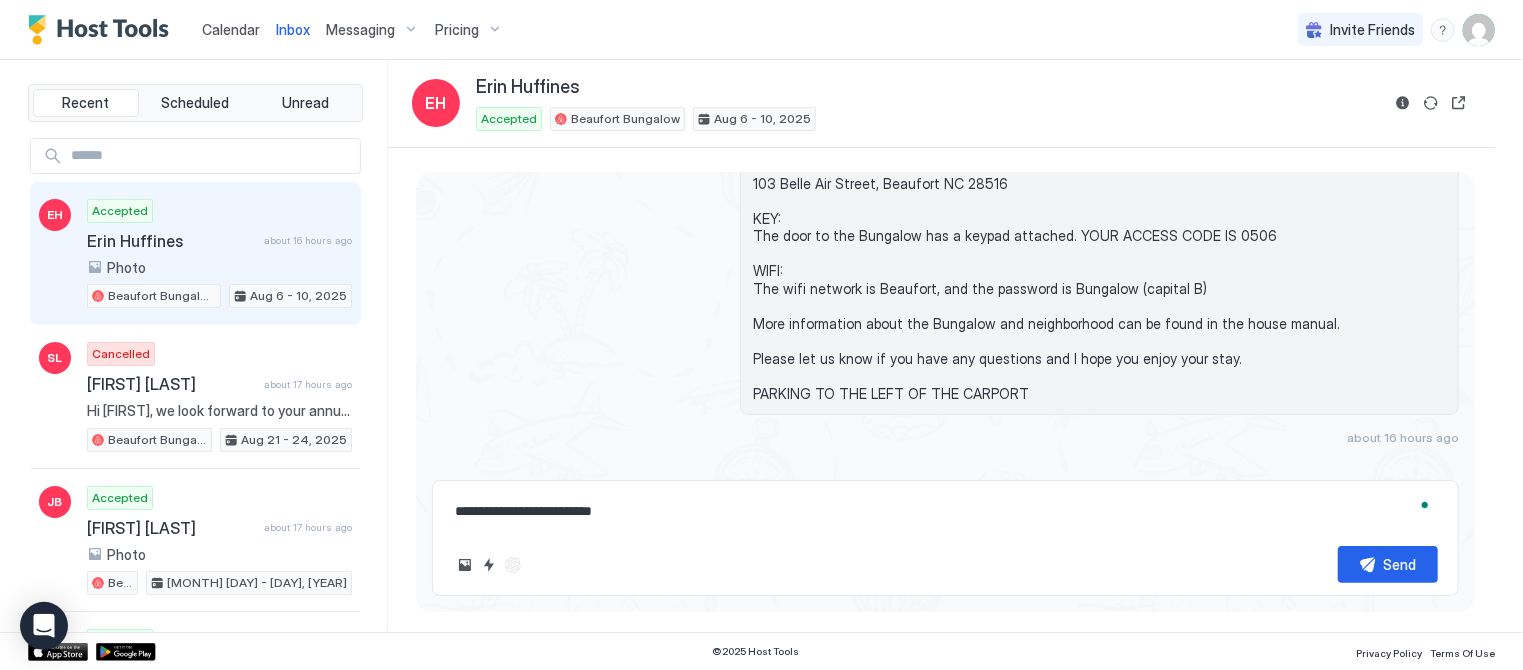 type on "**********" 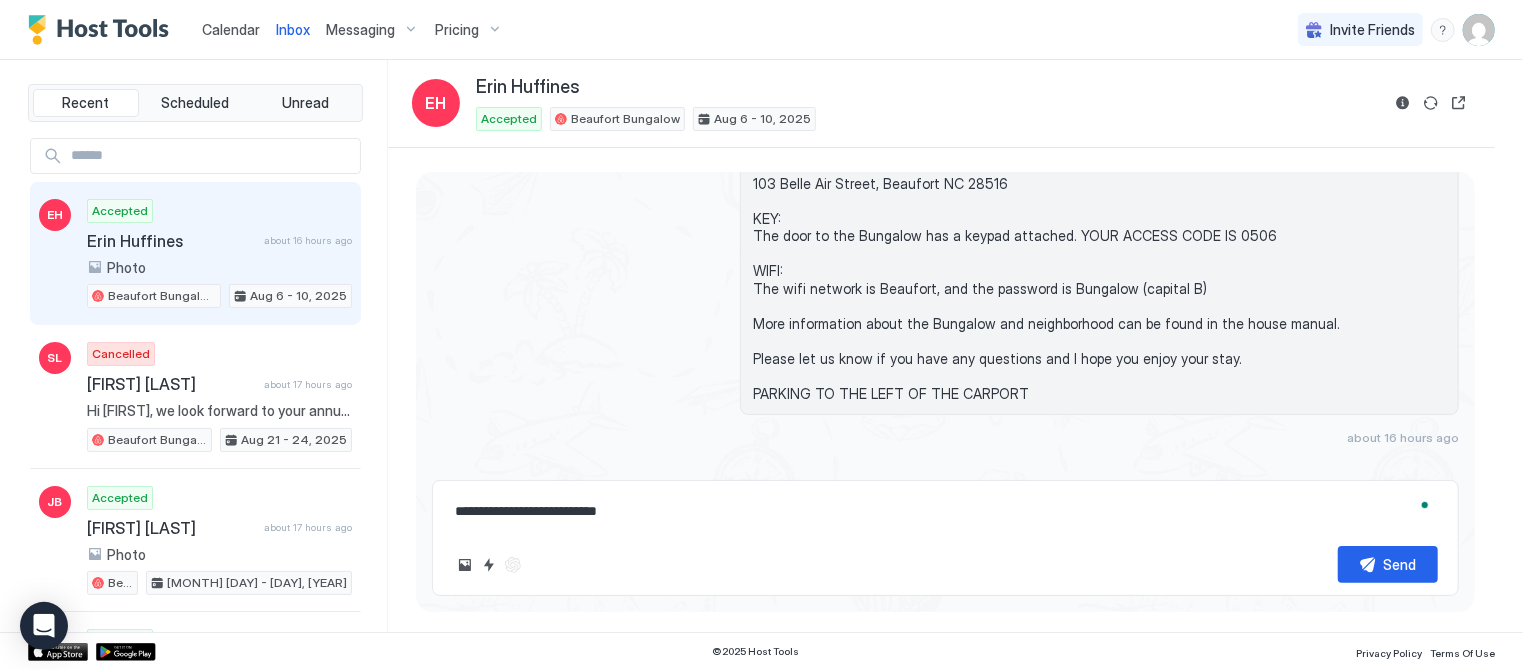 type on "*" 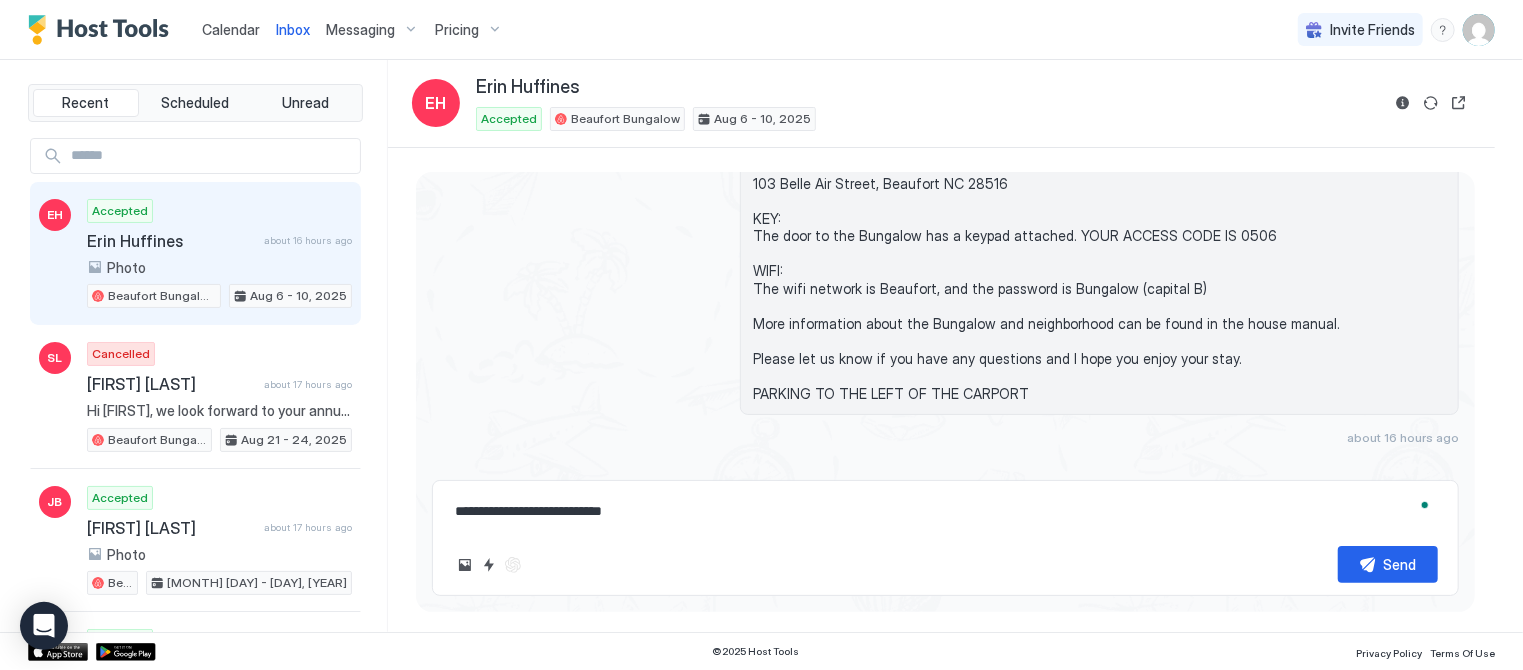 type on "*" 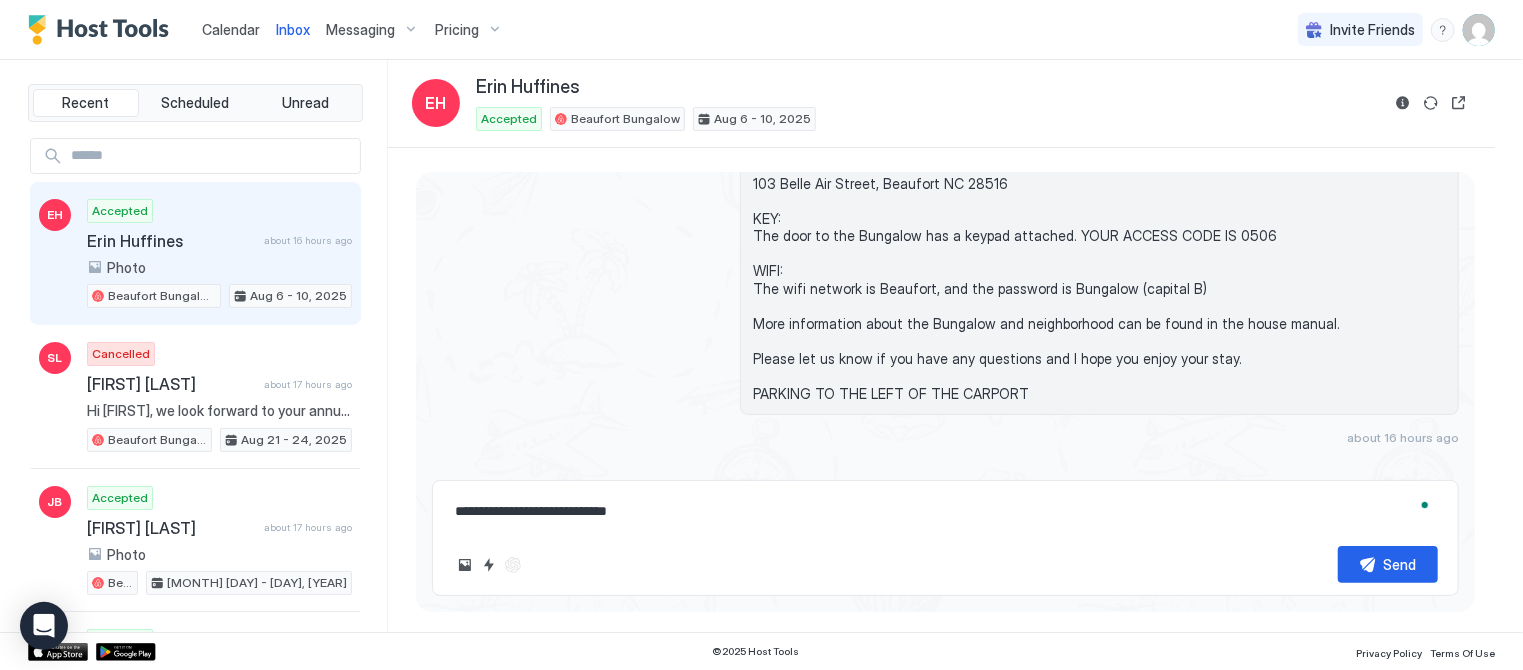 type on "*" 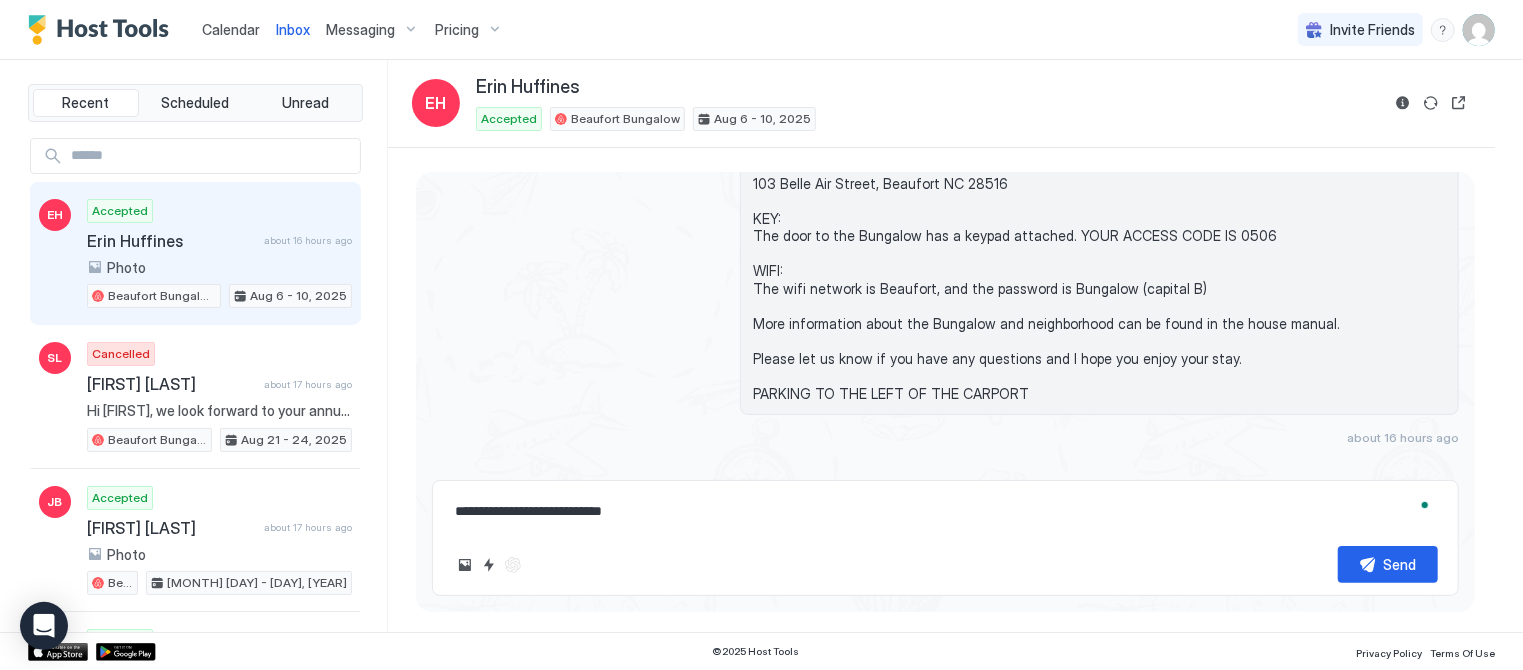 type on "*" 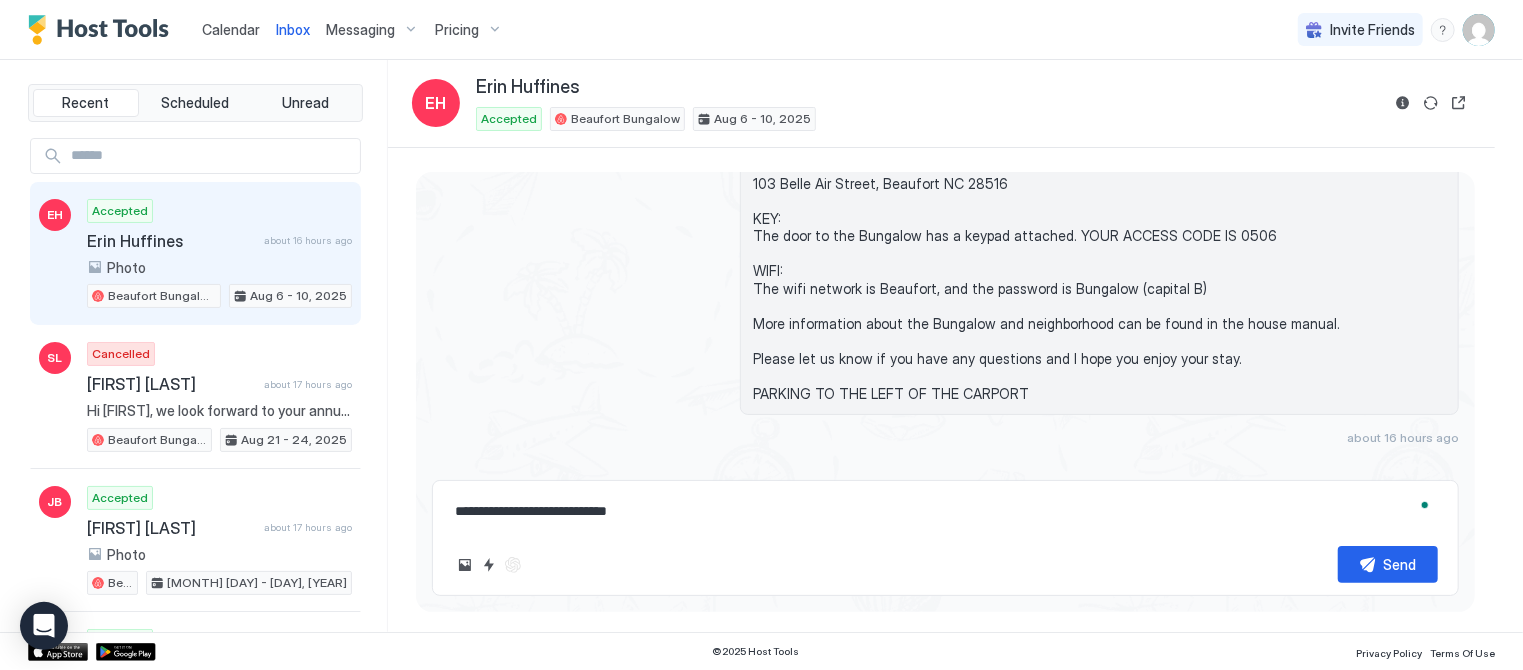type on "*" 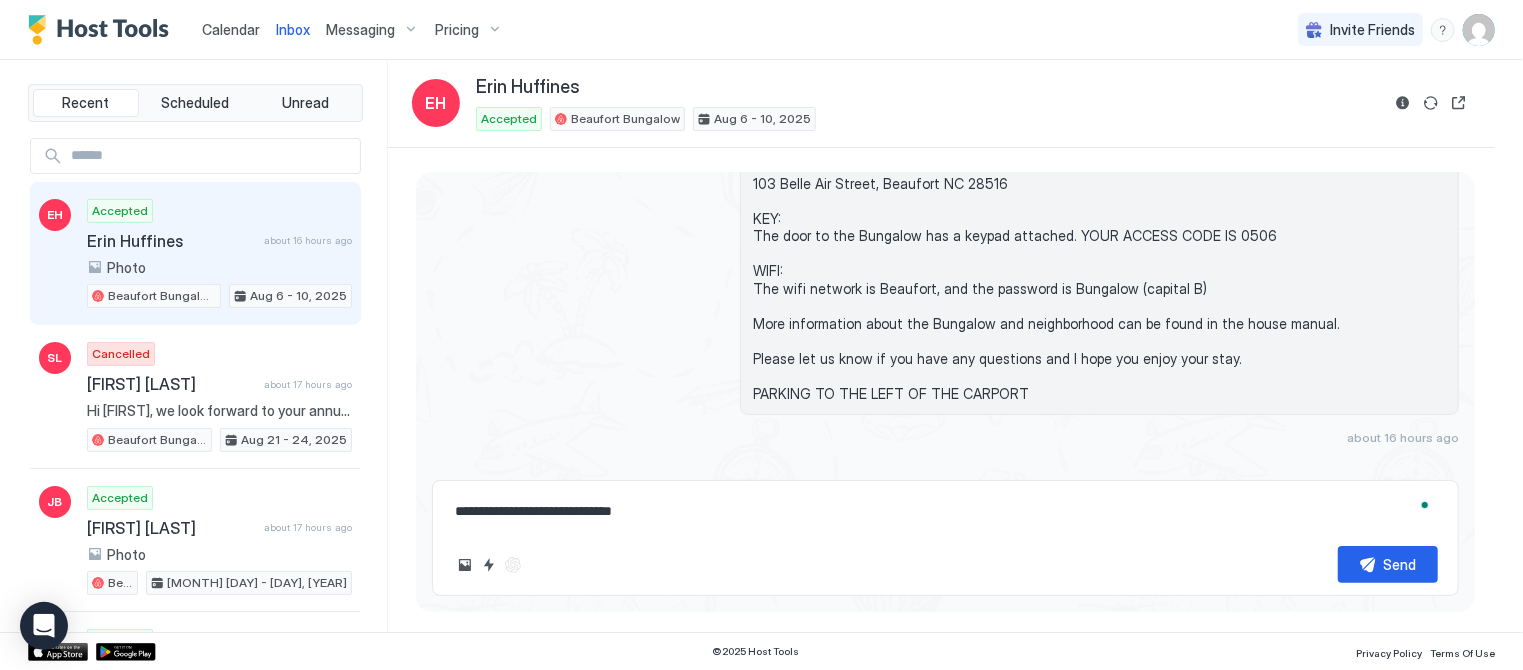 type on "*" 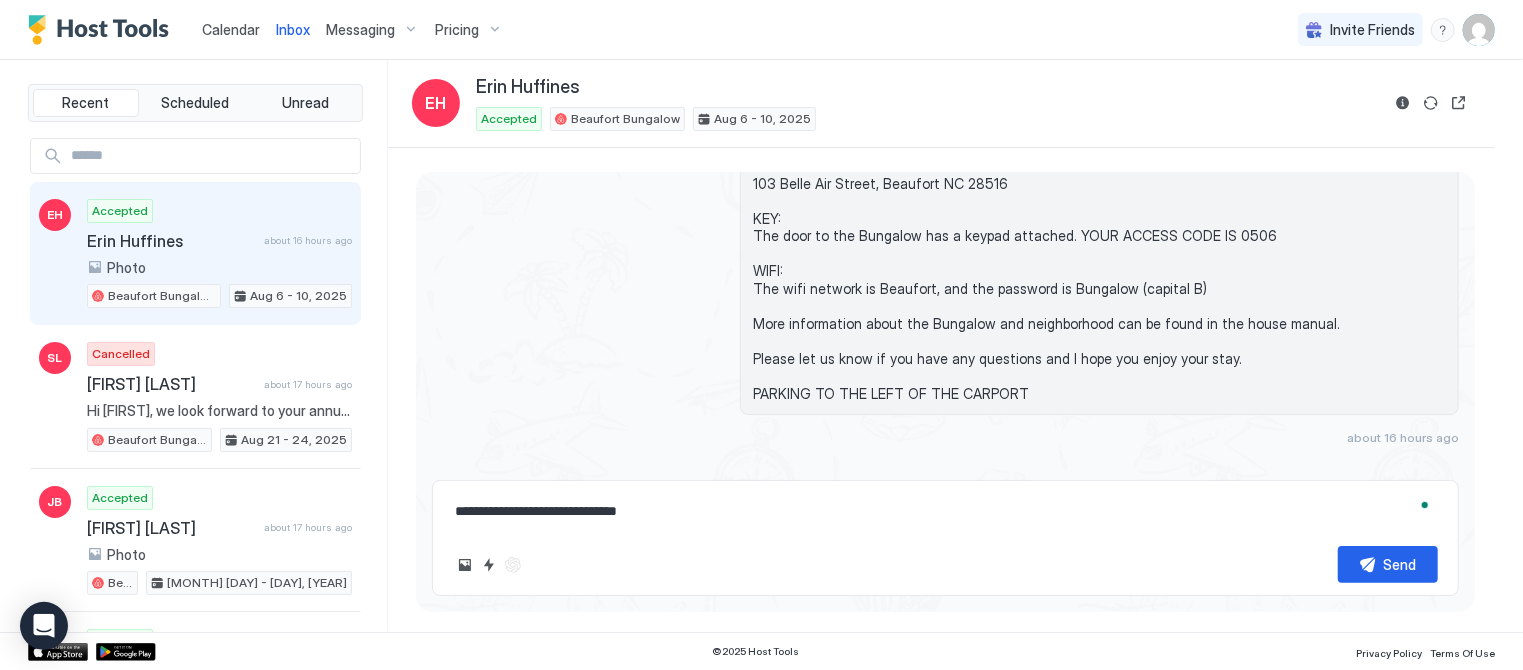 type on "*" 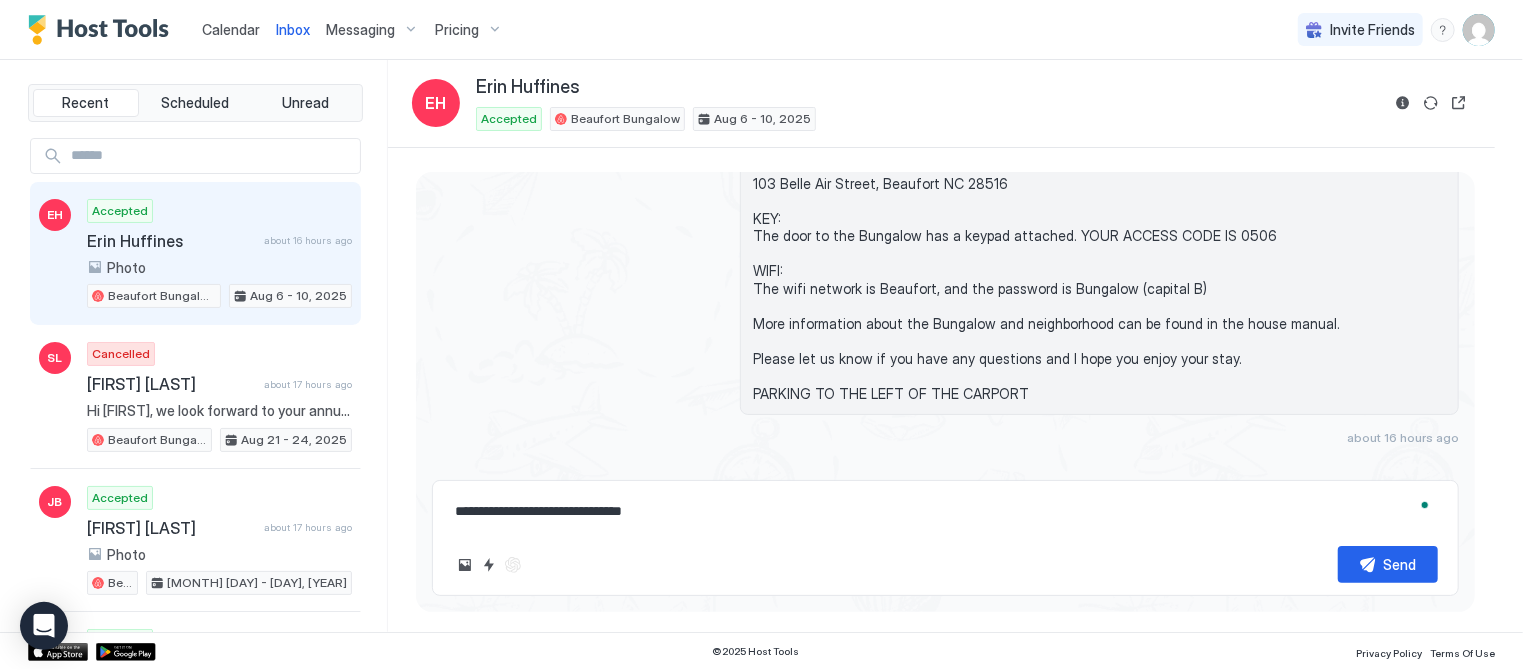 type on "*" 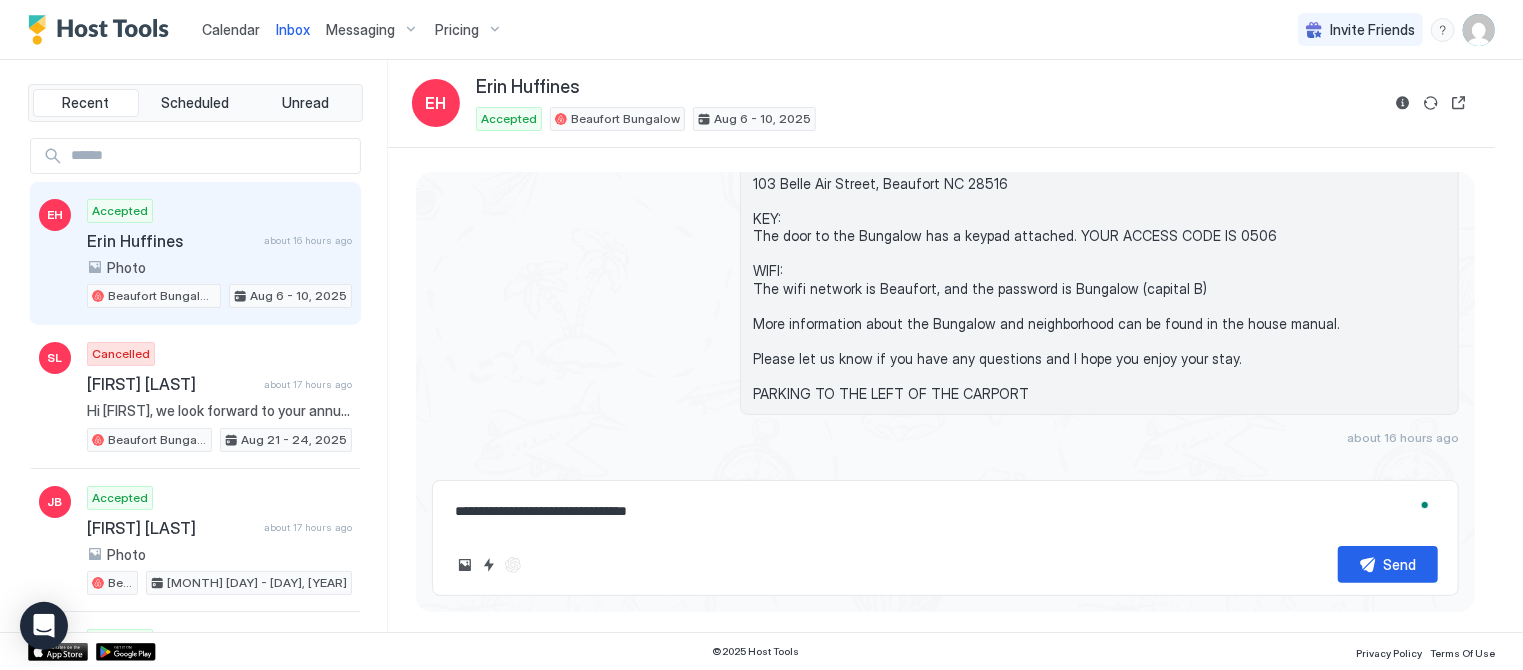 type on "*" 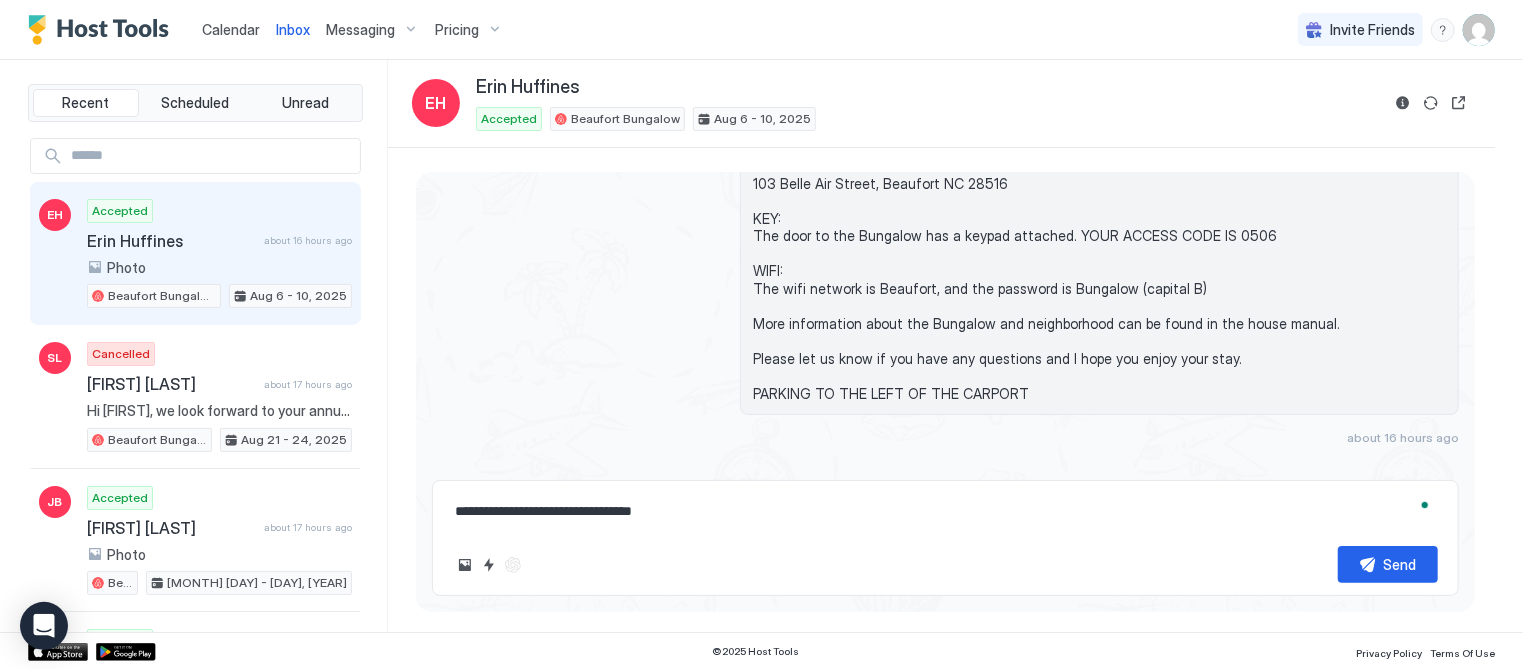 type on "*" 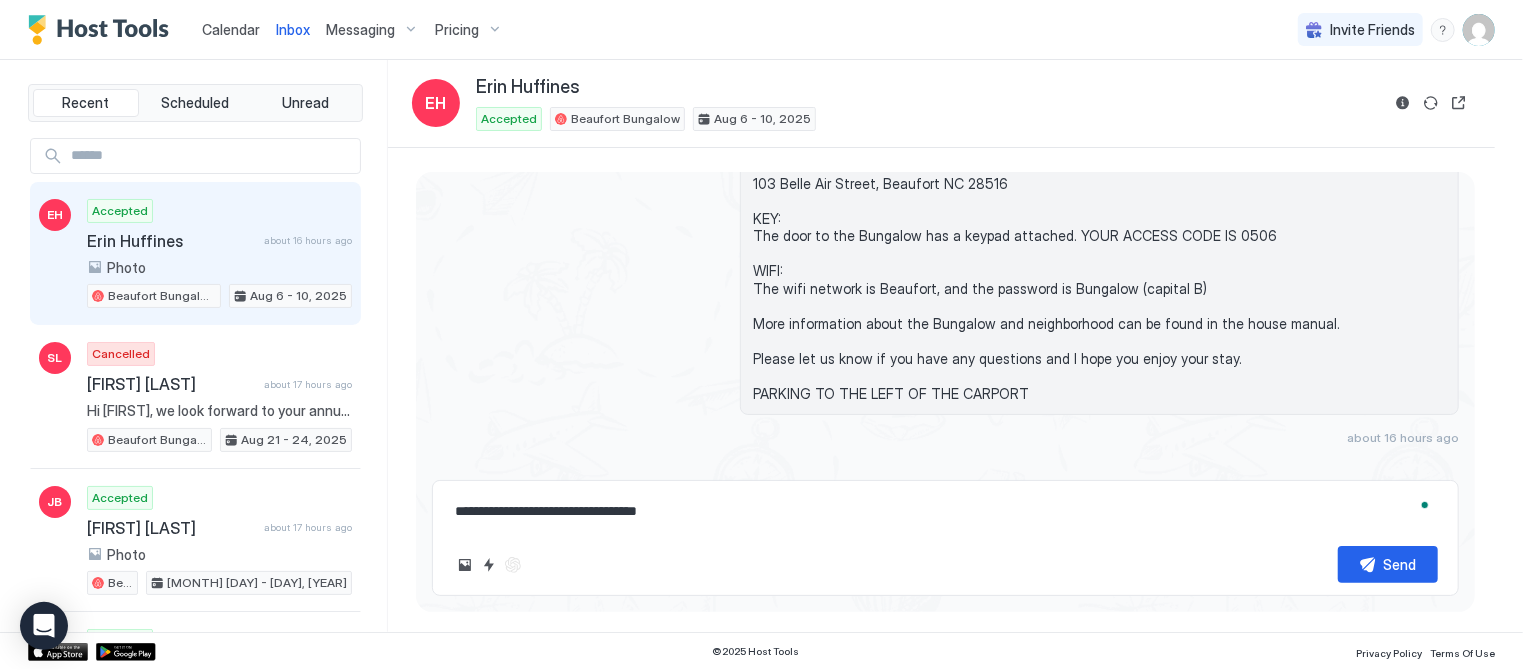 type on "*" 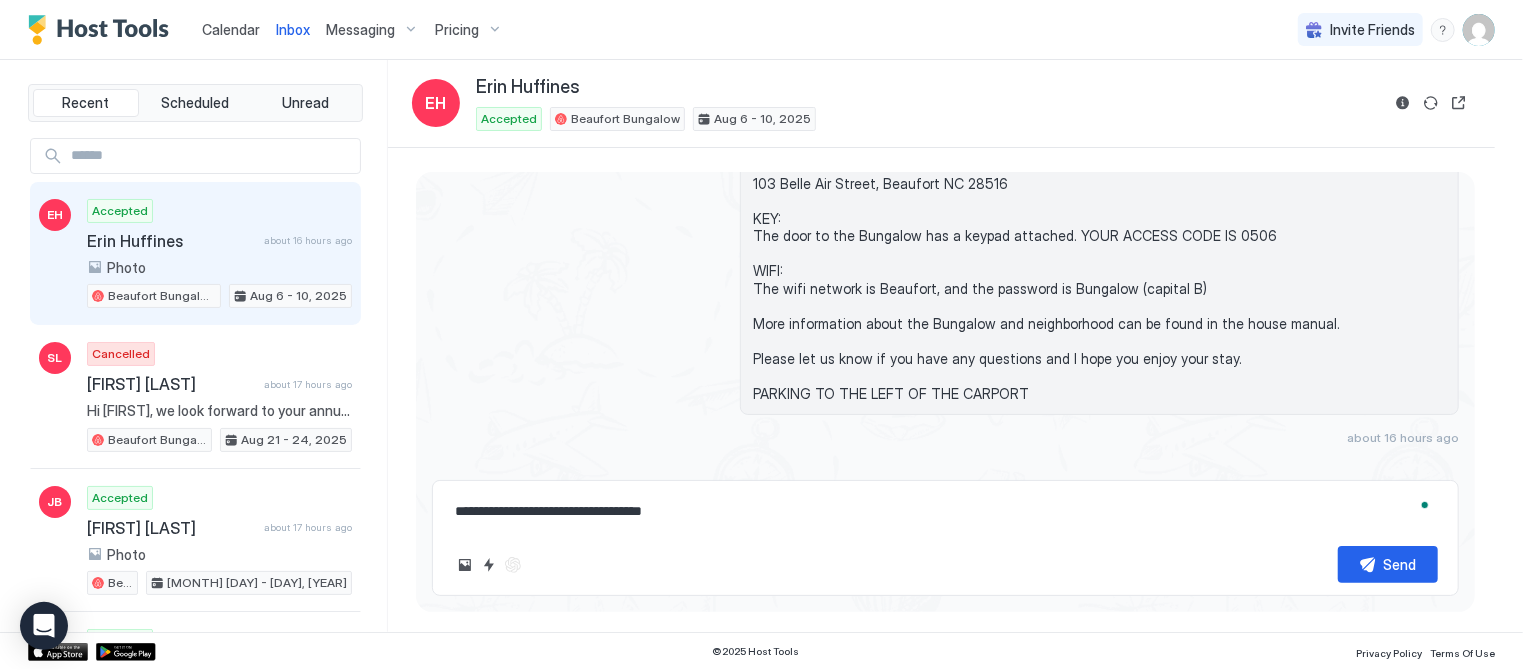 type on "*" 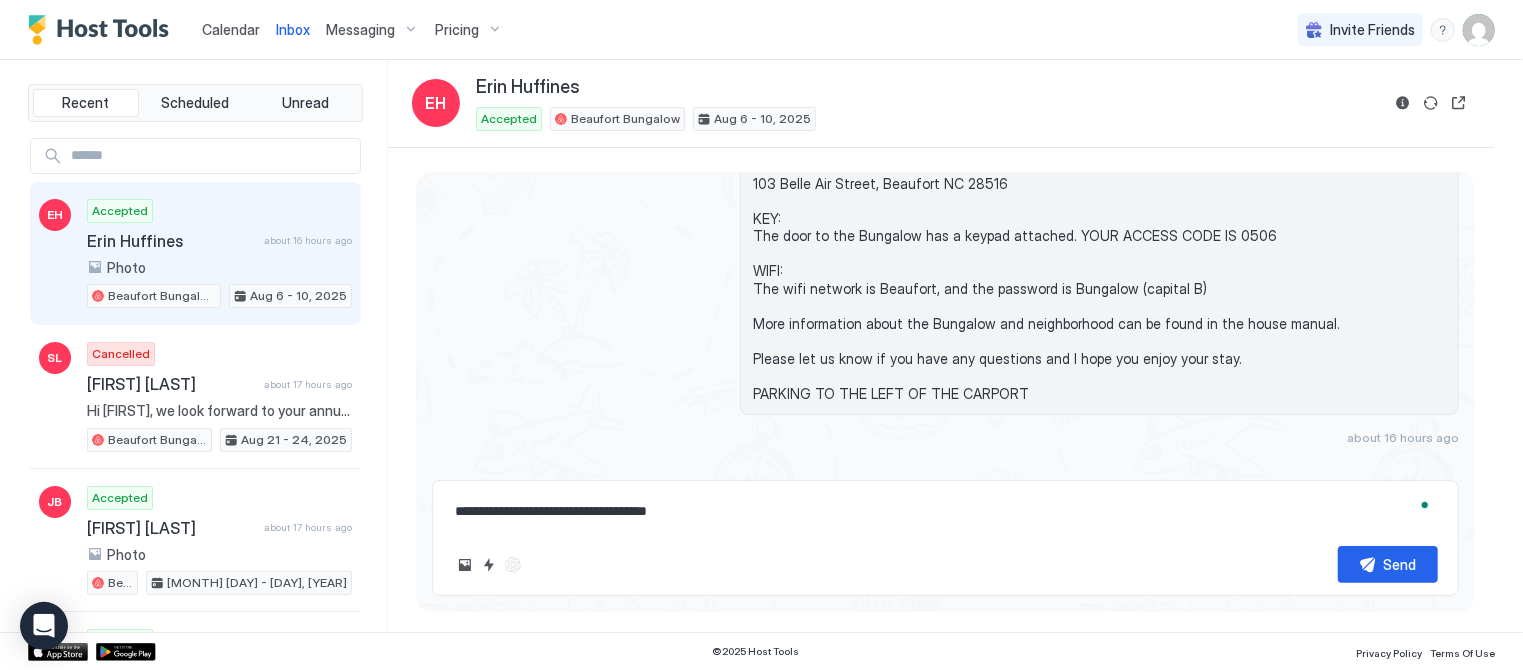type on "*" 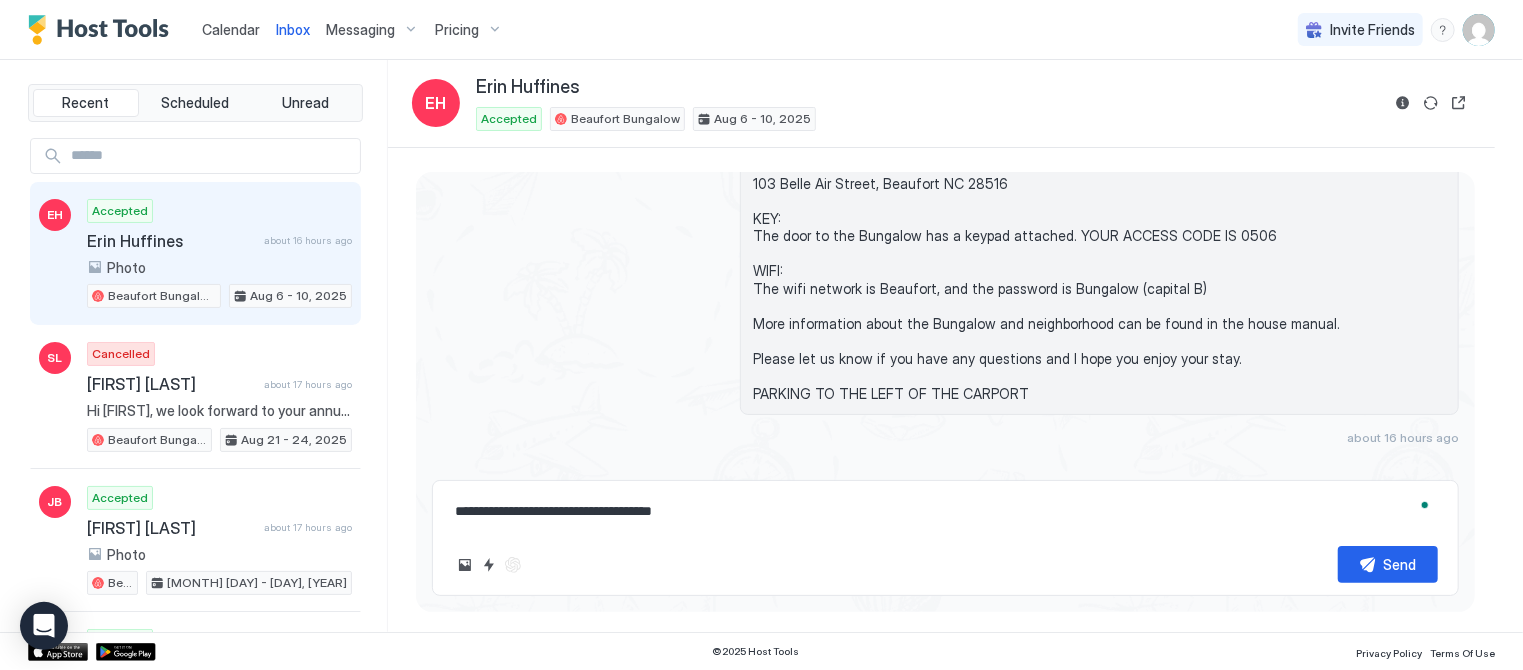 type on "*" 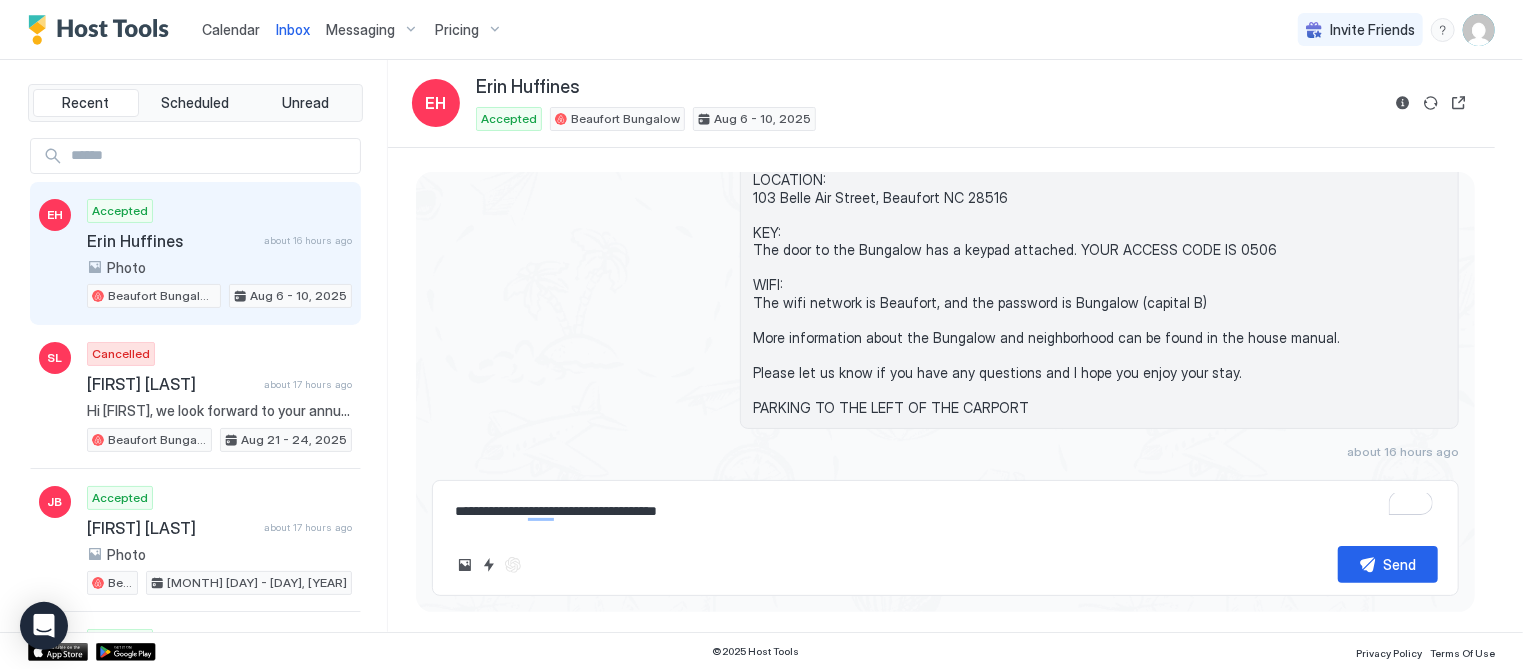 scroll, scrollTop: 2196, scrollLeft: 0, axis: vertical 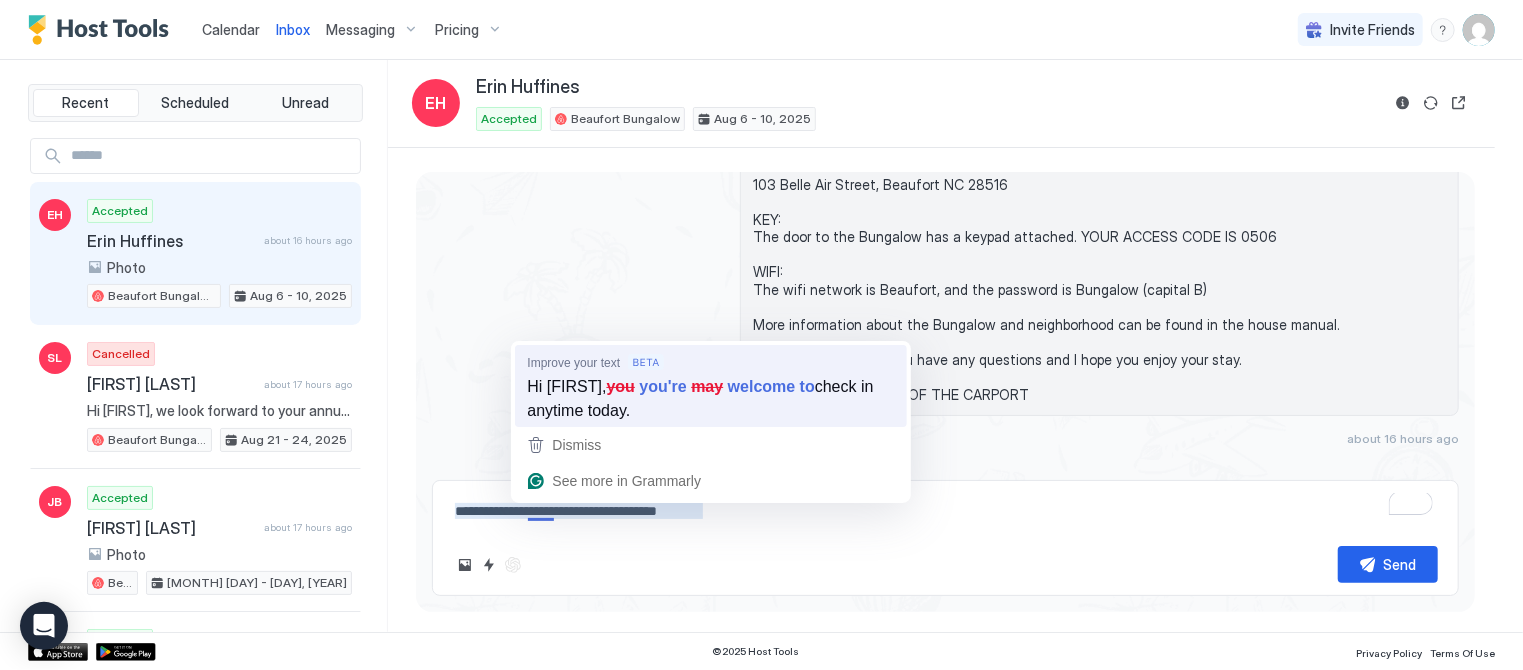 type on "**********" 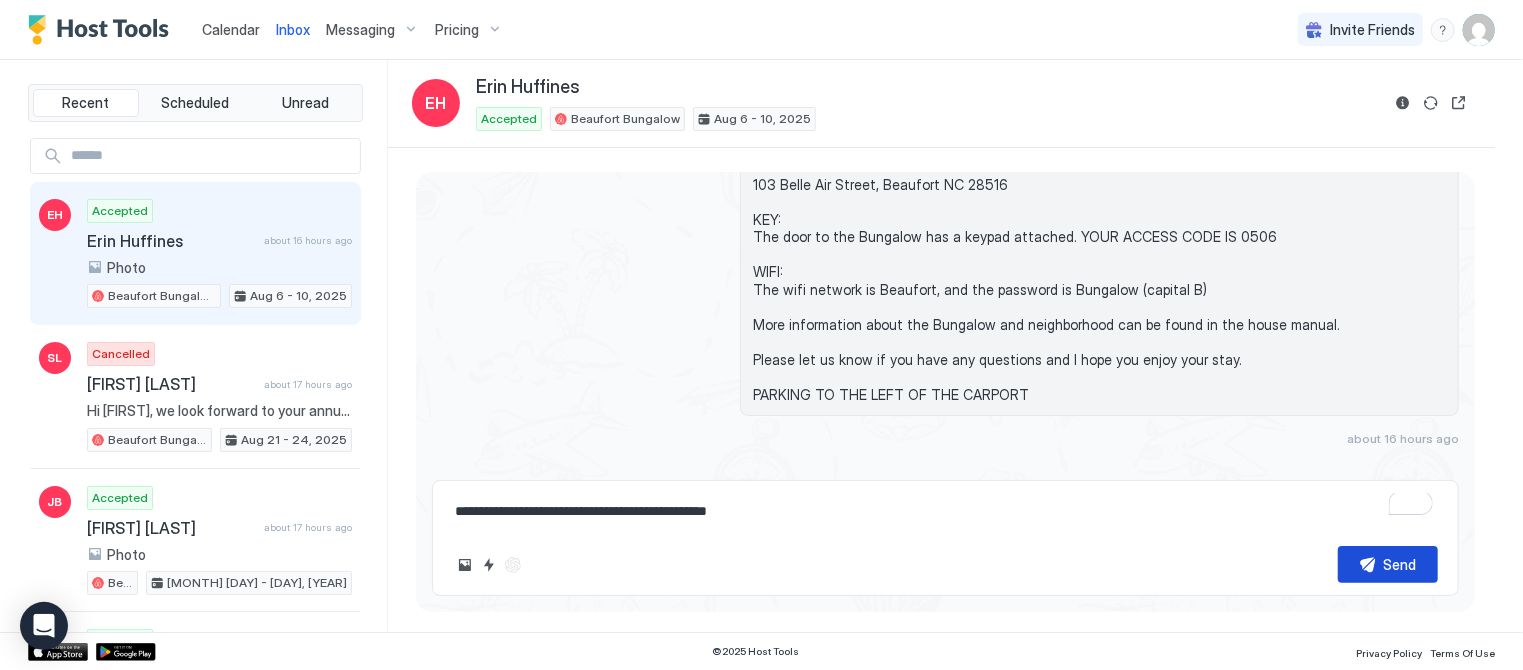 type on "**********" 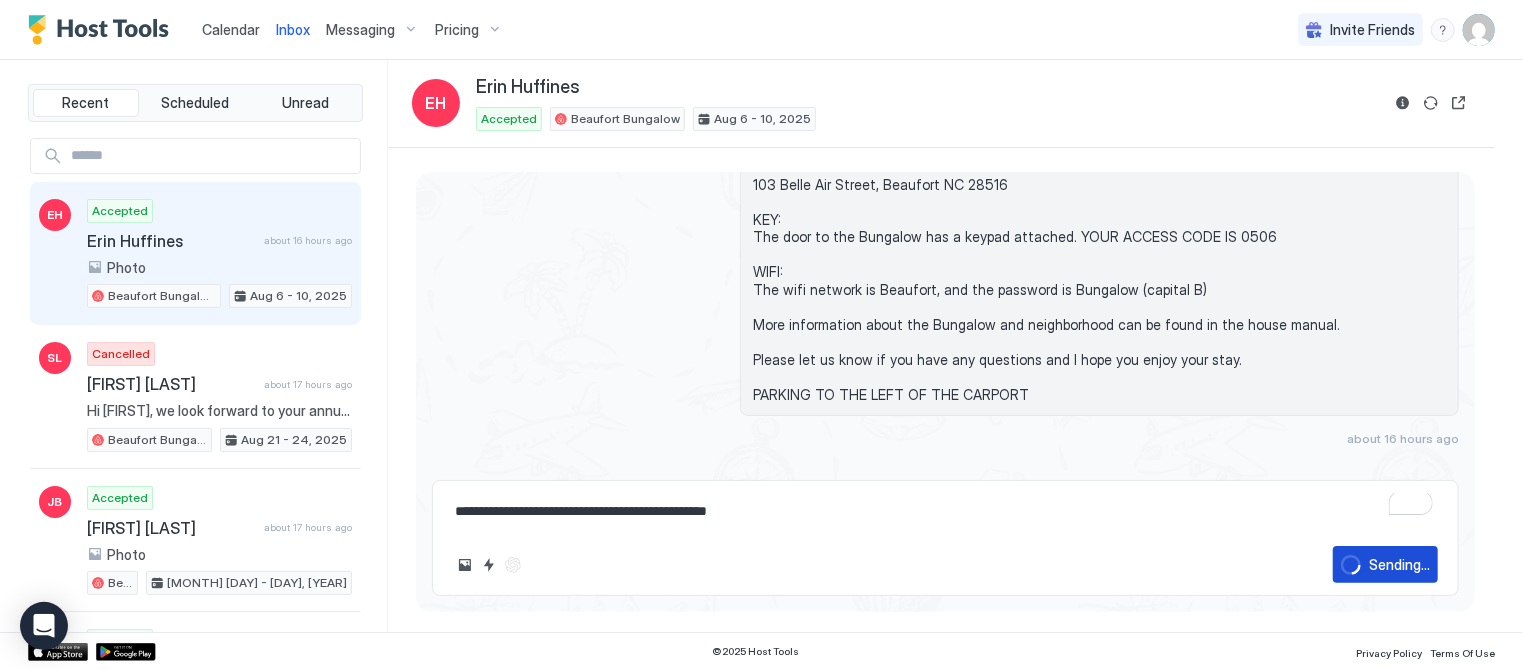 type on "*" 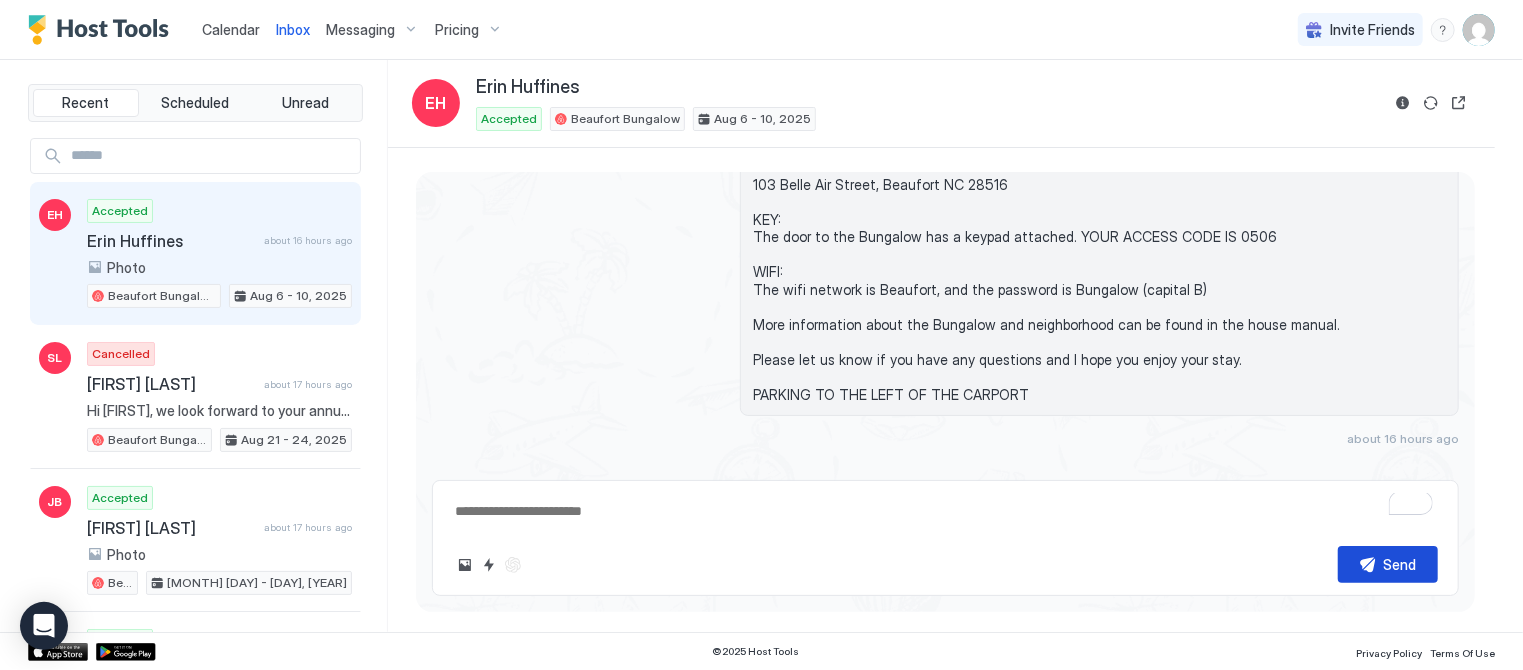 scroll, scrollTop: 2342, scrollLeft: 0, axis: vertical 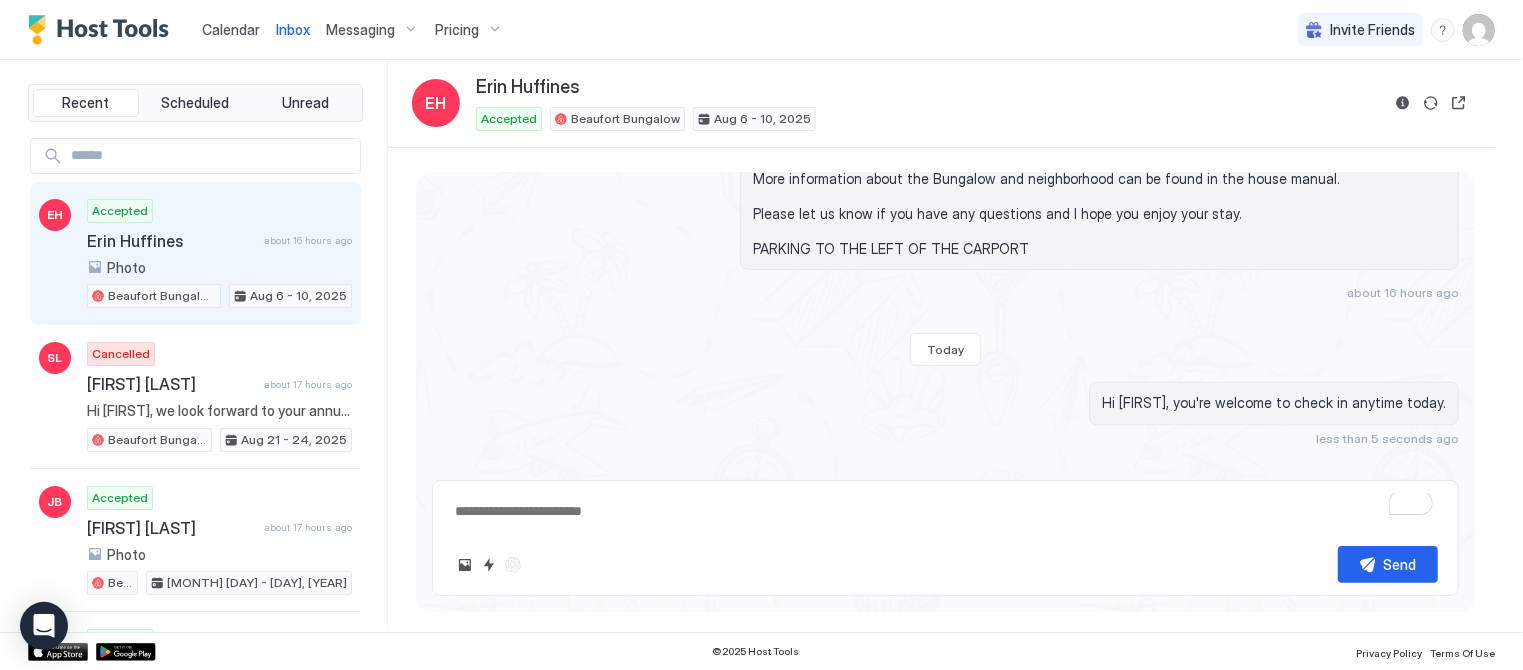 click on "Pricing" at bounding box center (457, 30) 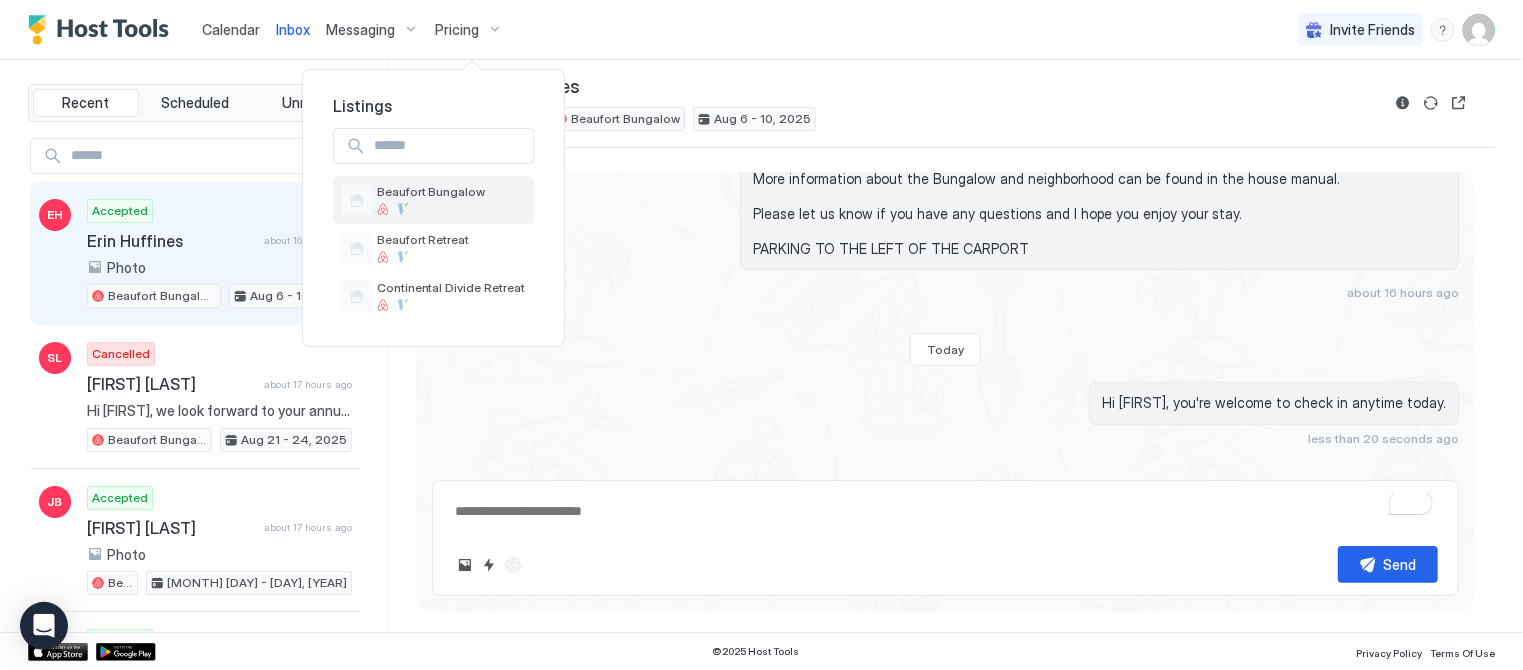 click on "Beaufort Bungalow" at bounding box center (431, 191) 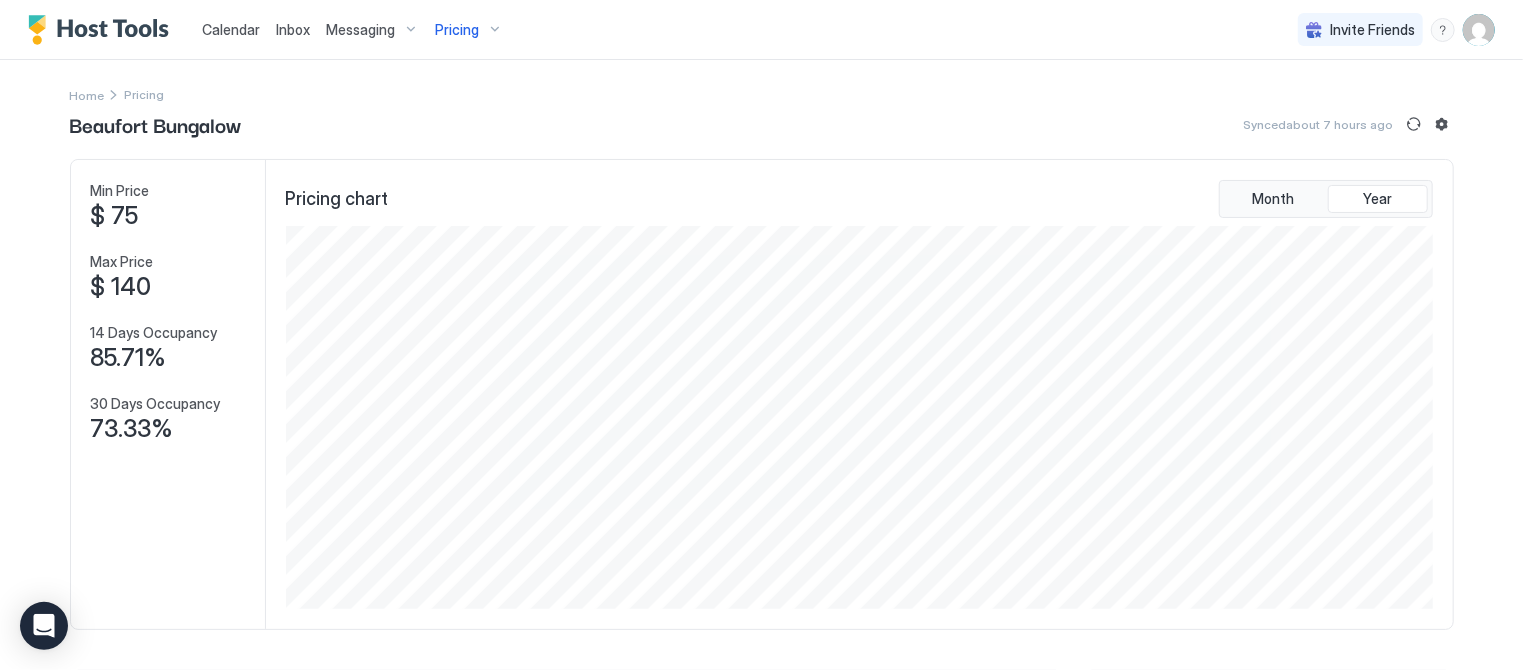 scroll, scrollTop: 999616, scrollLeft: 998848, axis: both 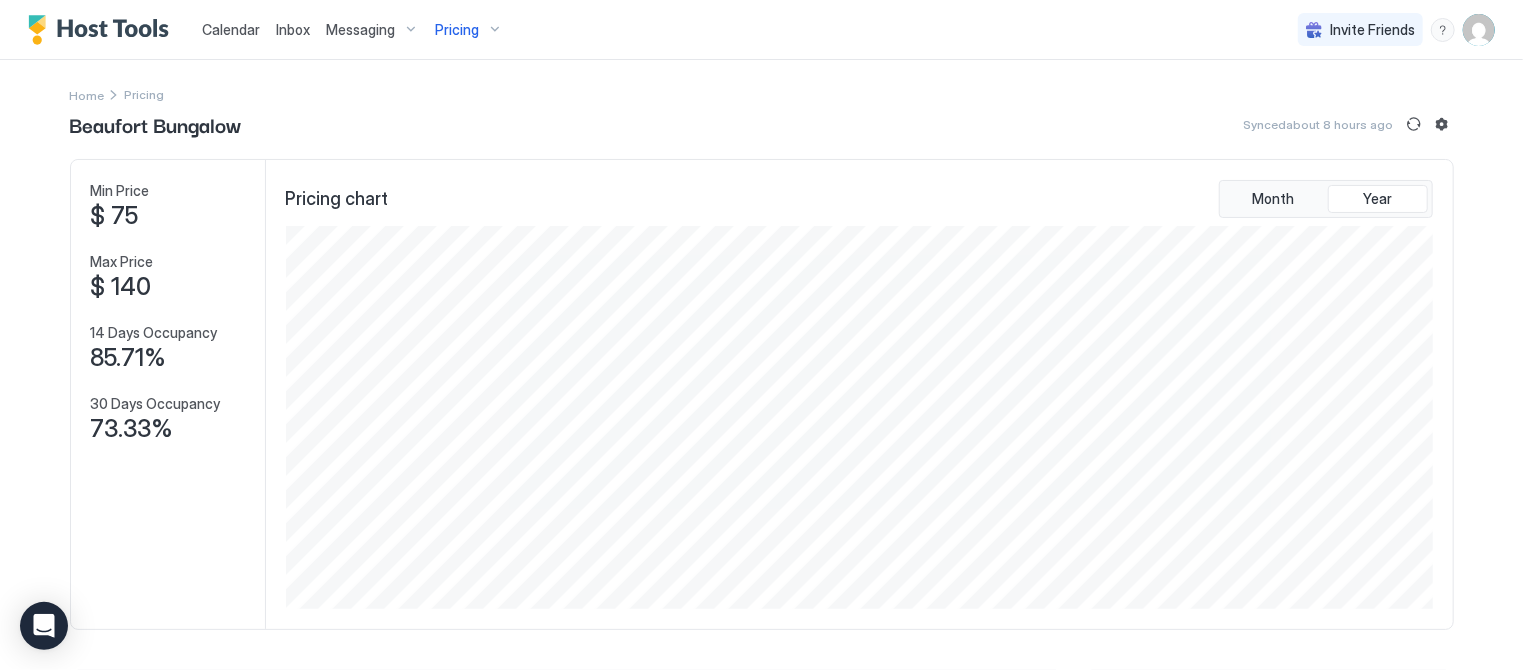click on "Pricing" at bounding box center [457, 30] 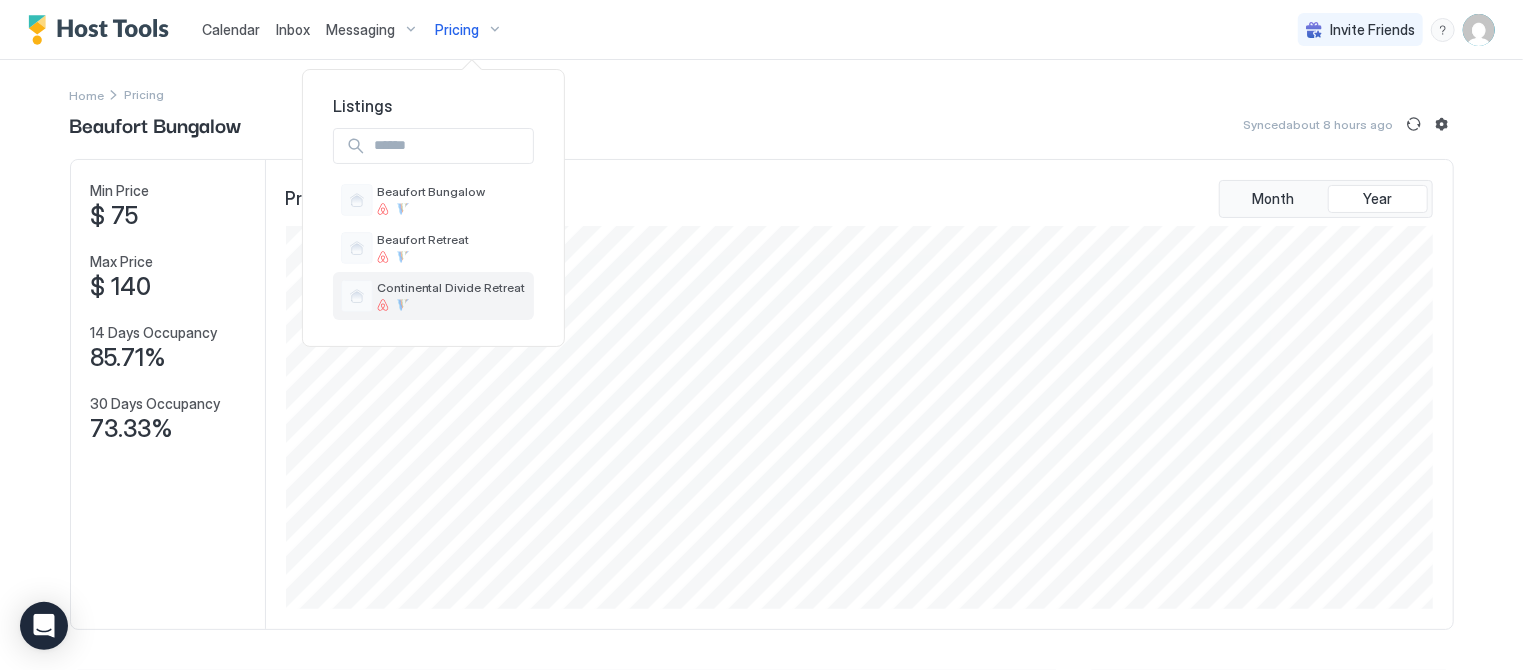click on "Continental Divide Retreat" at bounding box center (451, 287) 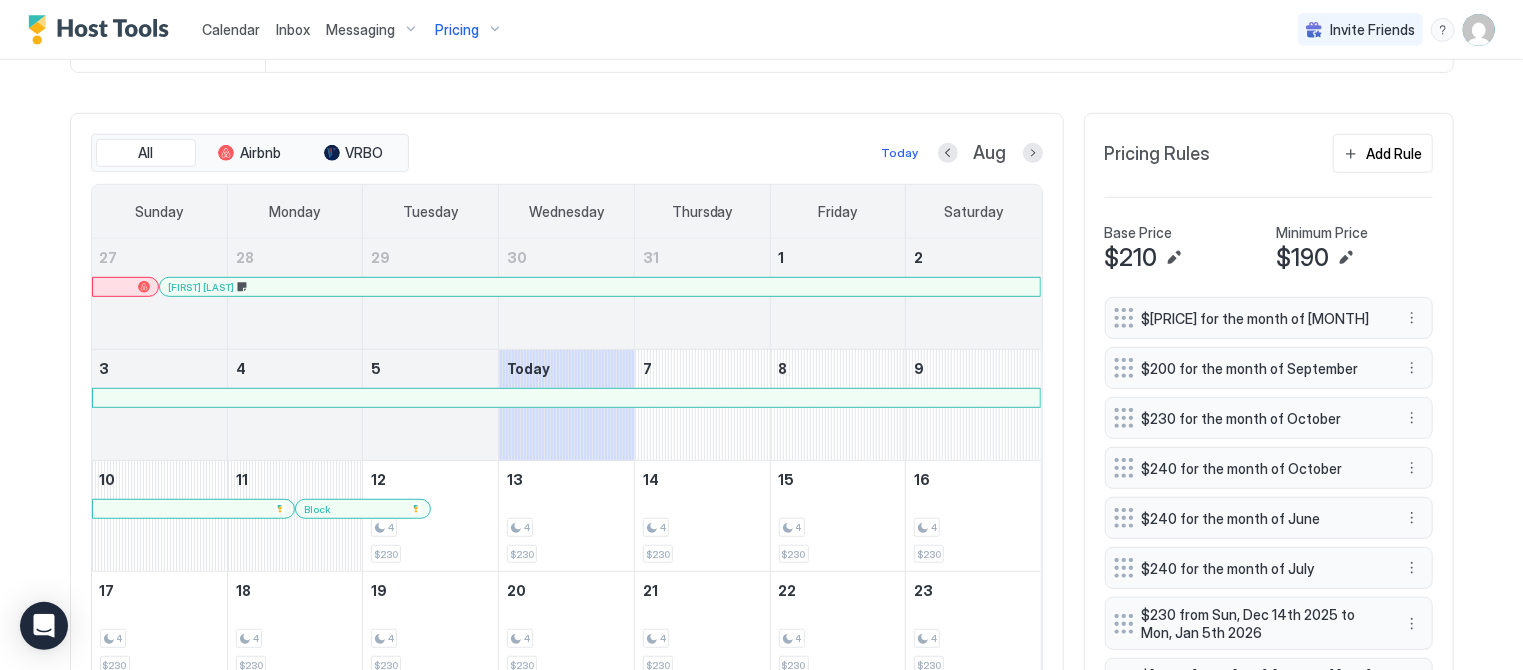 scroll, scrollTop: 564, scrollLeft: 0, axis: vertical 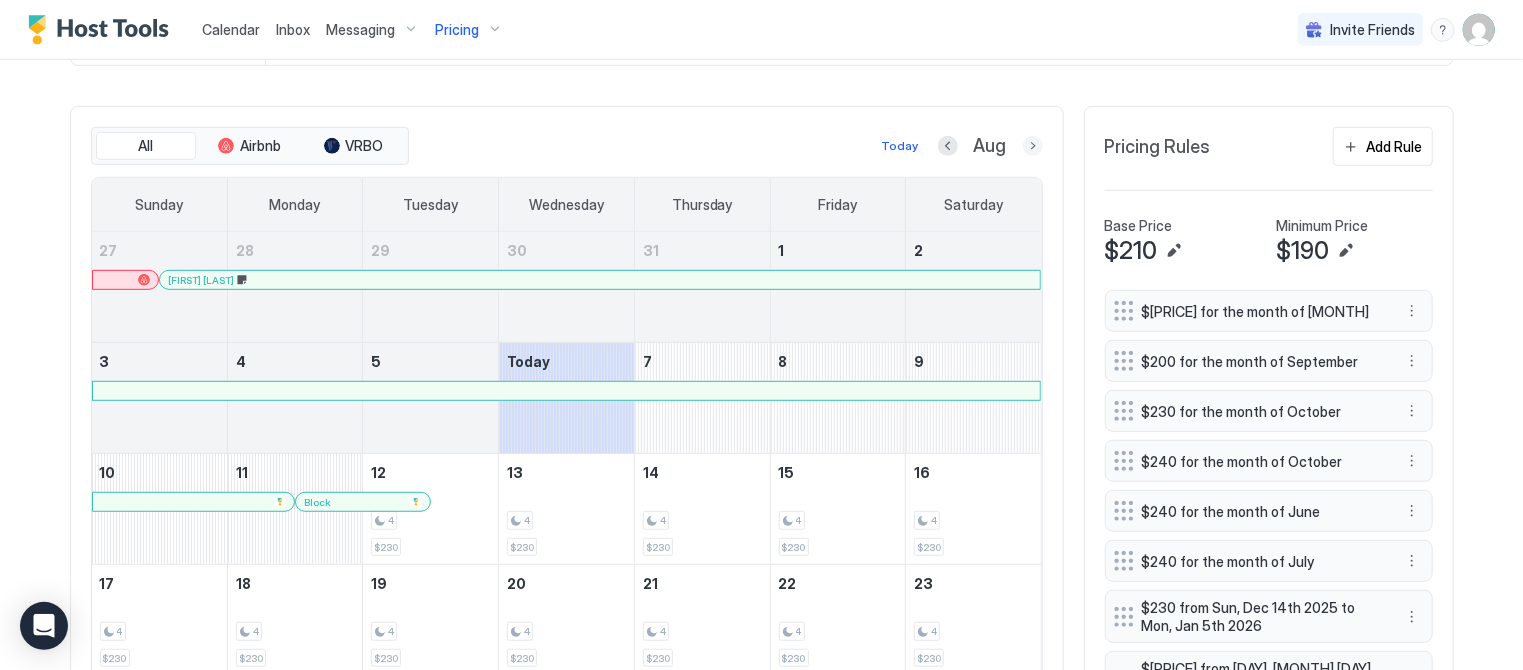 click at bounding box center (1033, 146) 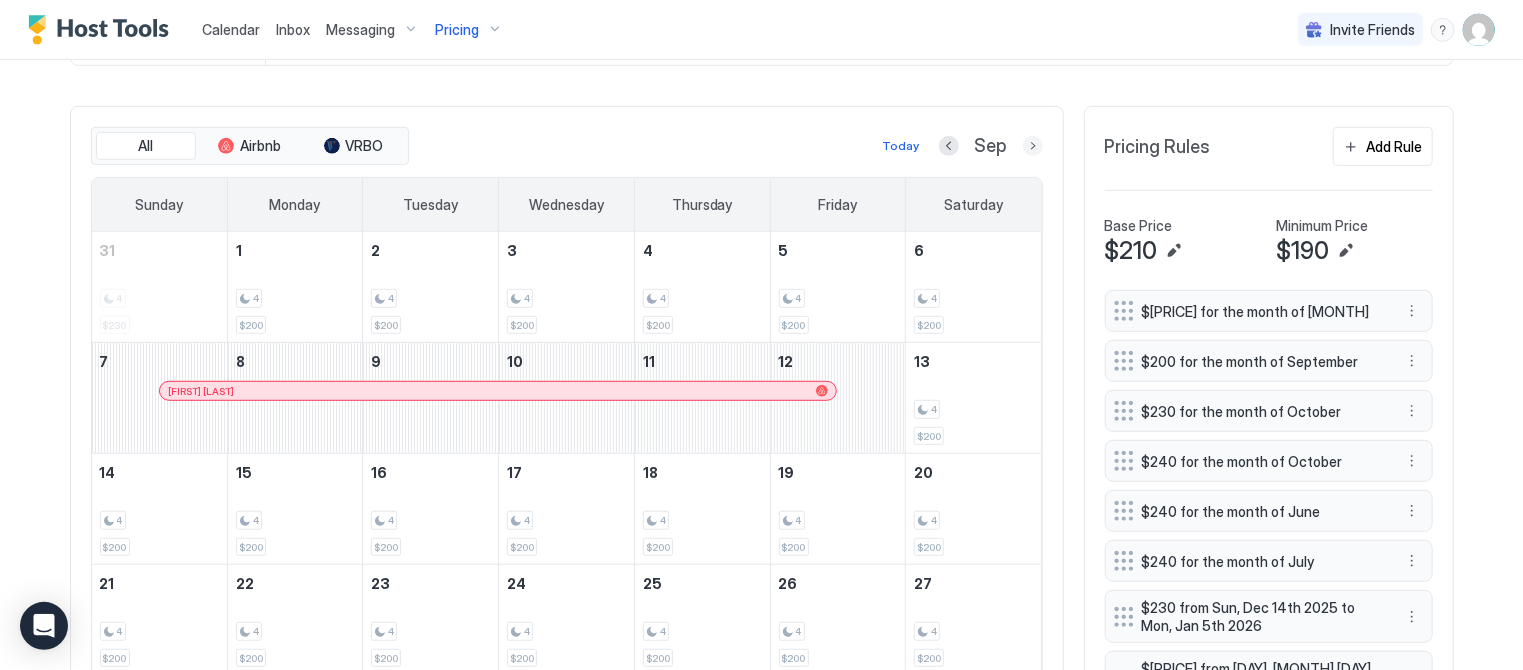 click at bounding box center [1033, 146] 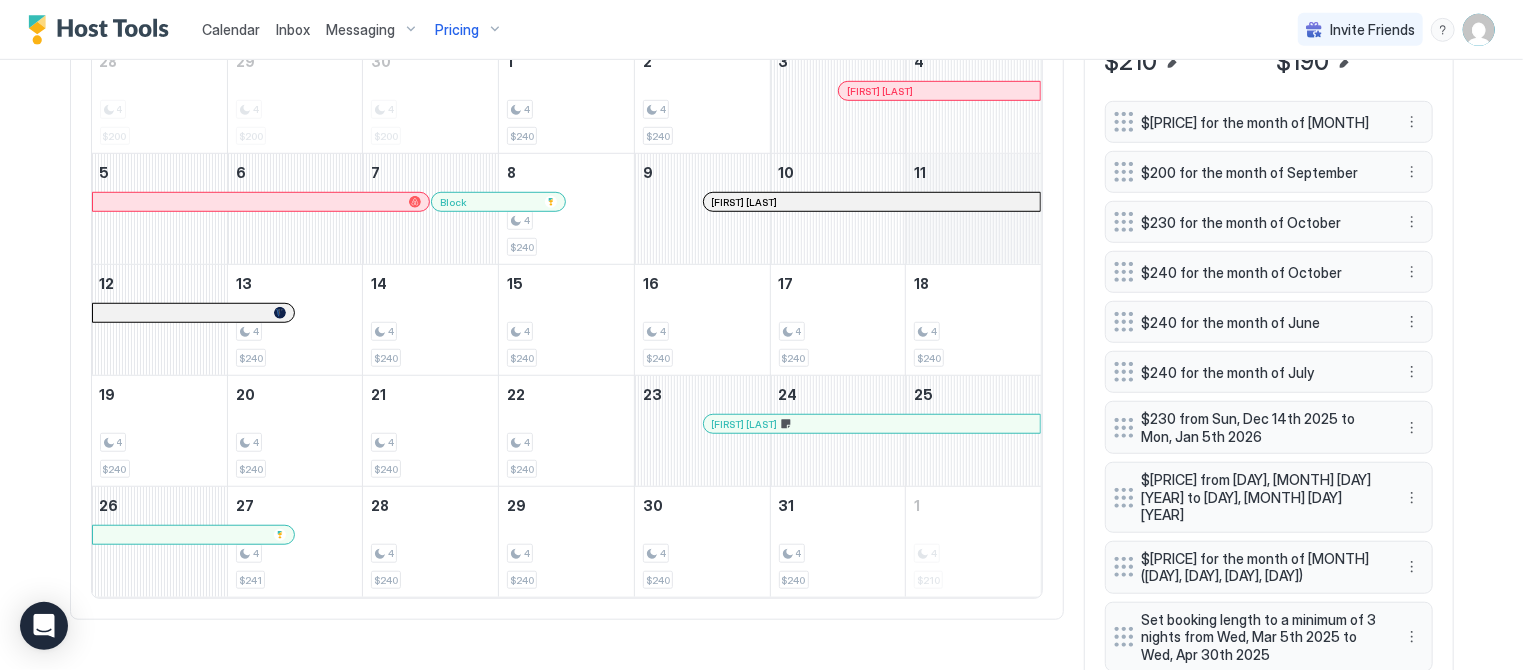 scroll, scrollTop: 771, scrollLeft: 0, axis: vertical 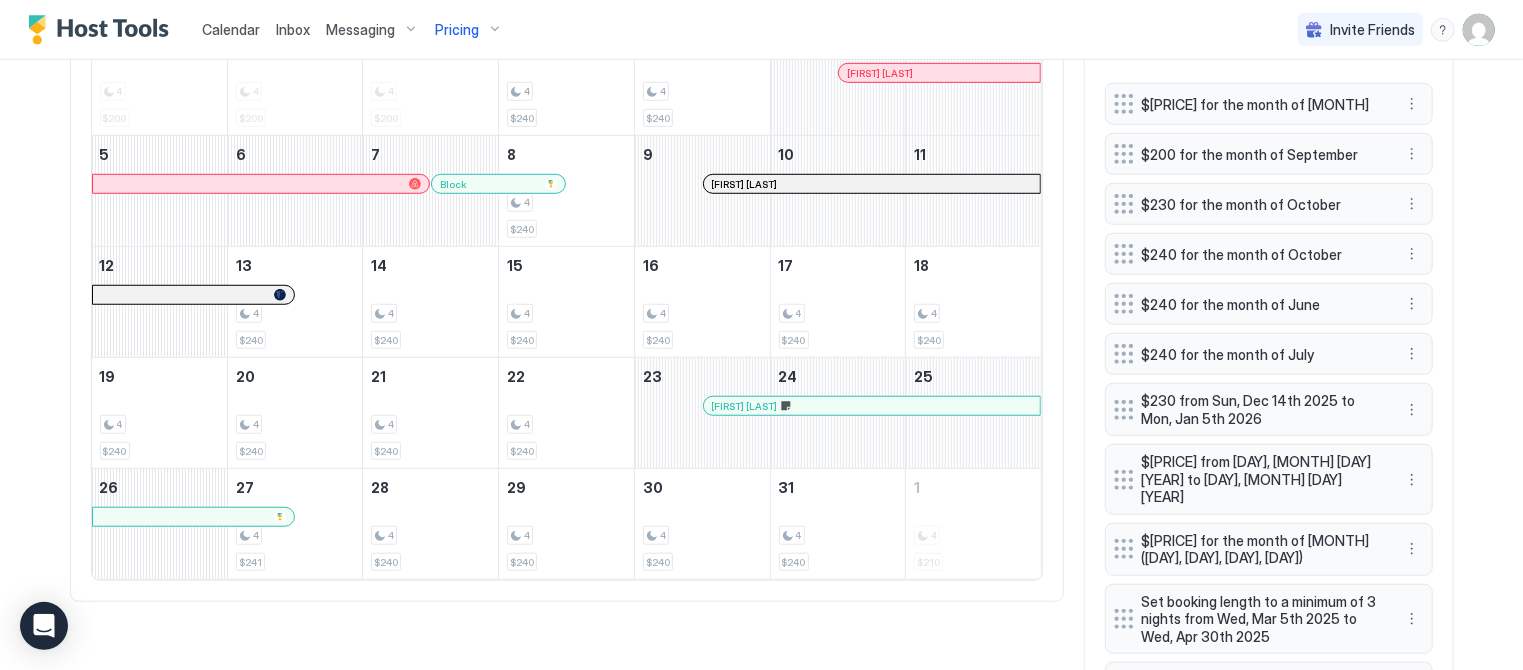 click on "Inbox" at bounding box center (293, 29) 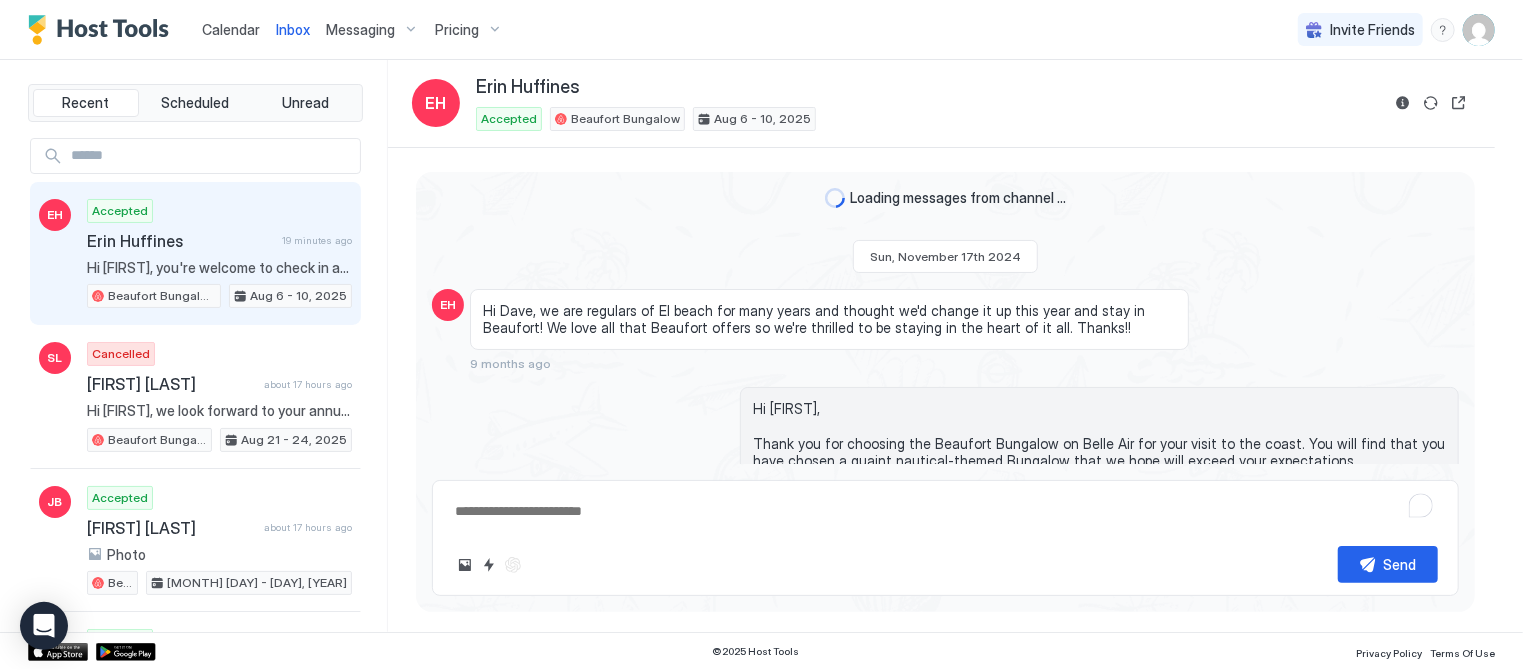 scroll, scrollTop: 0, scrollLeft: 0, axis: both 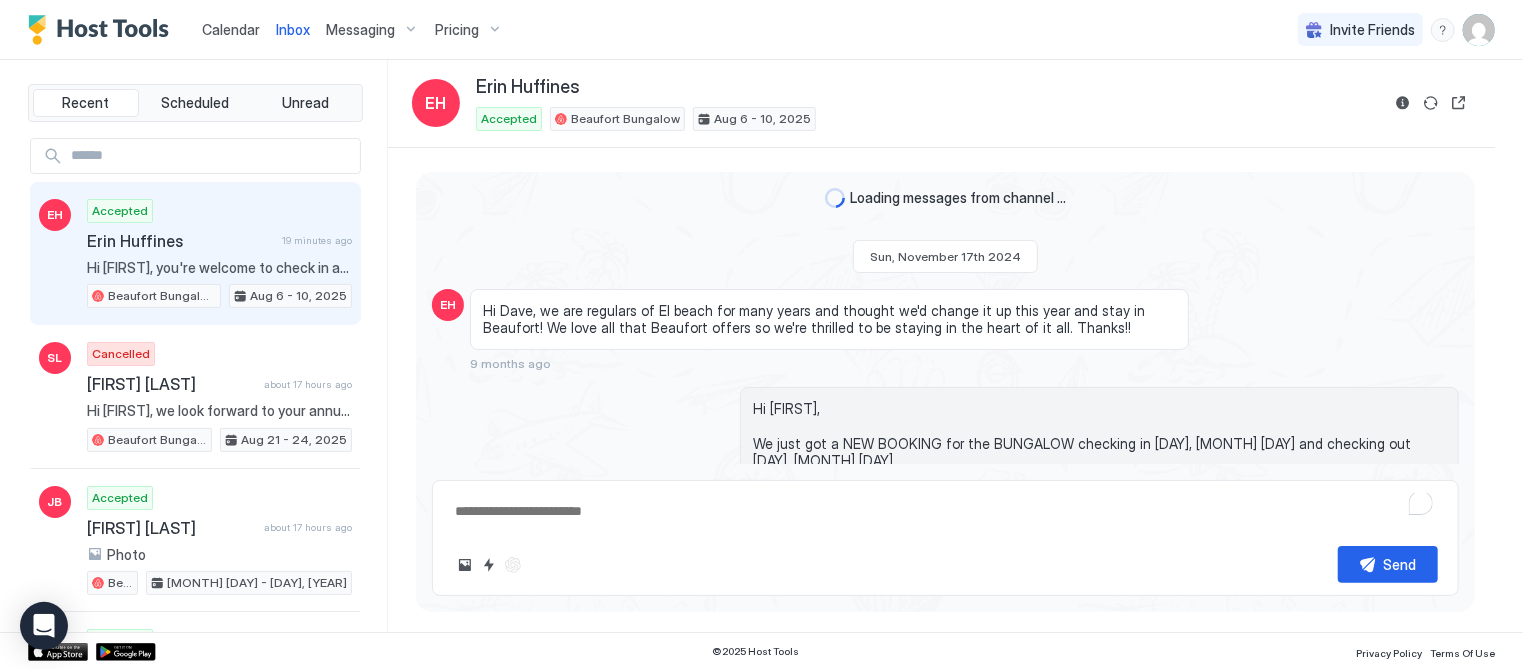 type on "*" 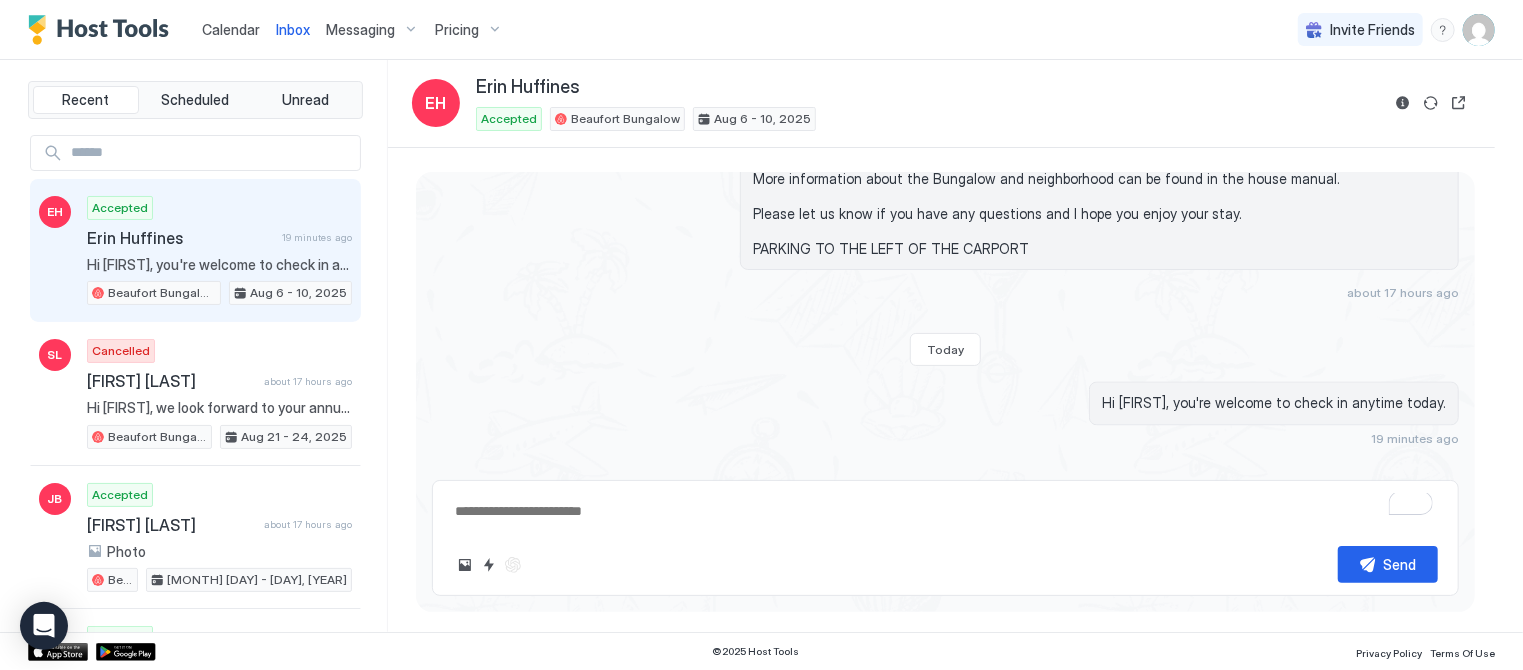 scroll, scrollTop: 0, scrollLeft: 0, axis: both 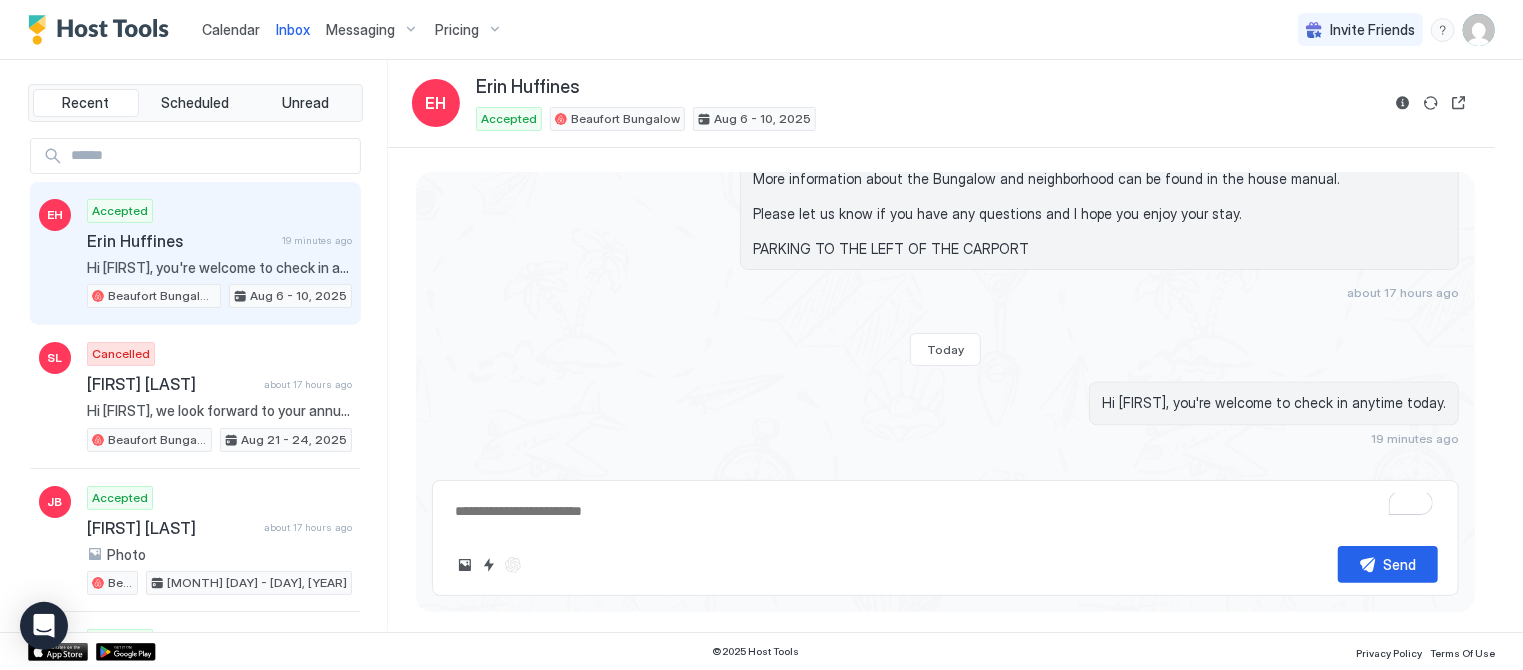 click at bounding box center (211, 156) 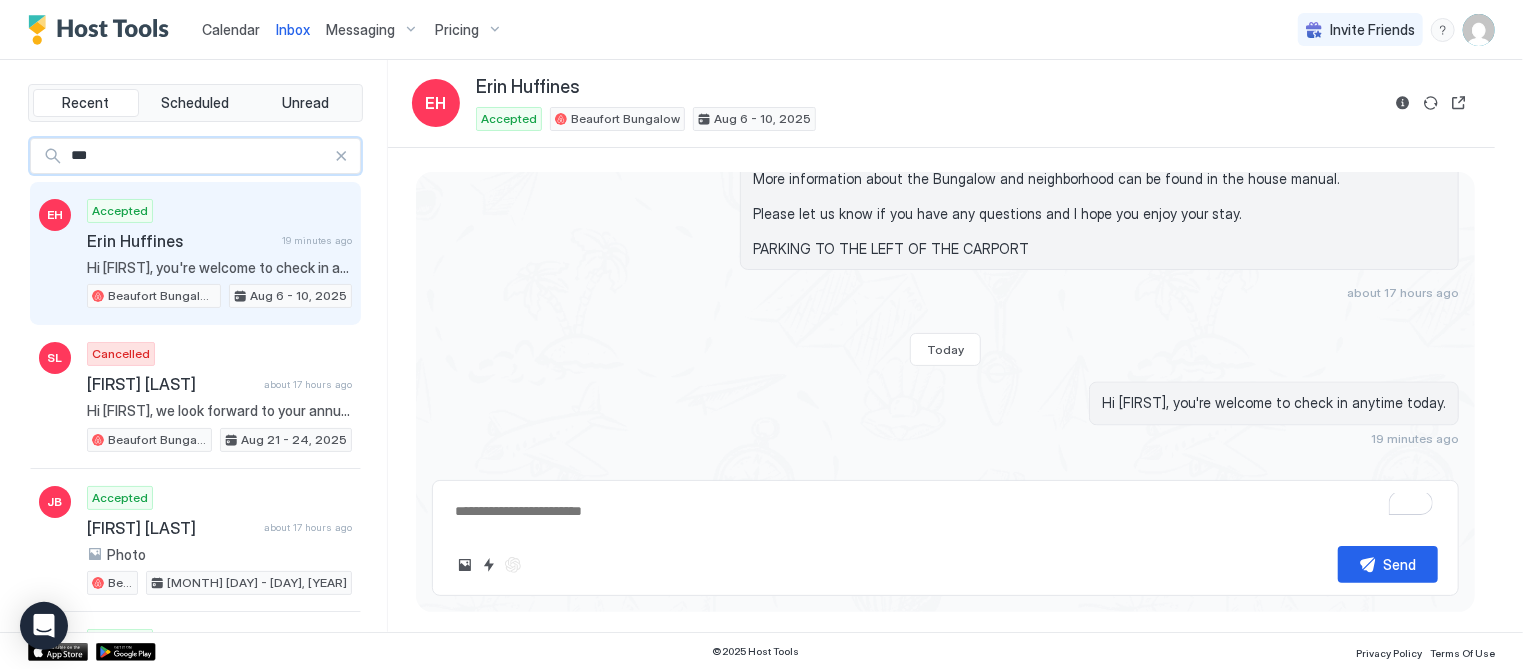 type on "****" 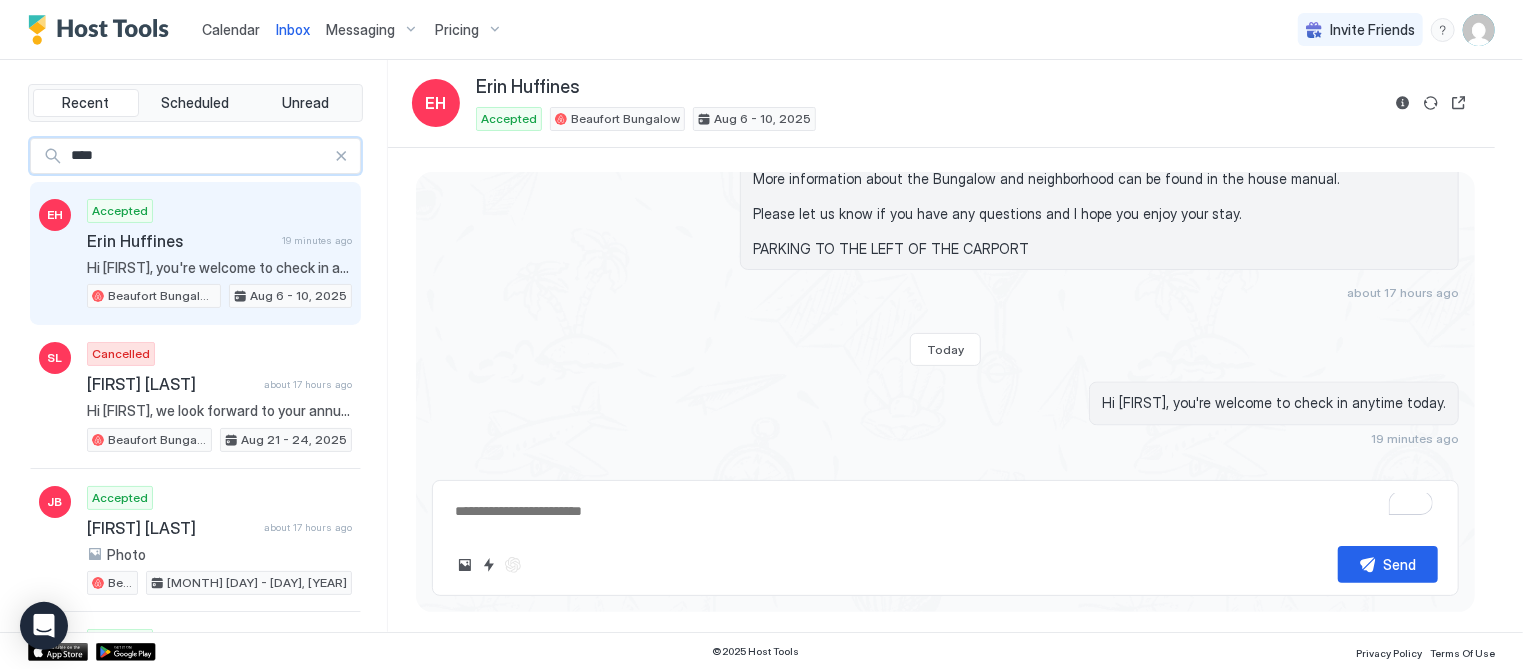 type on "*" 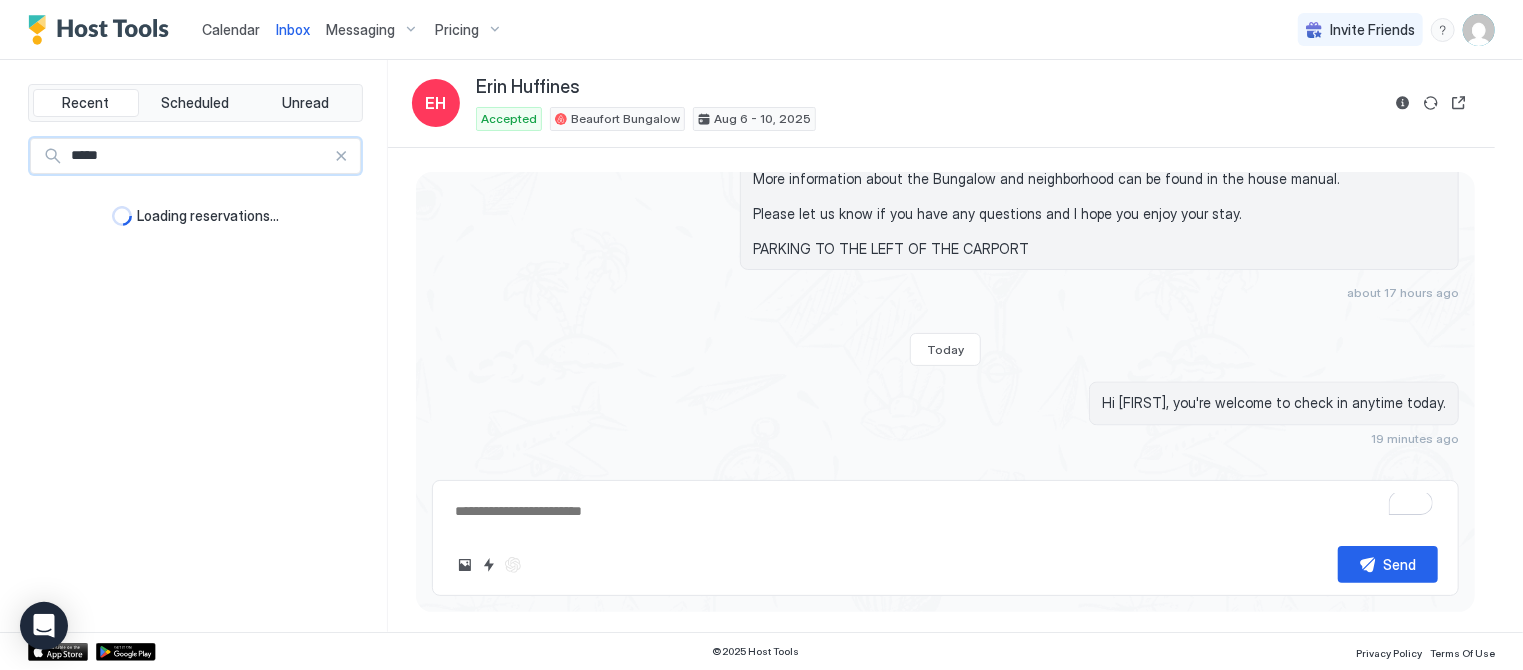 type on "******" 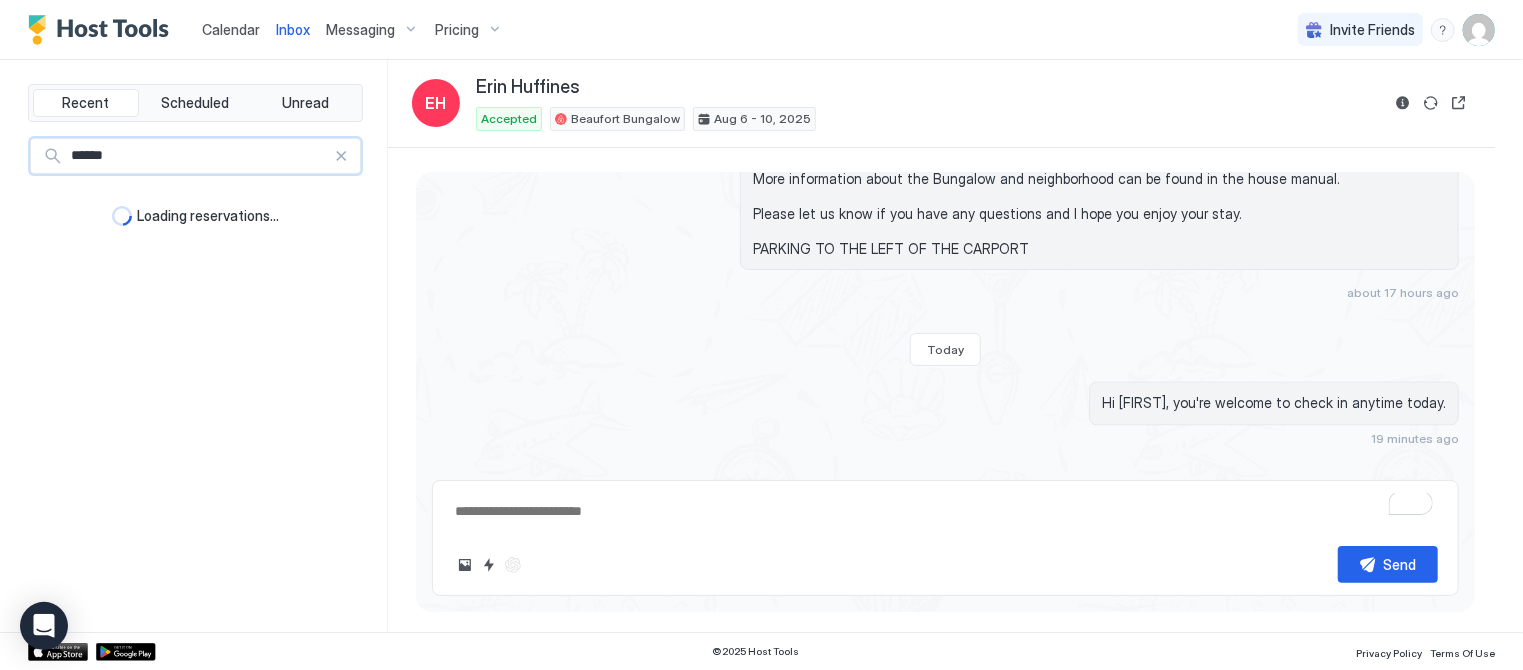 type on "*" 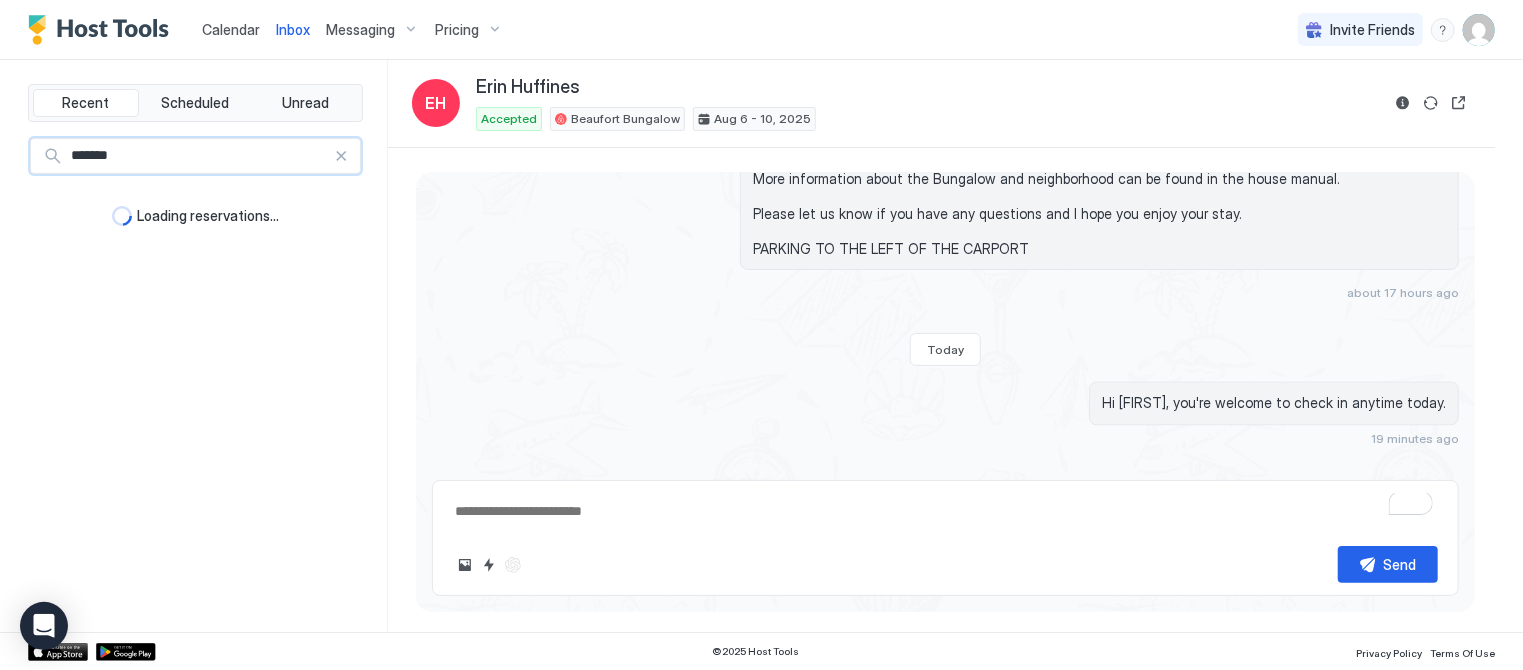 type on "*" 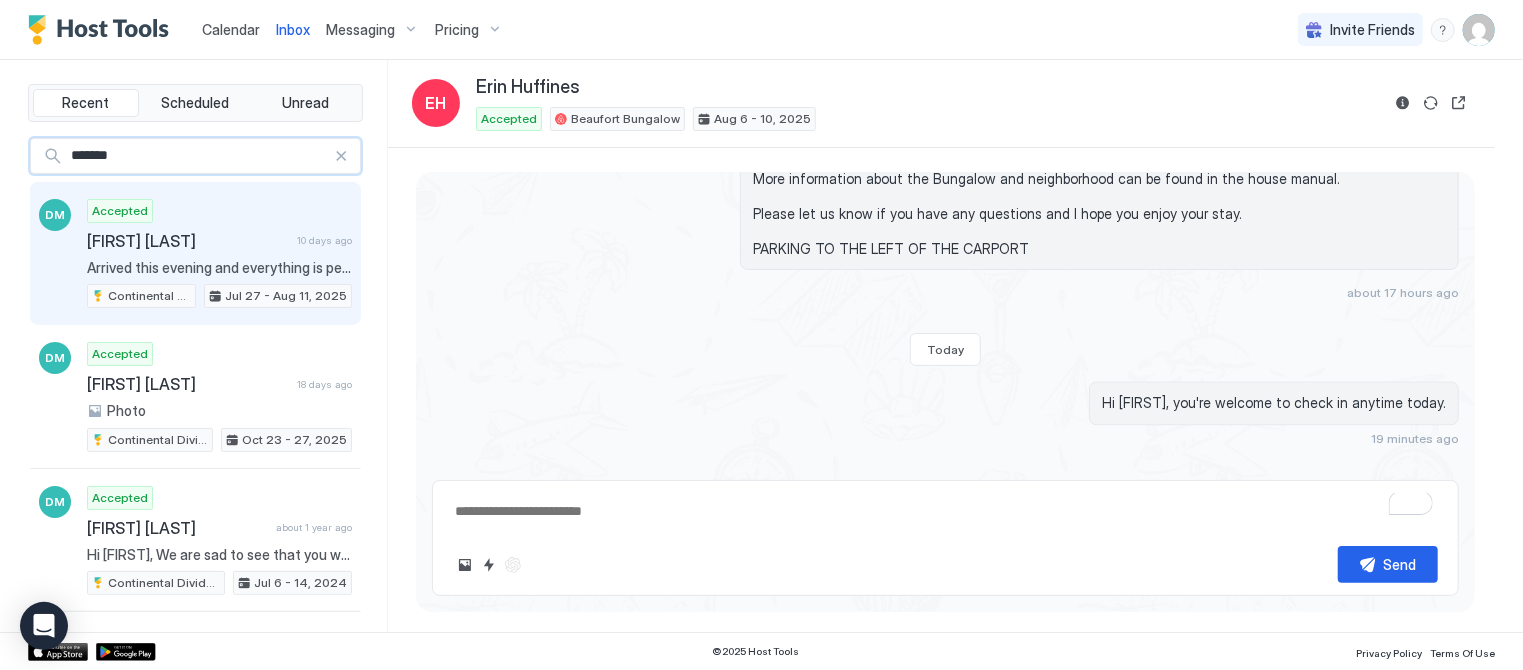 type on "*******" 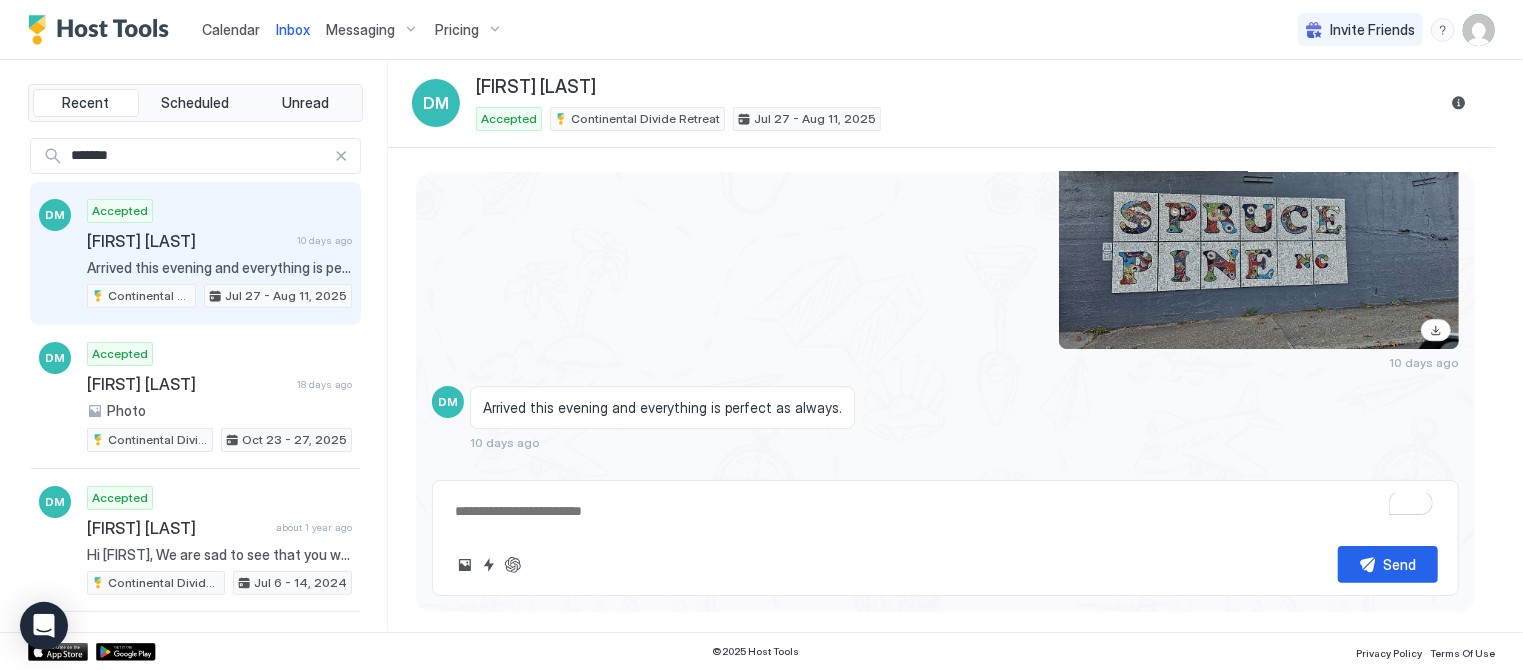 scroll, scrollTop: 3434, scrollLeft: 0, axis: vertical 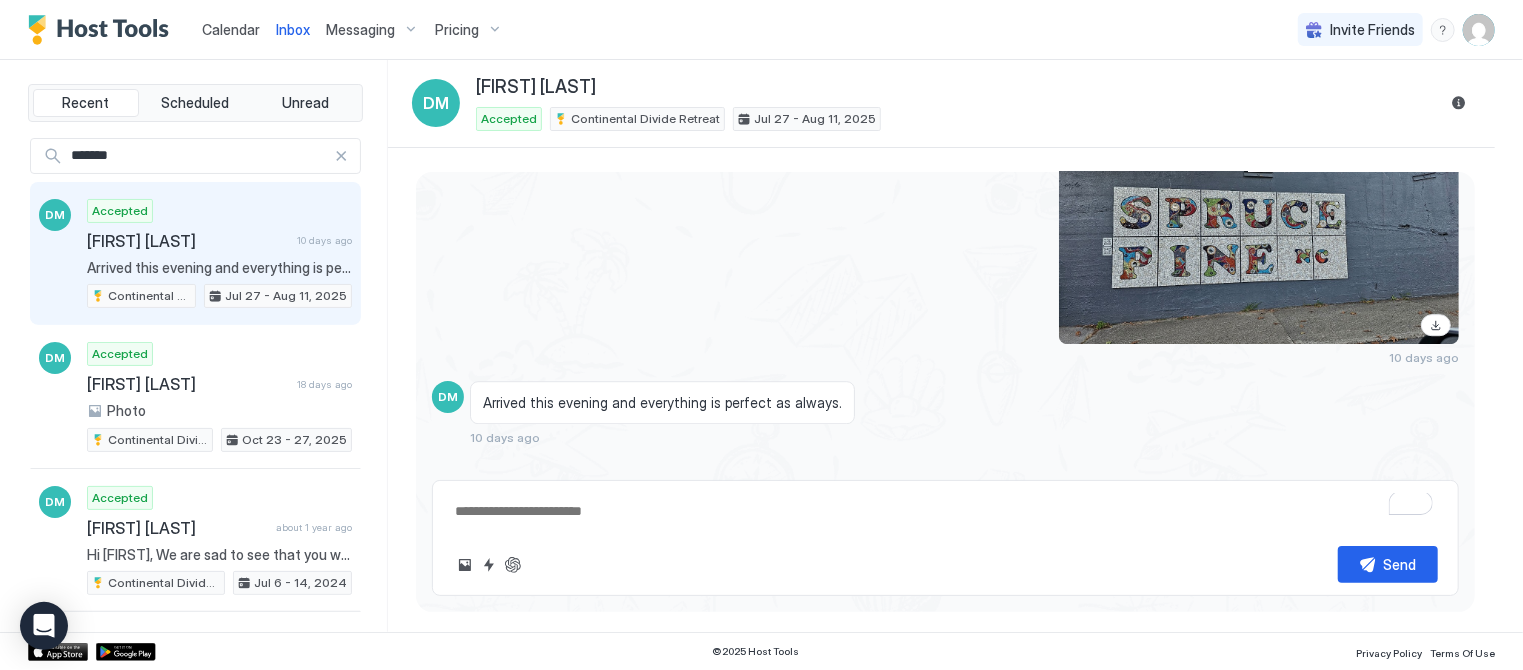 click at bounding box center [945, 511] 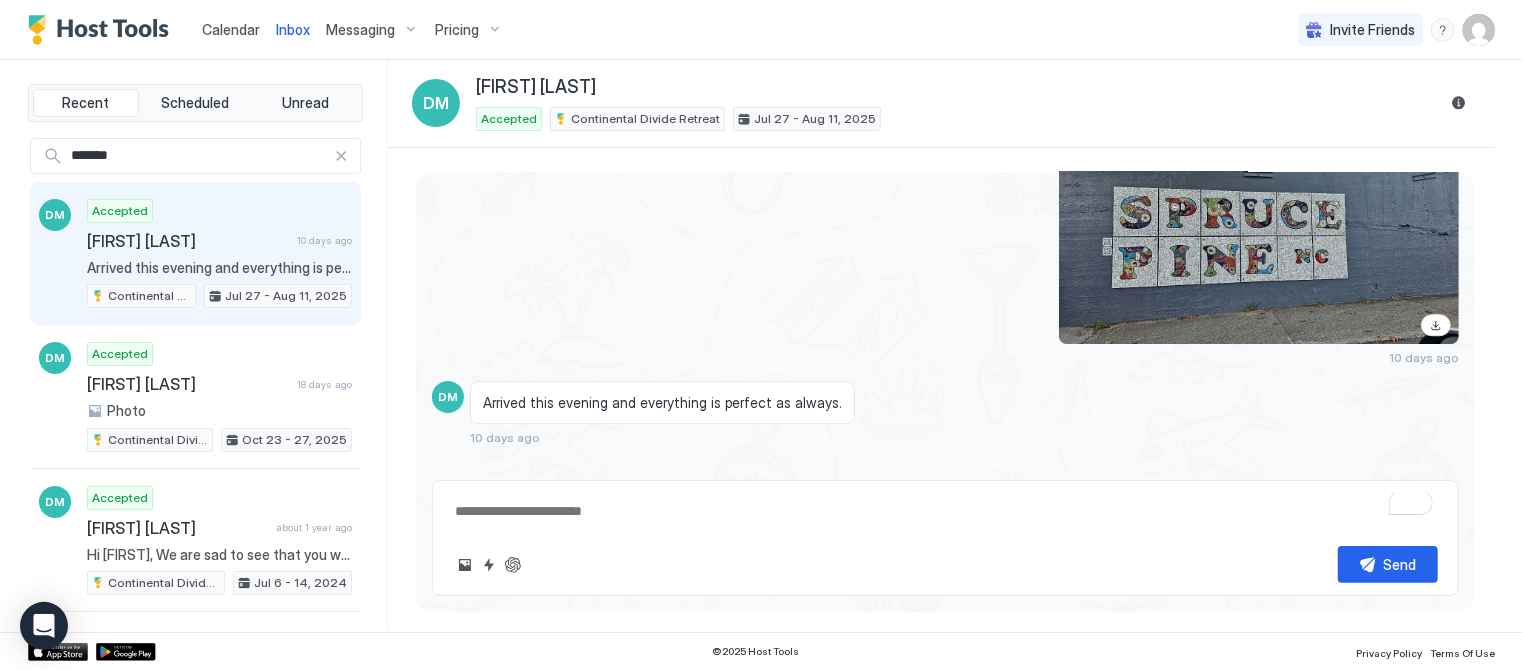 type on "*" 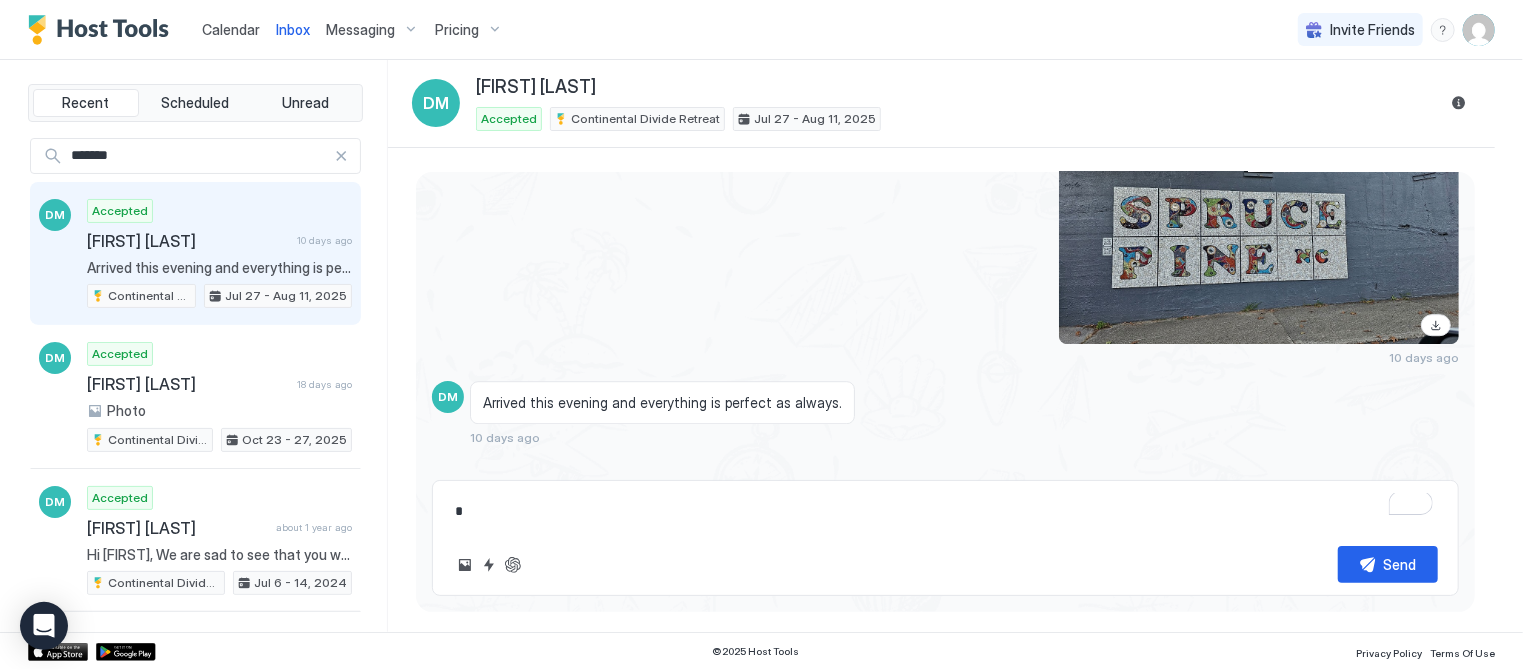 type on "*" 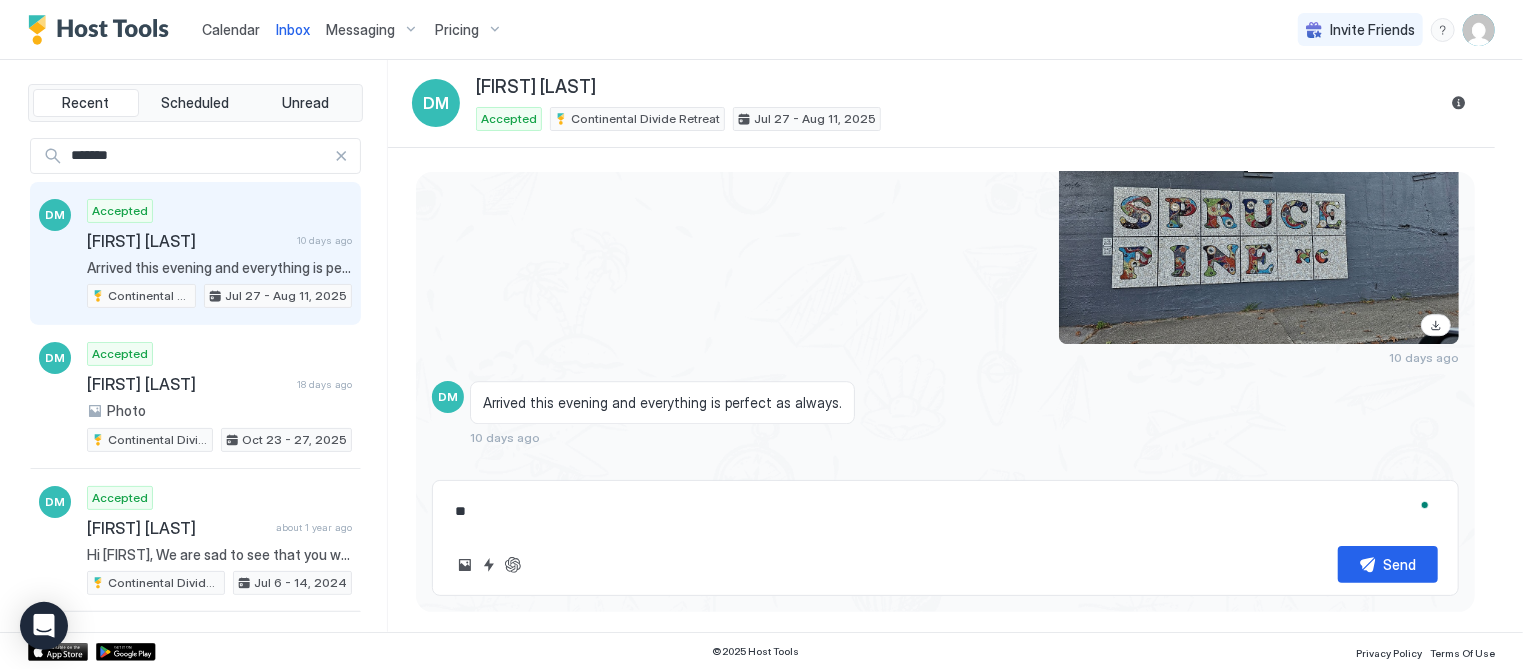 type on "*" 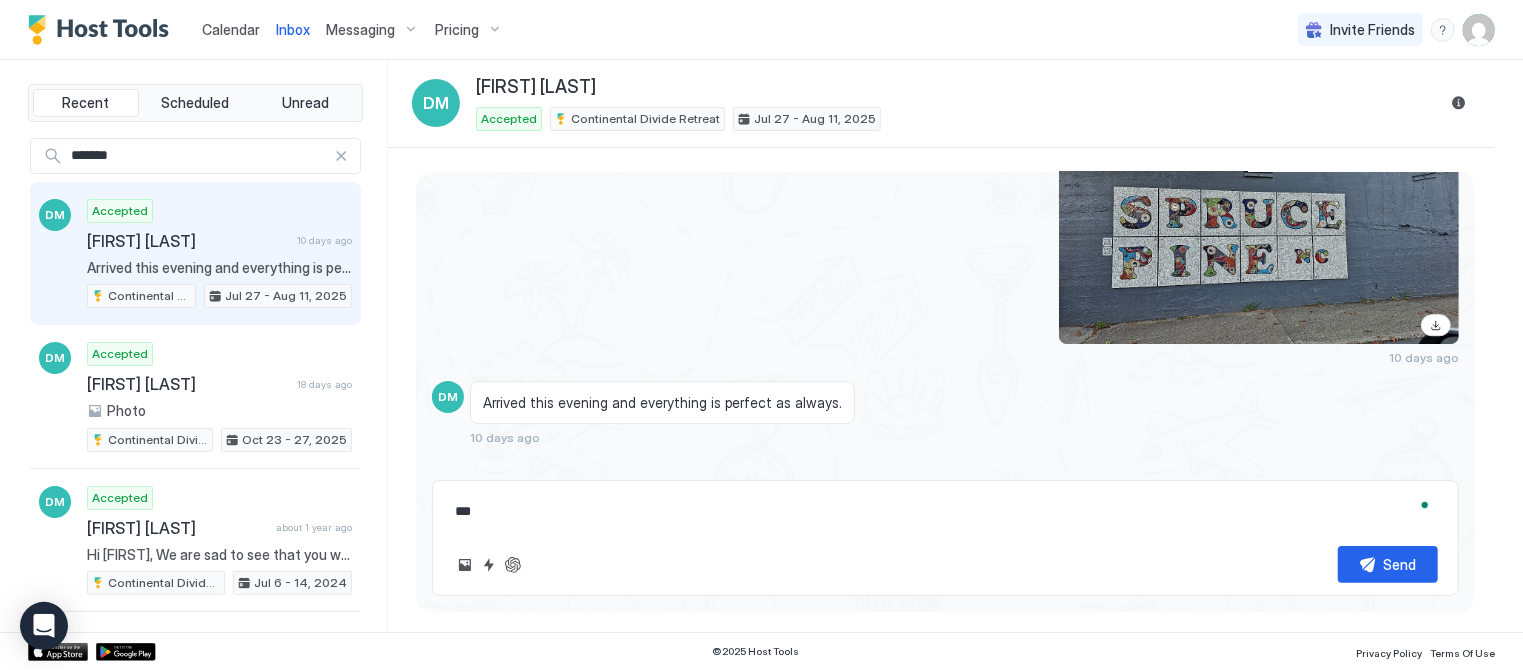 type on "****" 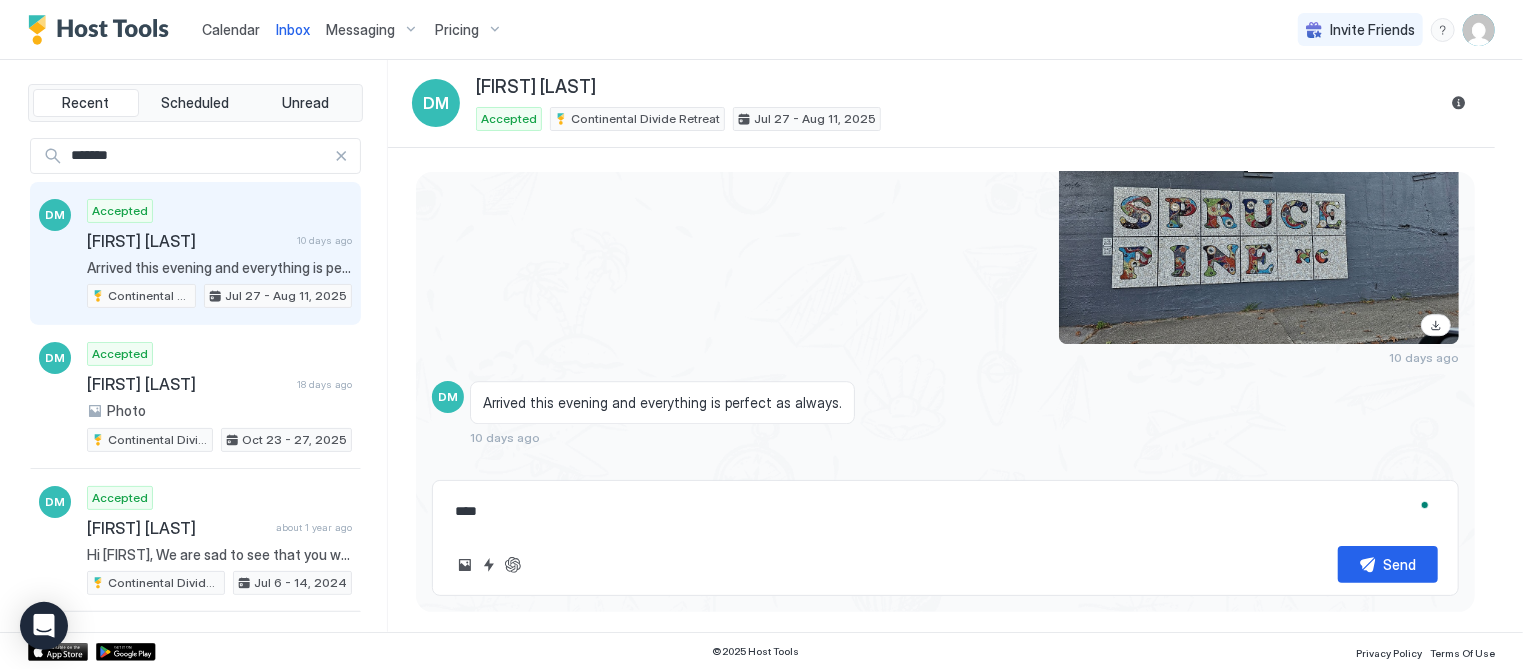 type on "*" 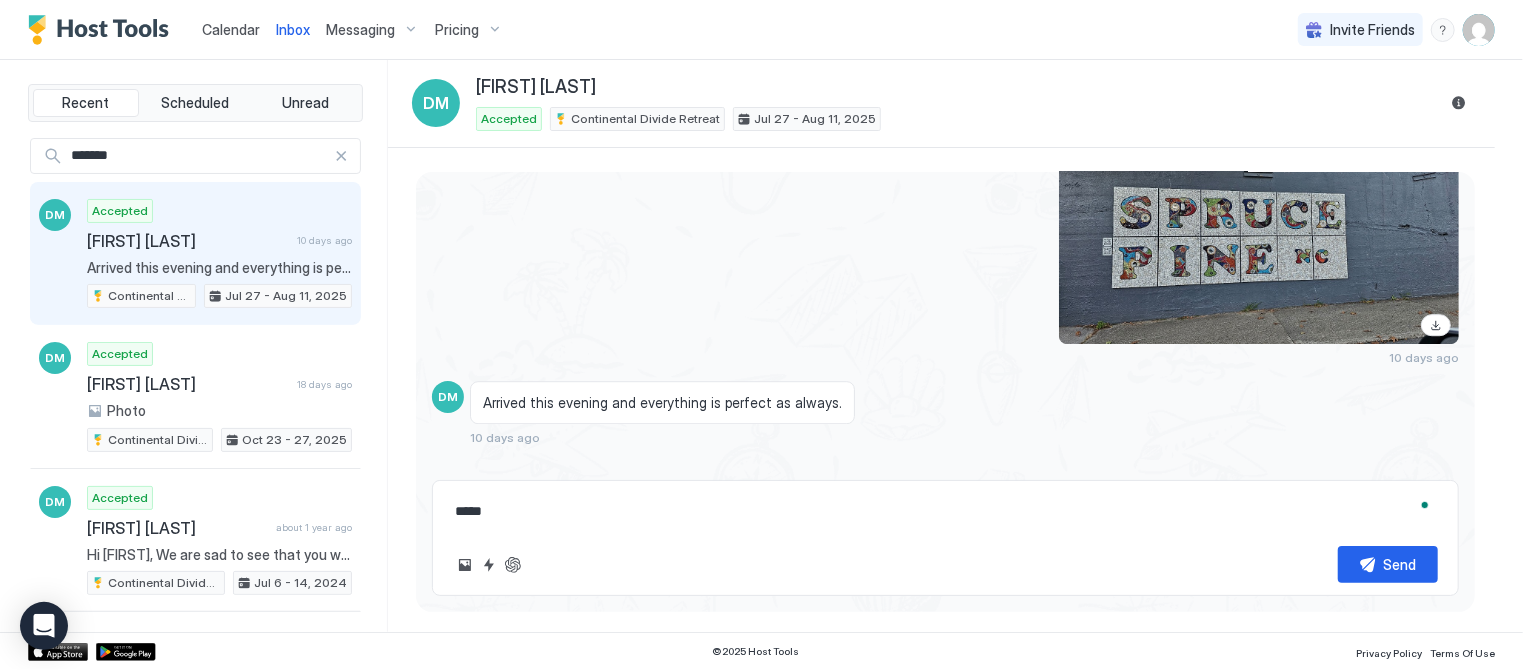 type on "*" 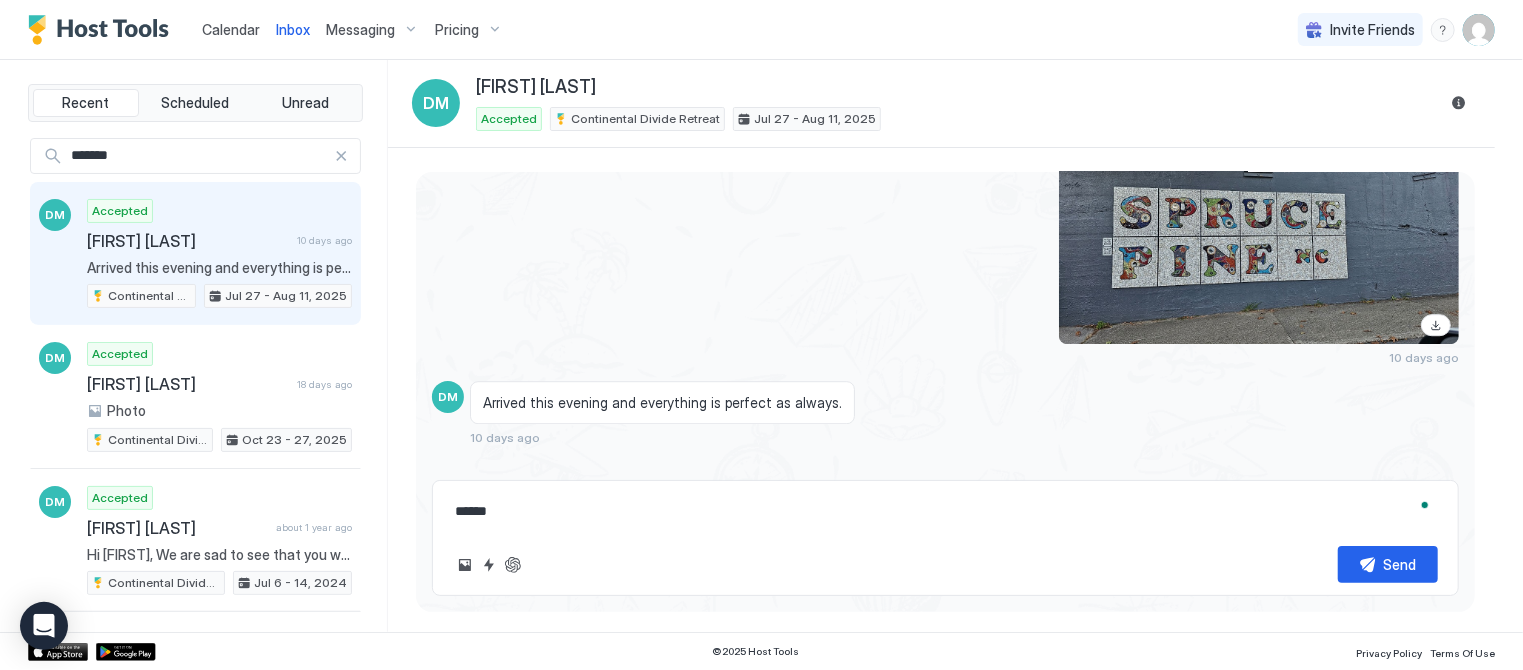 type on "*" 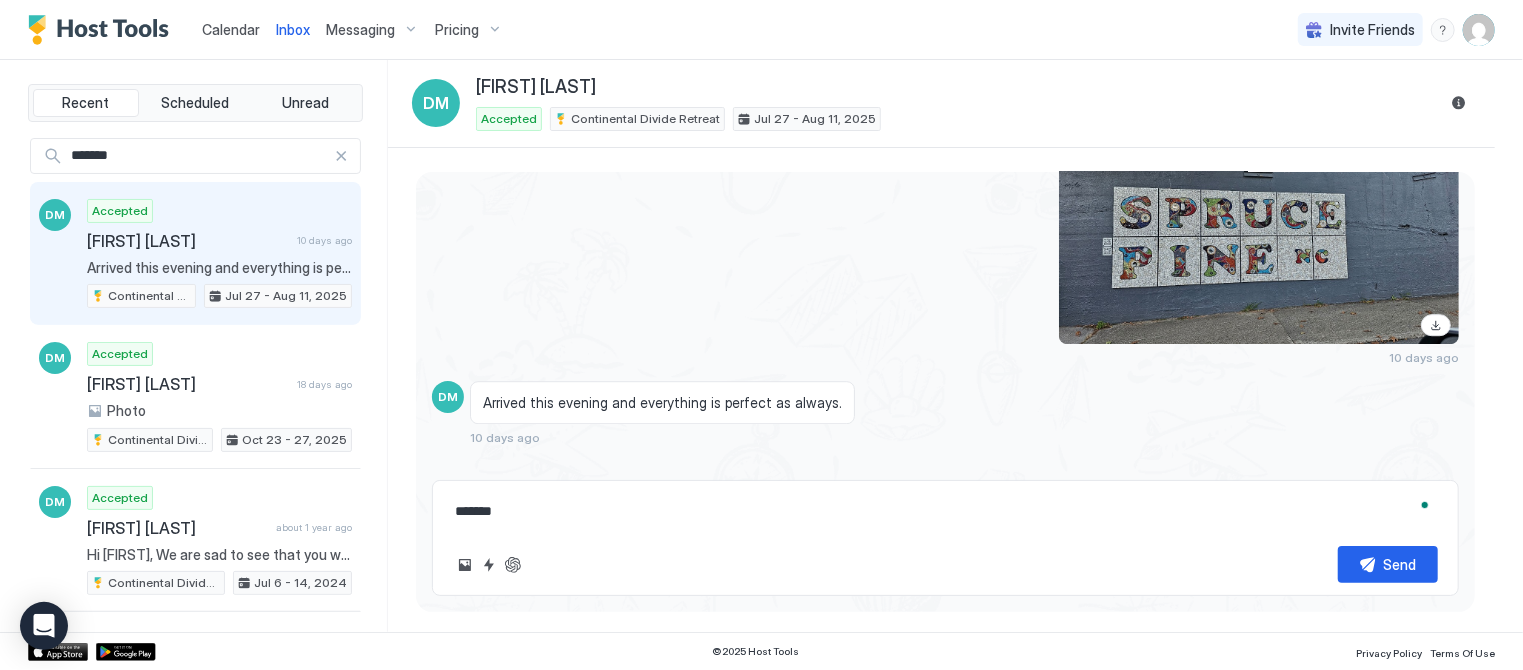 type on "*" 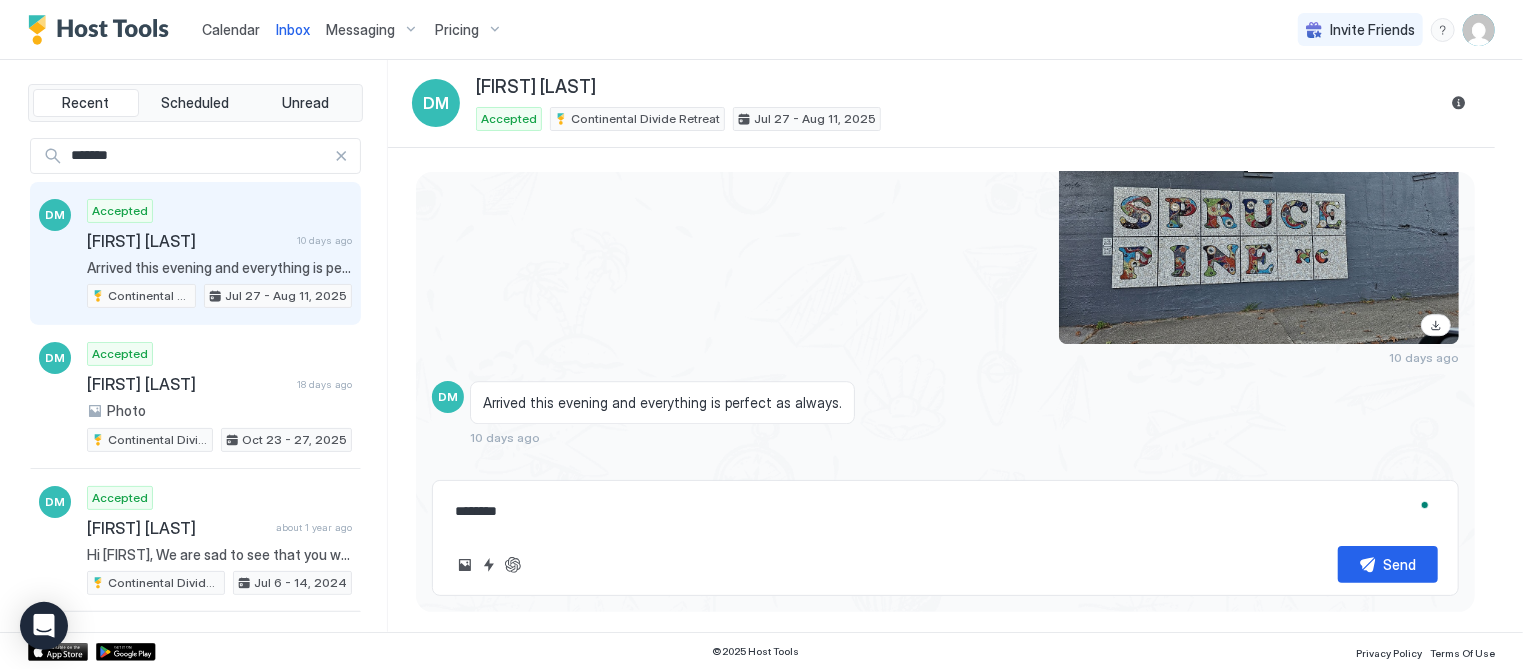 type on "*" 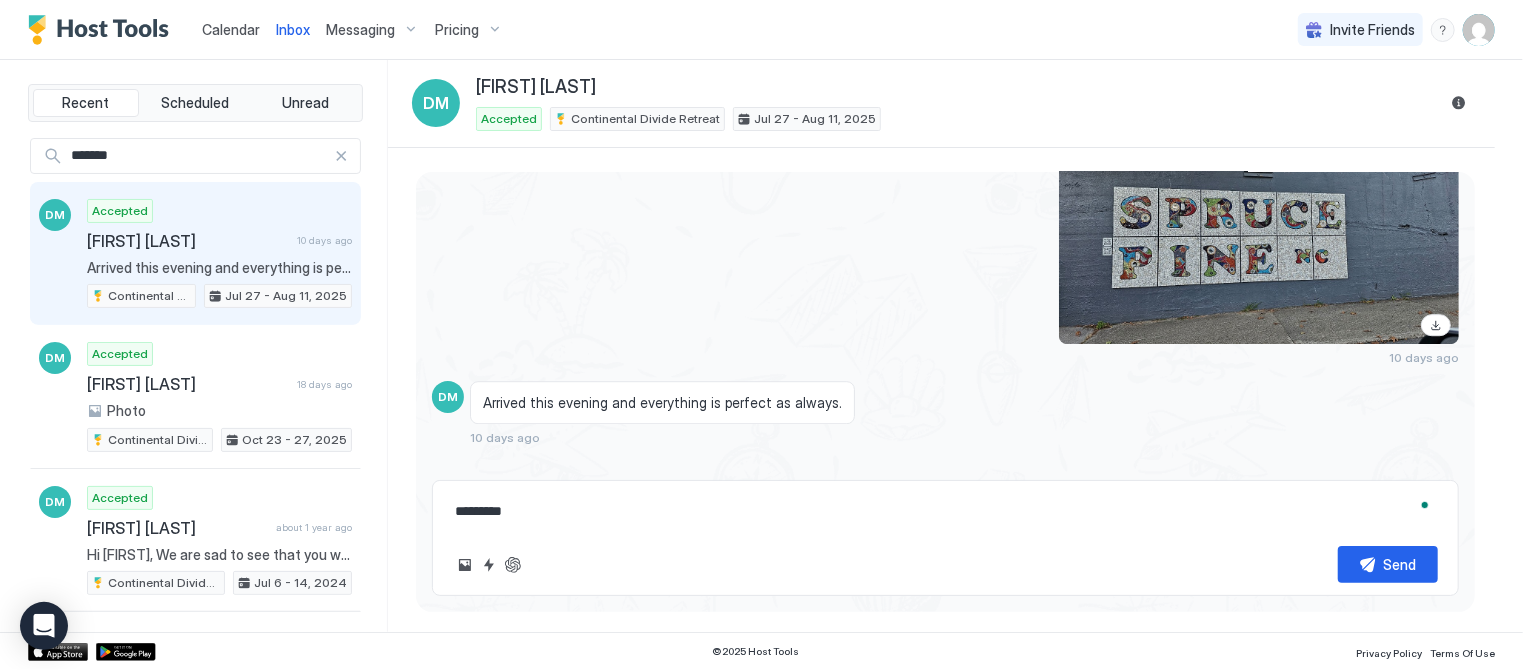 type on "*" 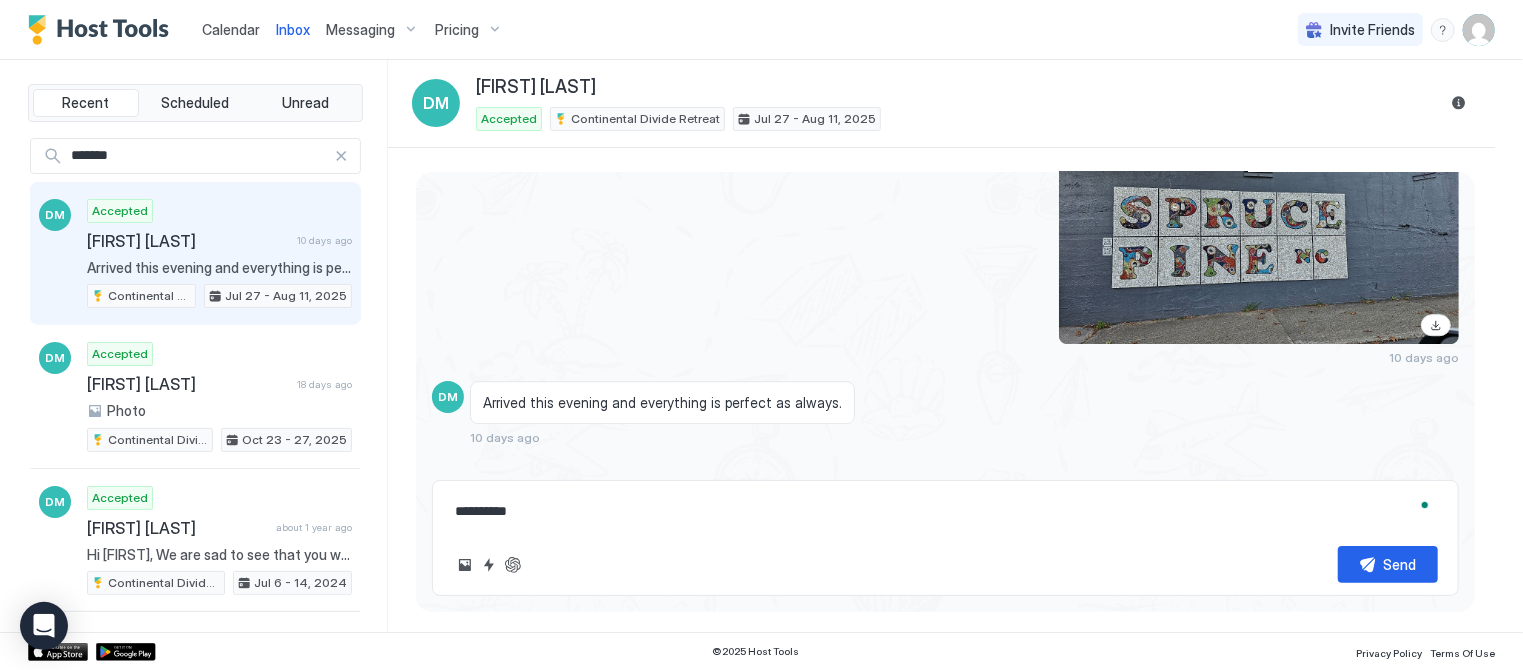 type on "*" 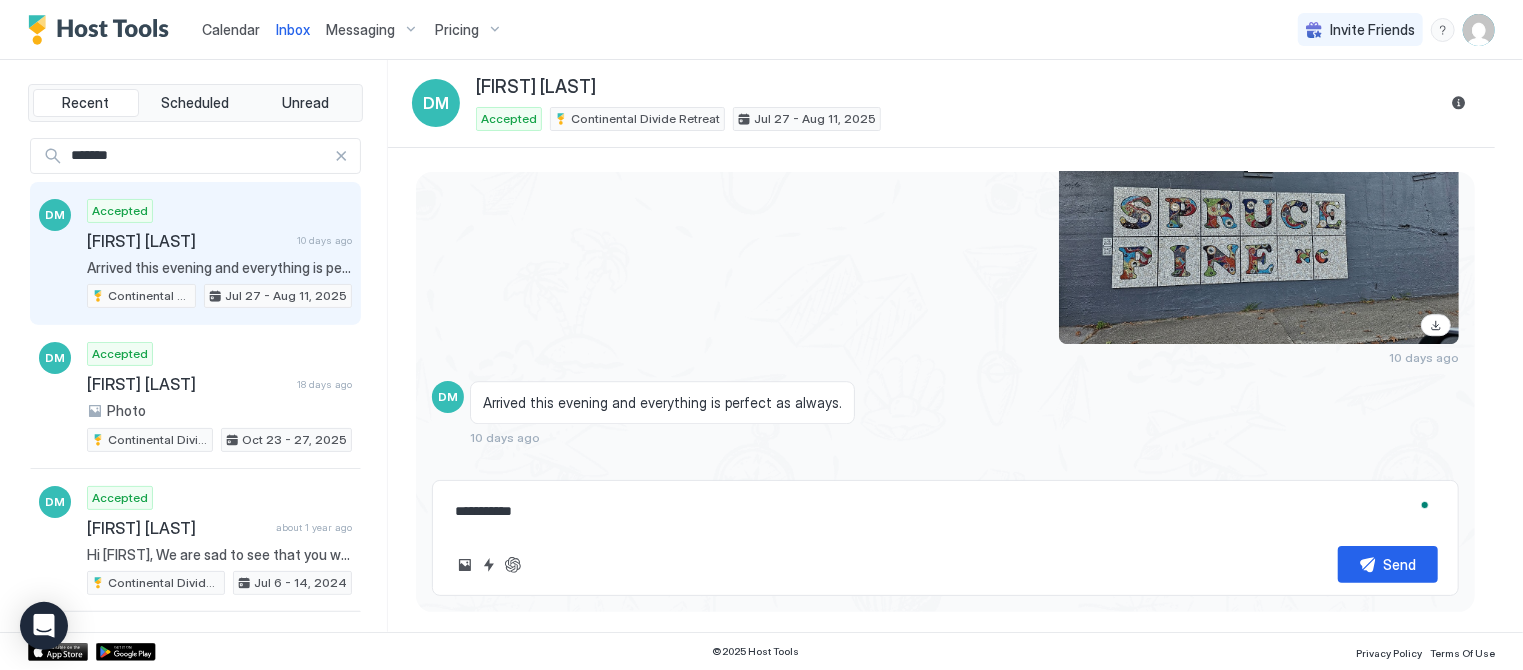 type on "*" 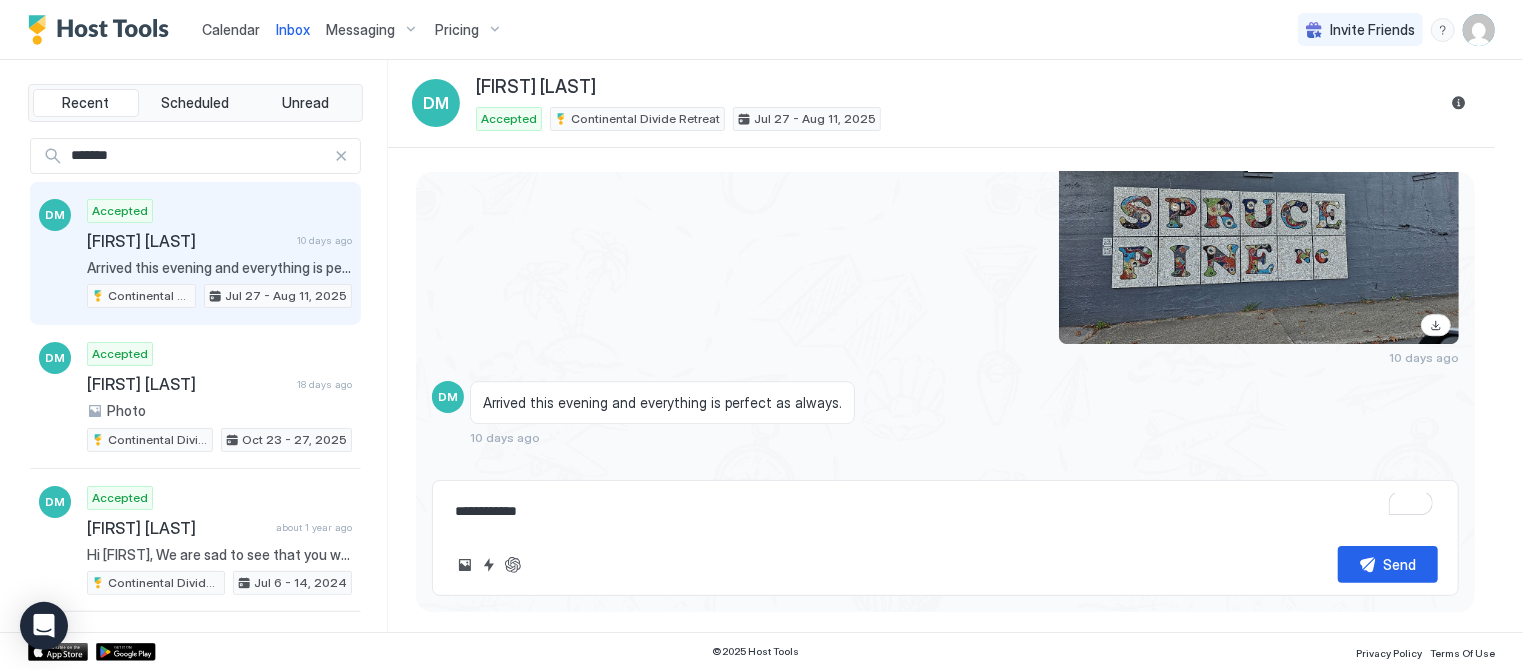 type on "*" 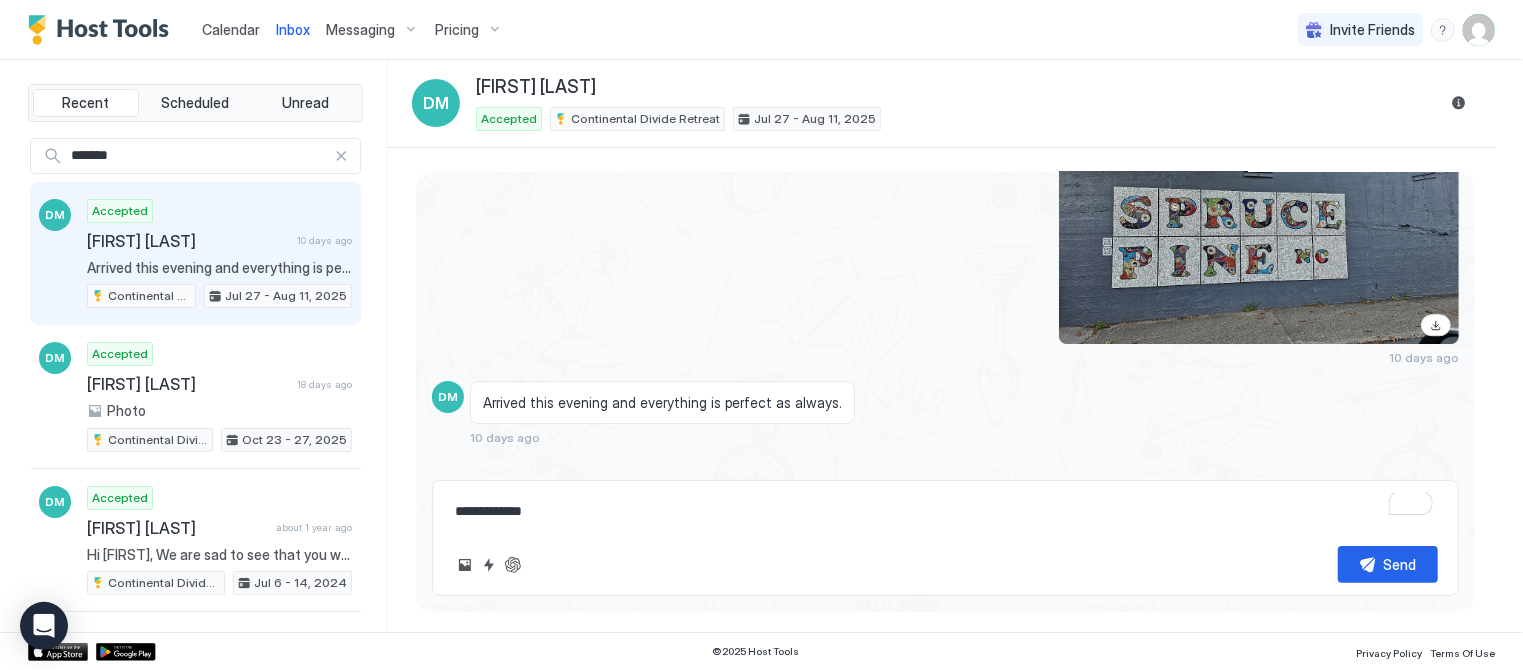 type on "*" 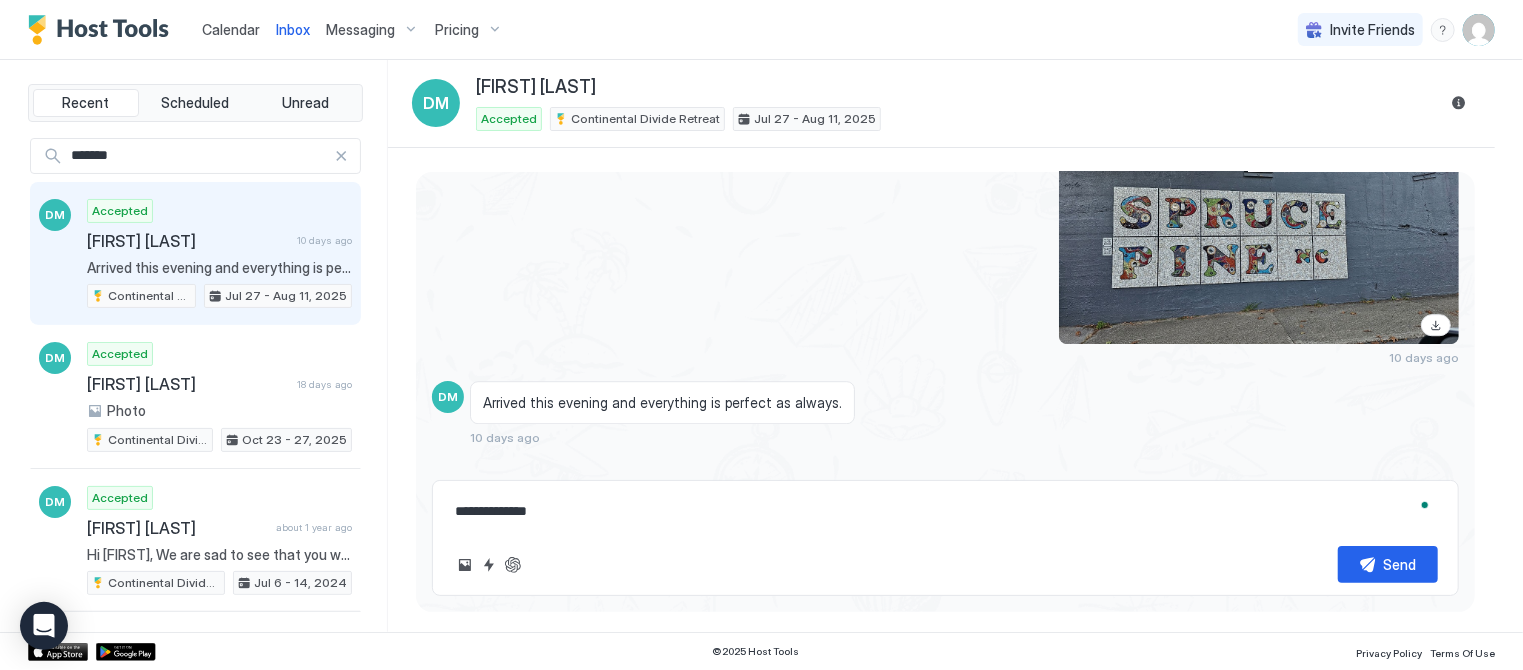 type on "*" 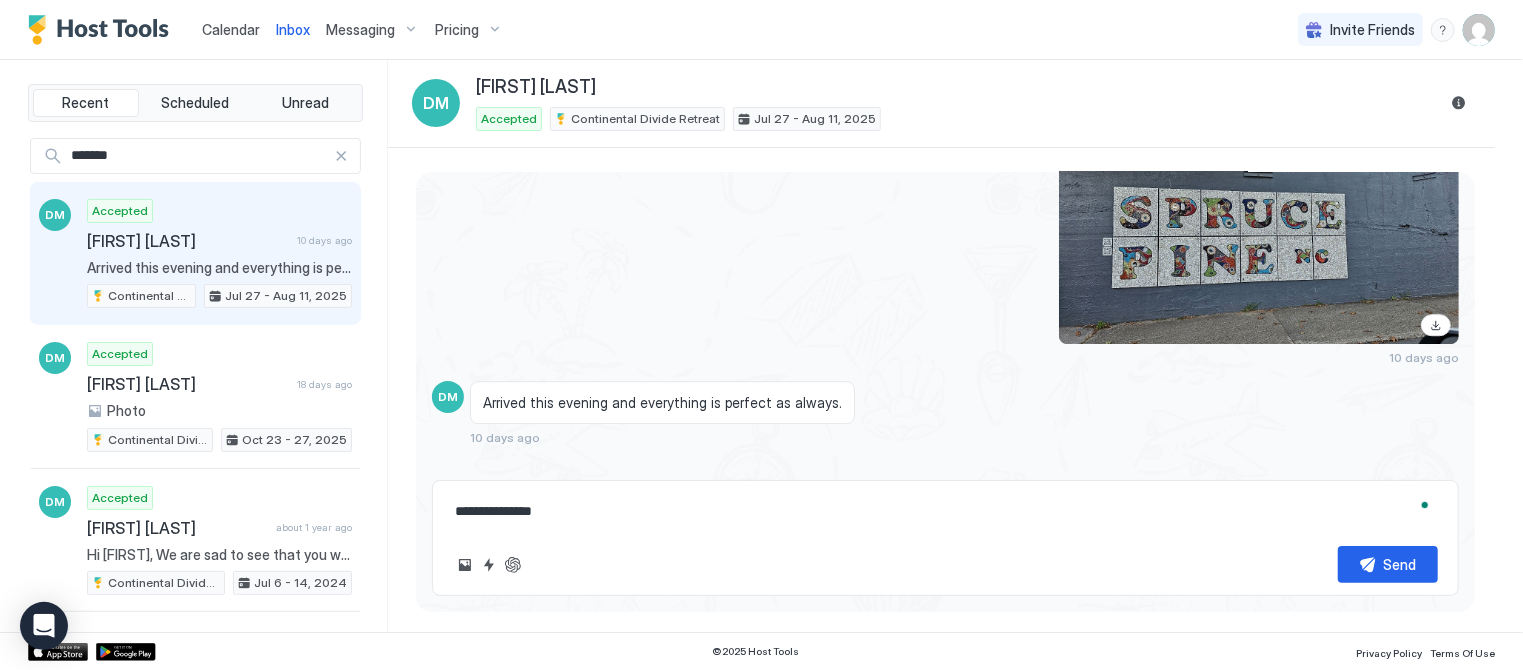 type on "*" 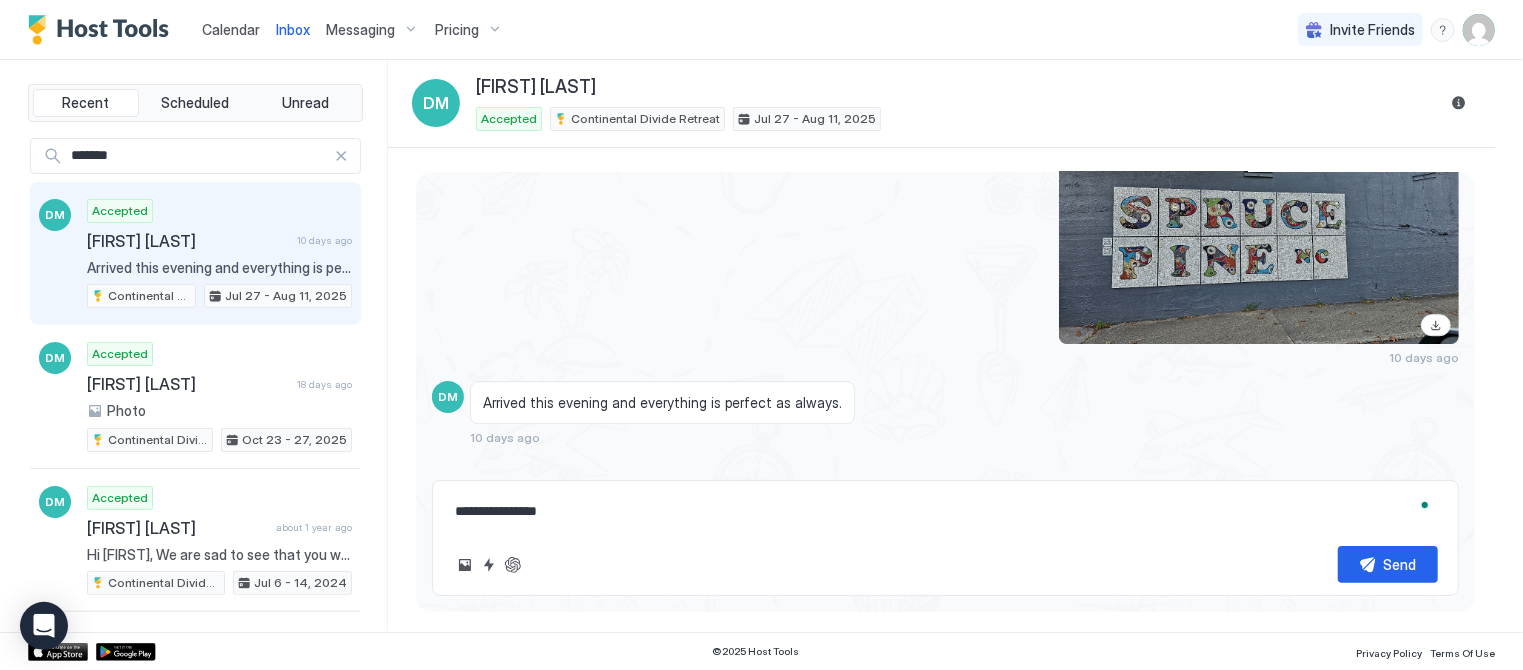 type on "*" 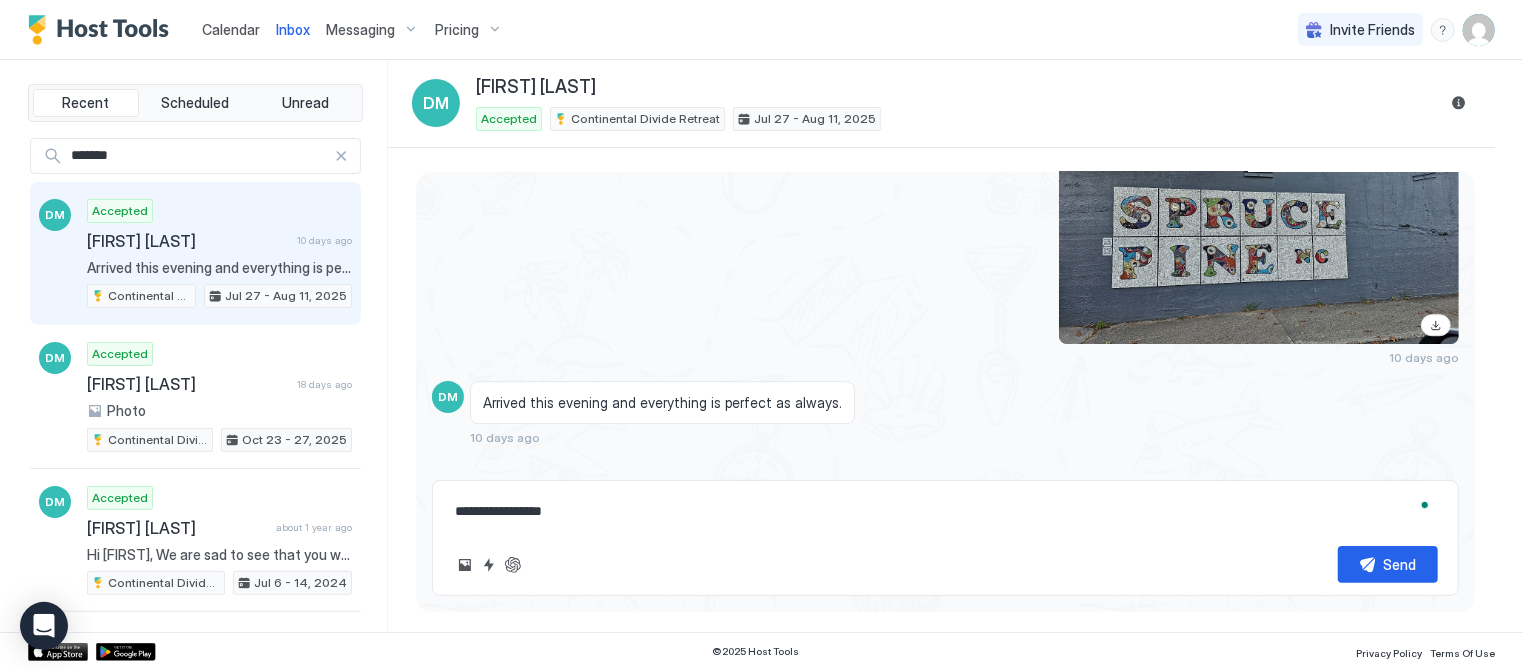 type on "*" 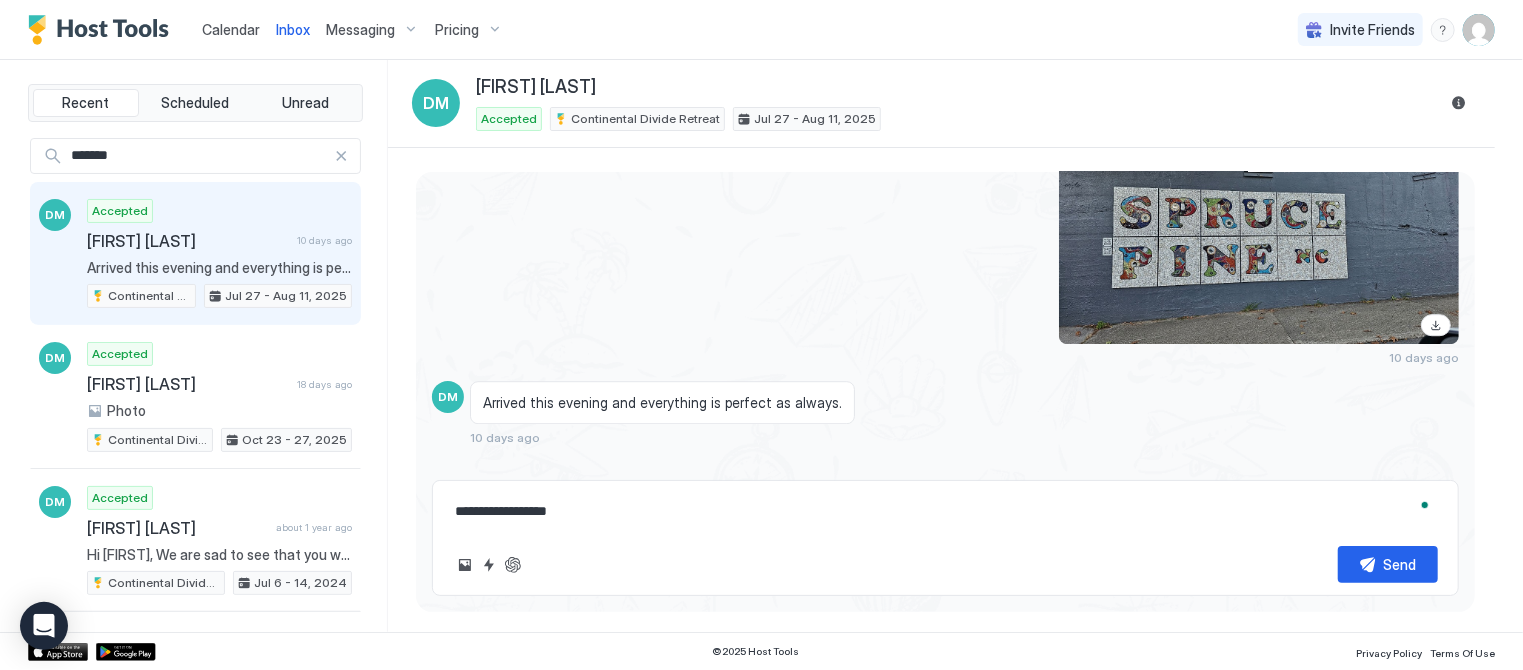 type on "*" 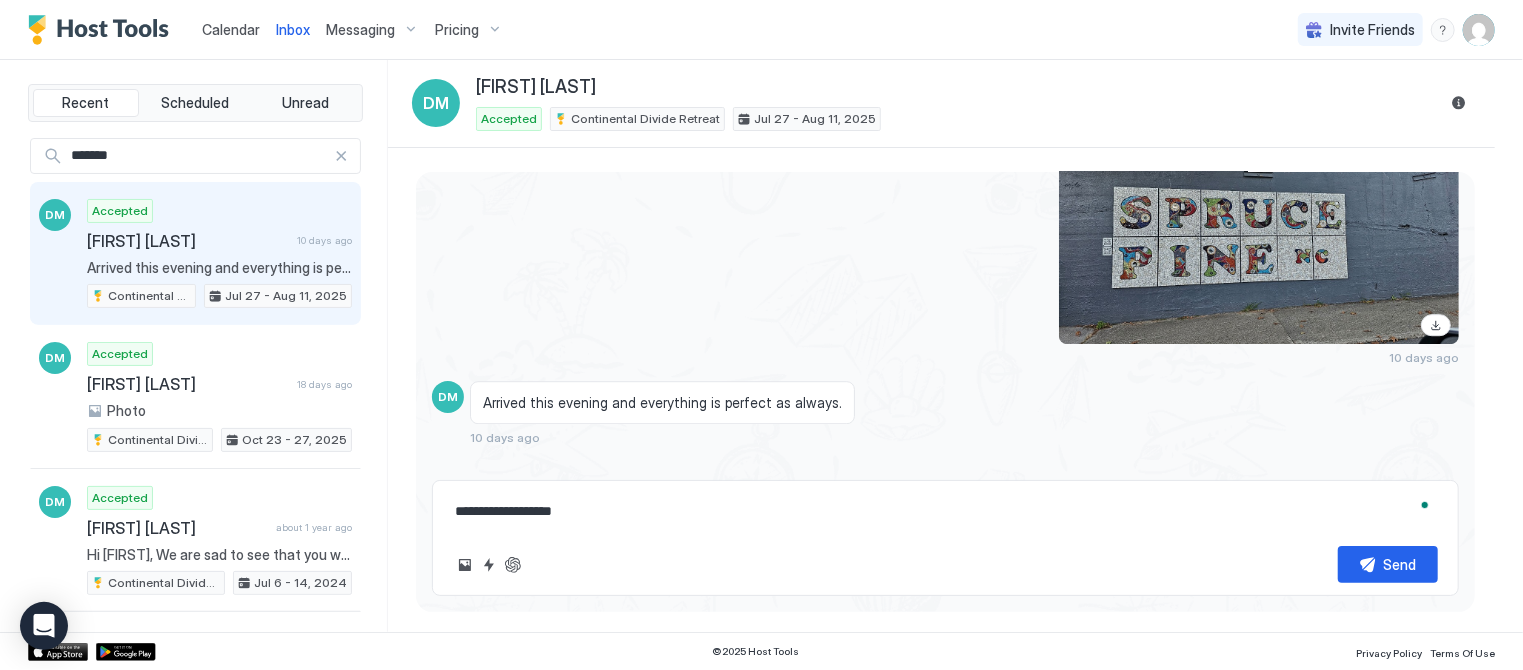 type on "*" 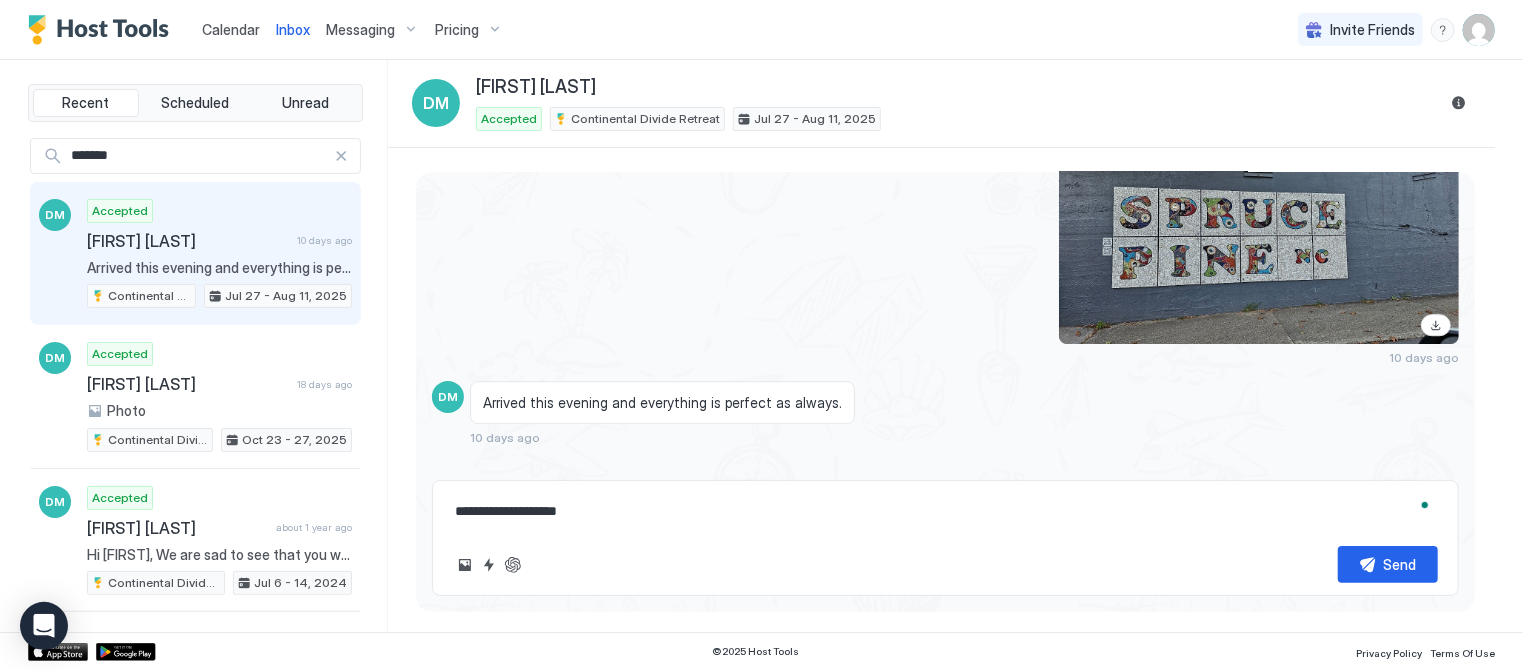 type on "*" 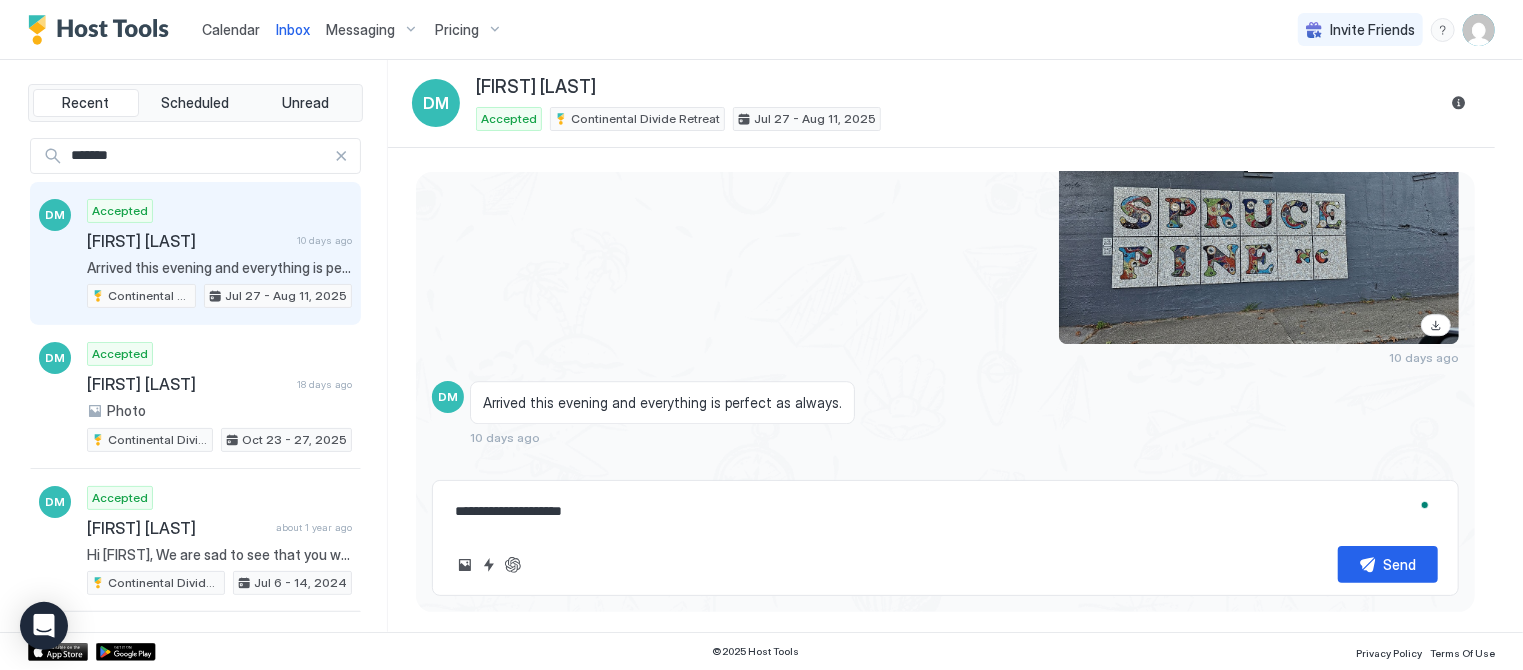type on "*" 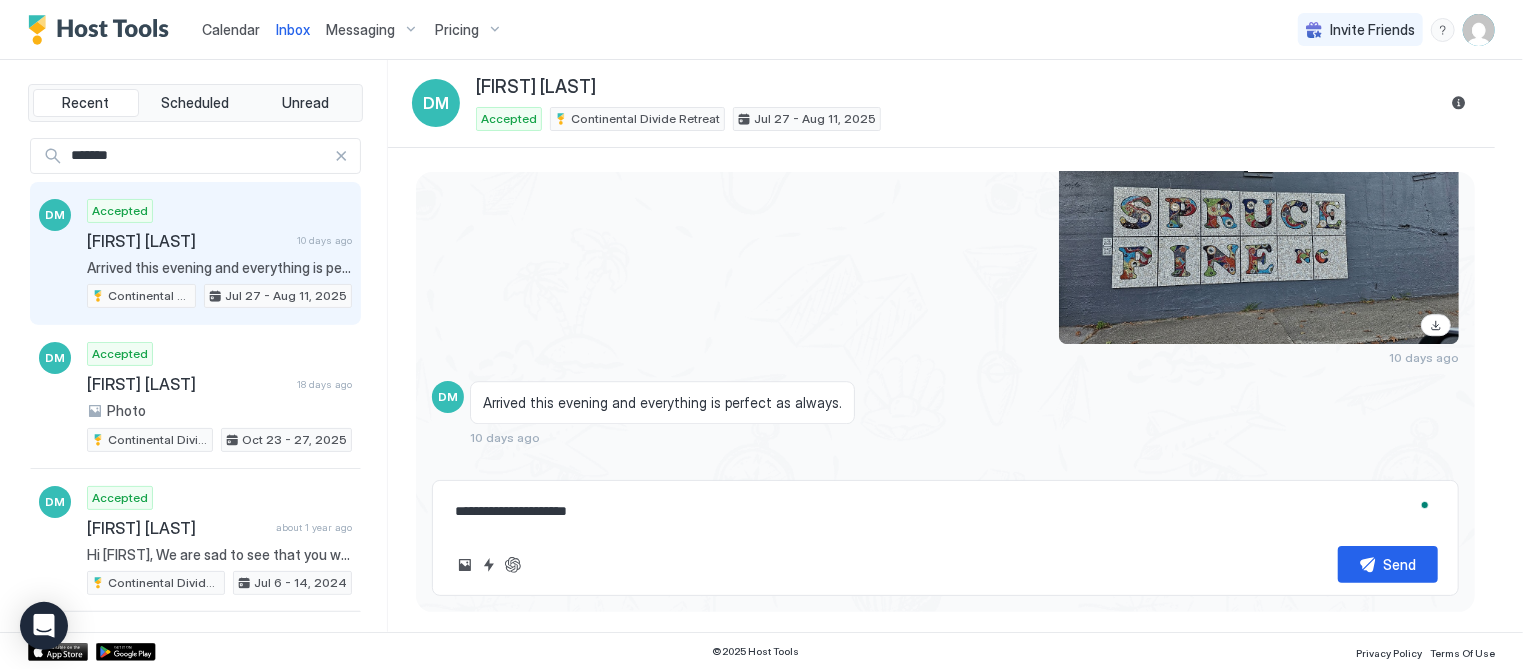 type on "*" 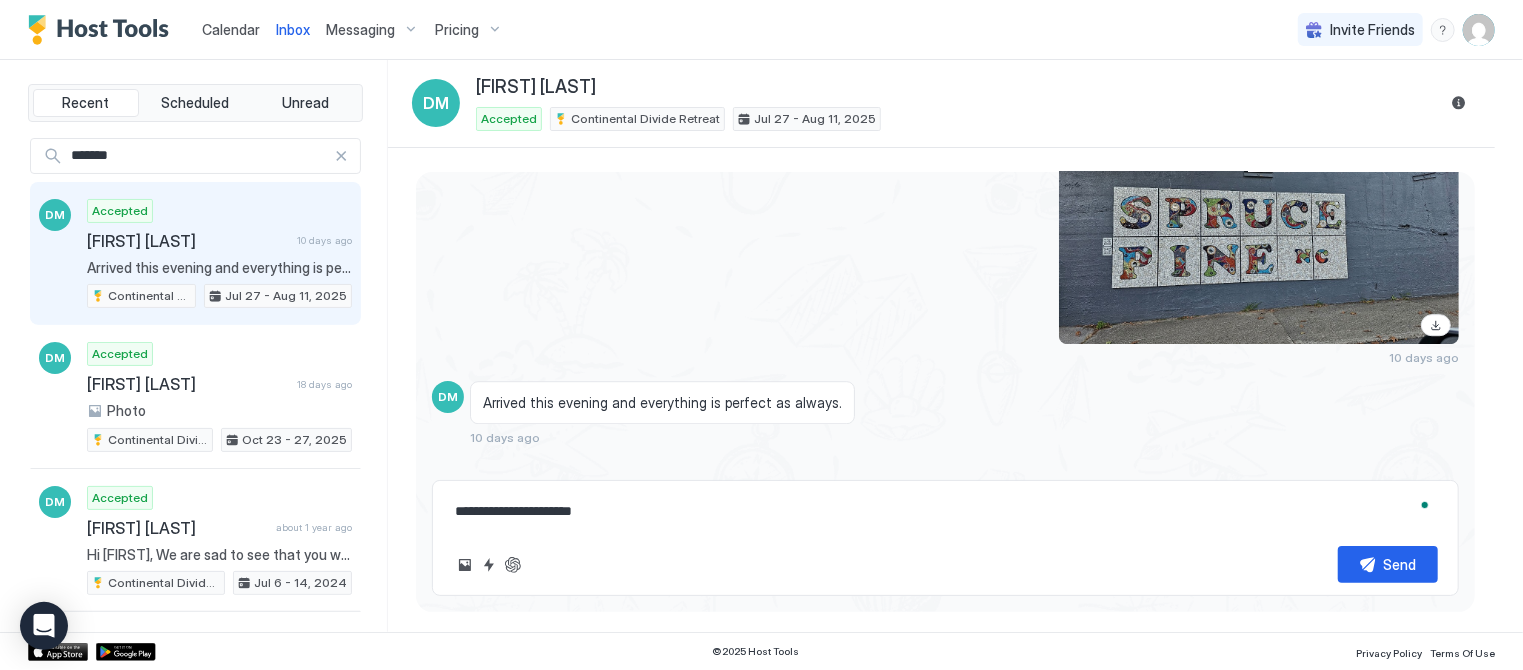 type on "*" 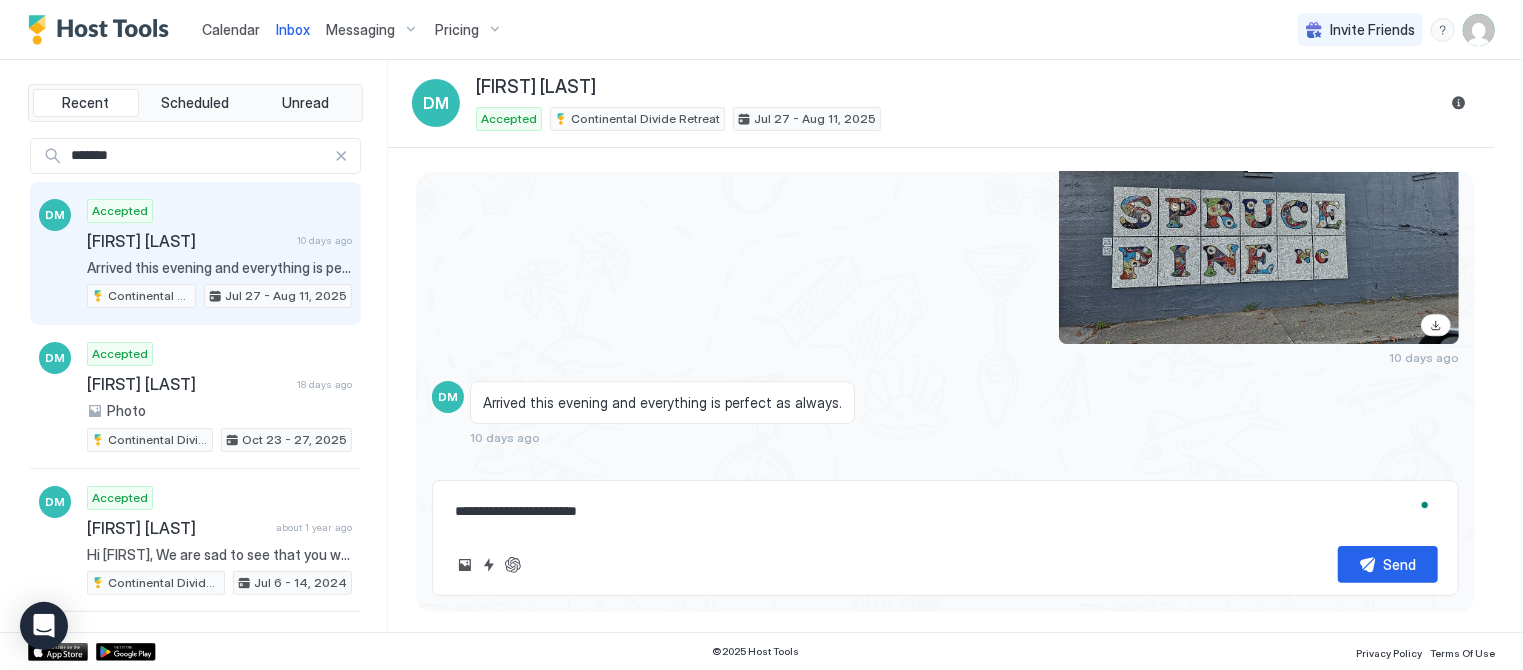 type on "**********" 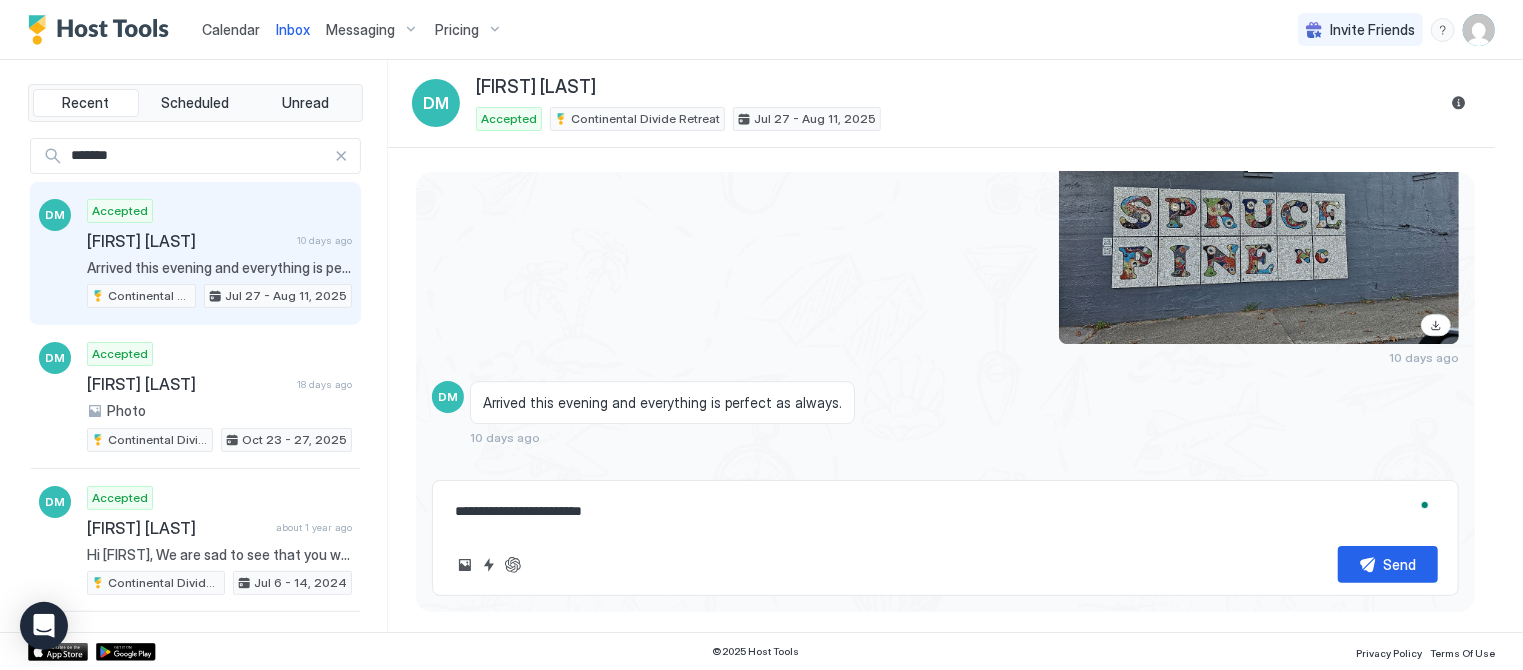 type on "*" 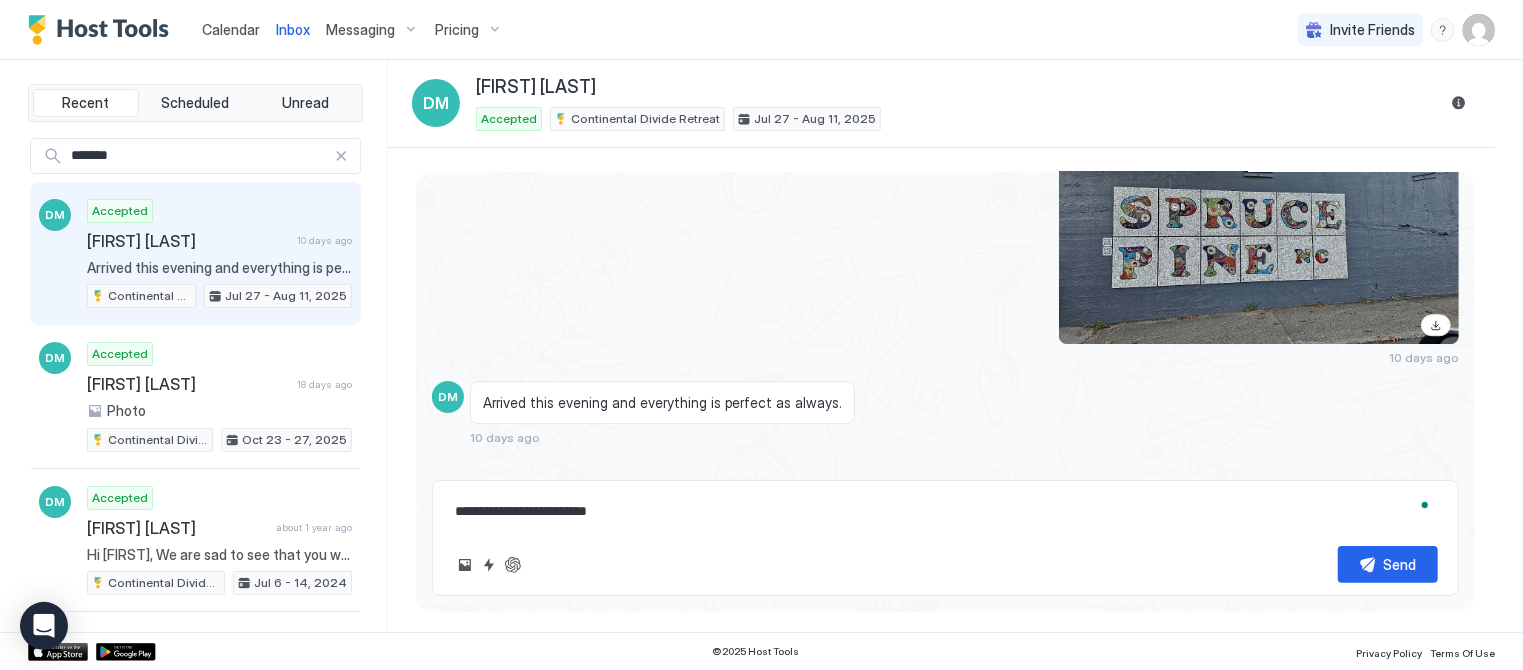 type on "*" 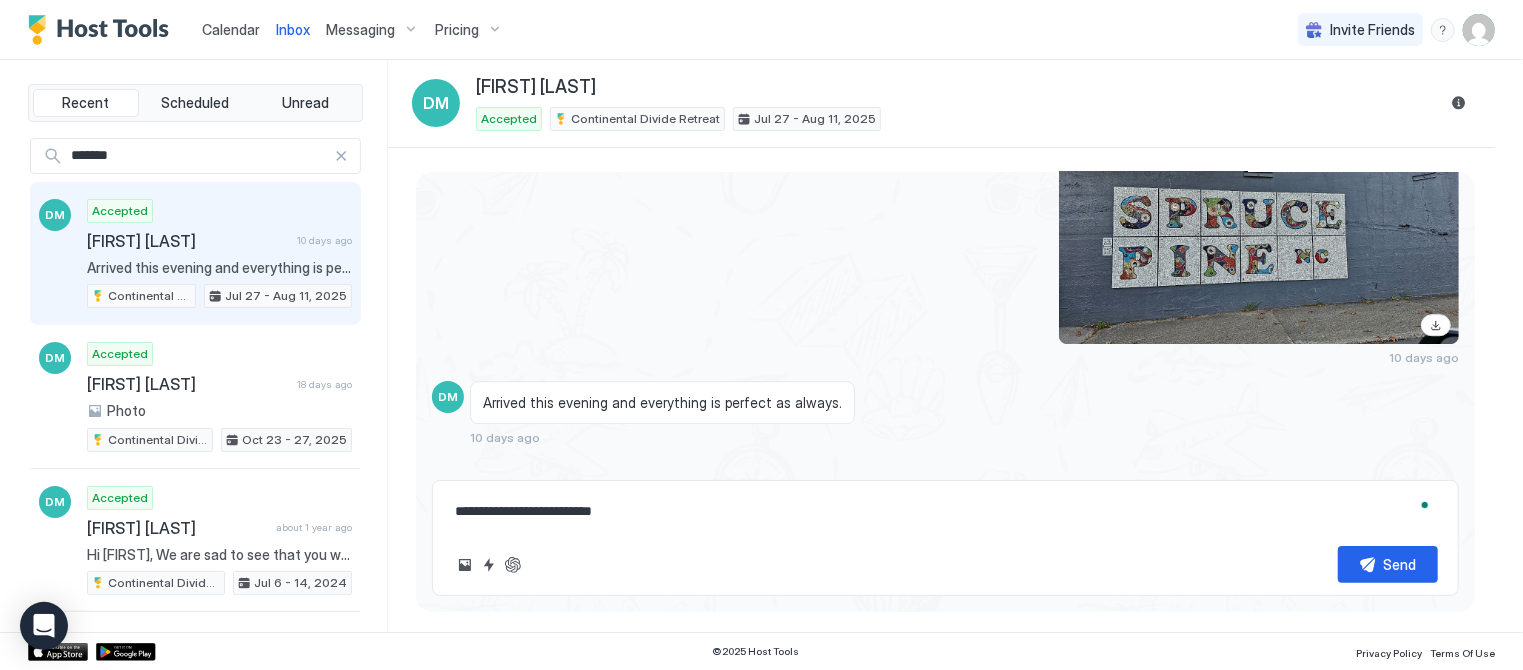 type on "*" 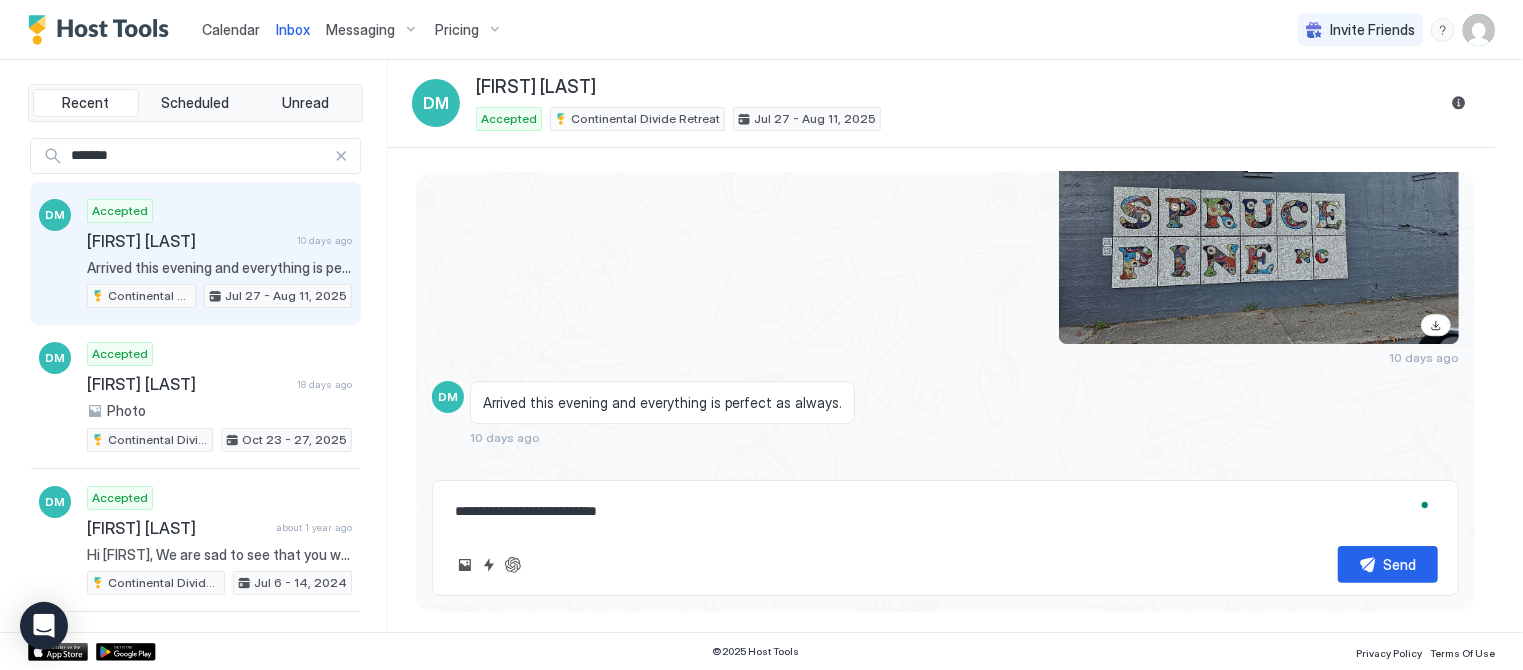 type on "*" 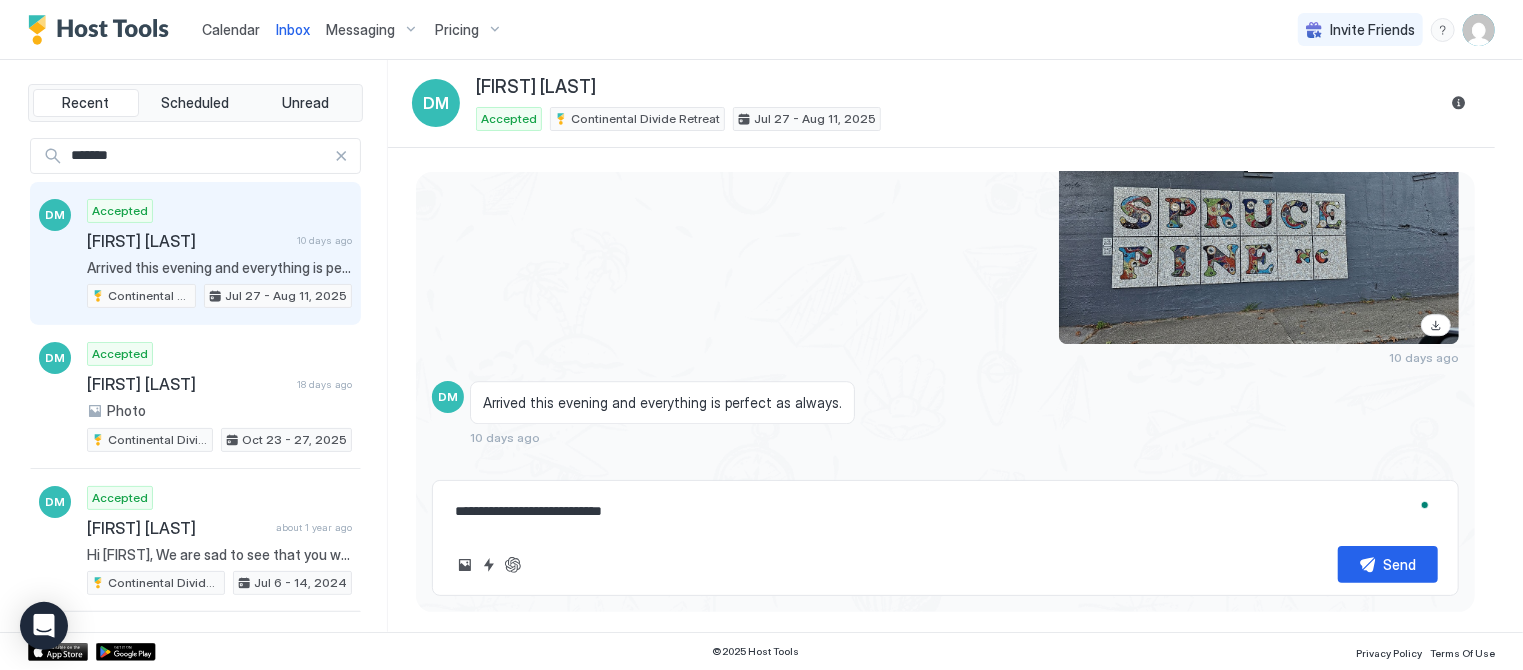 type on "*" 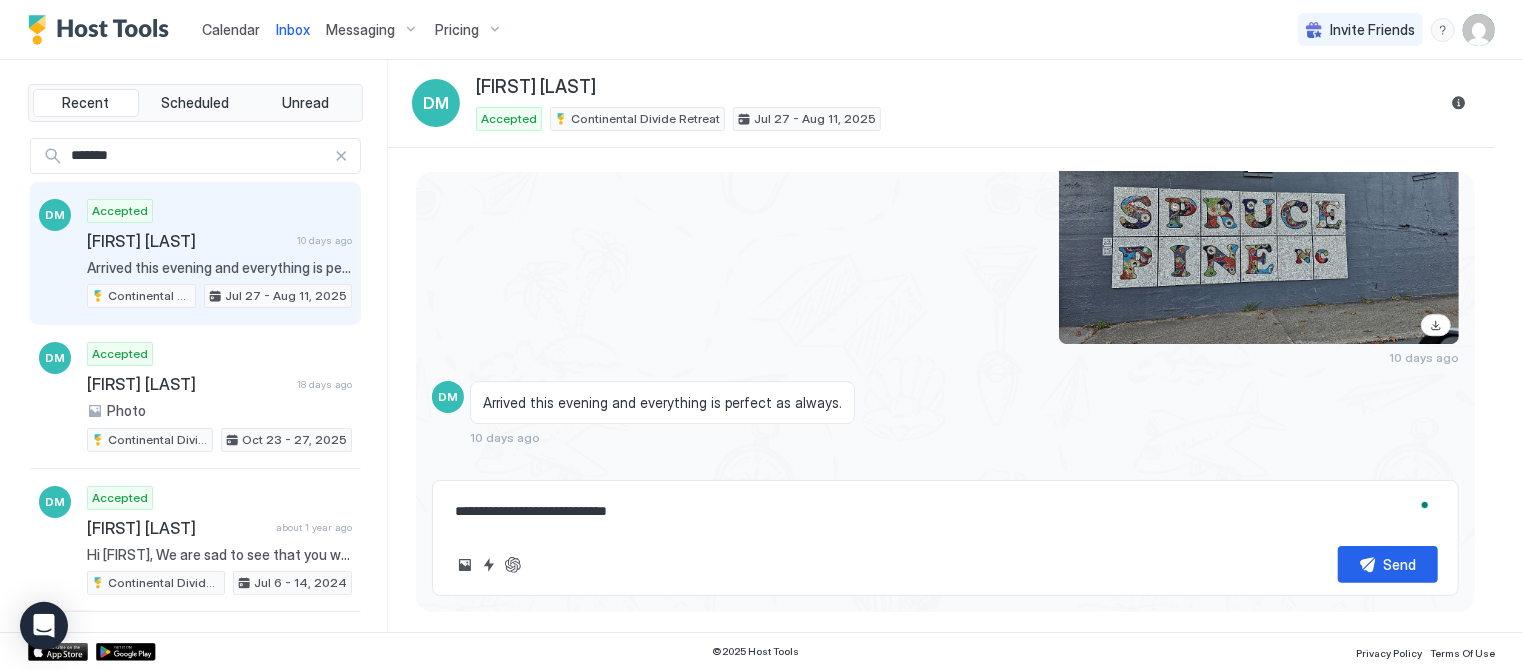 type on "*" 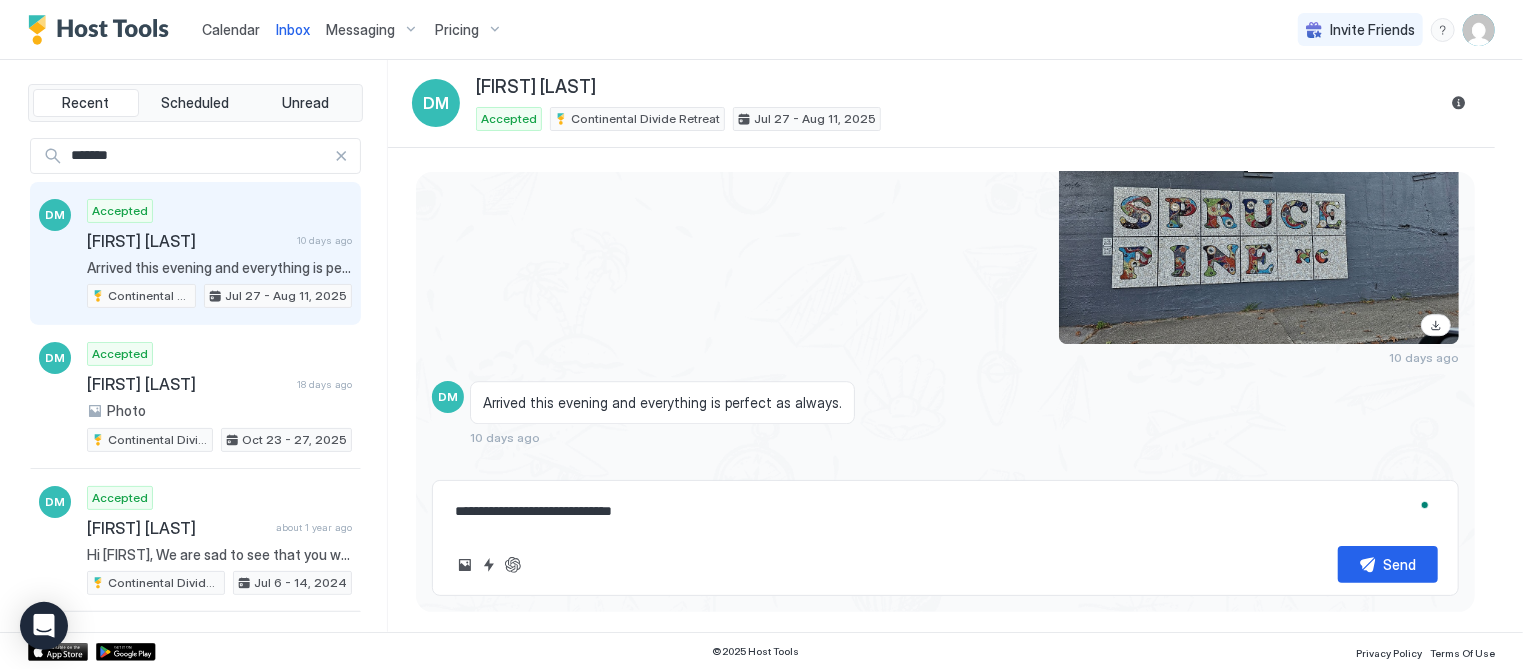 type on "*" 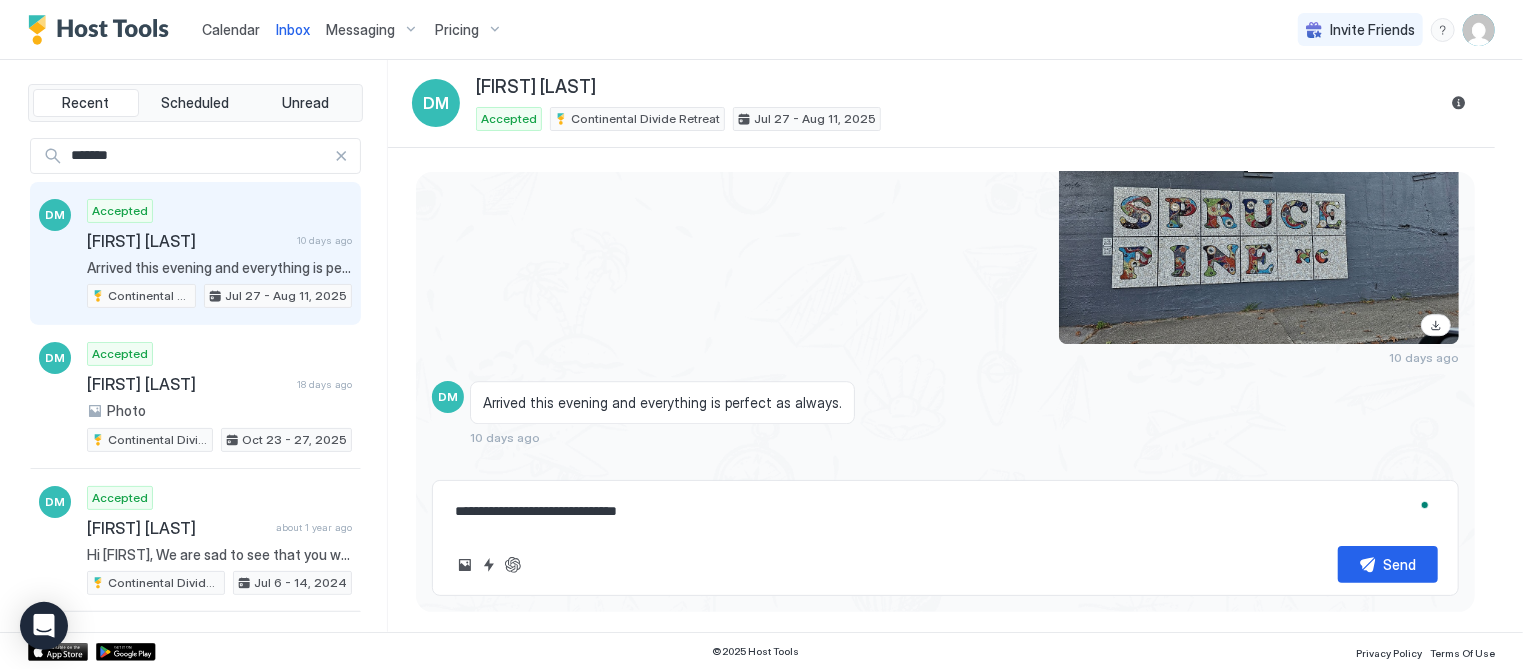 type on "*" 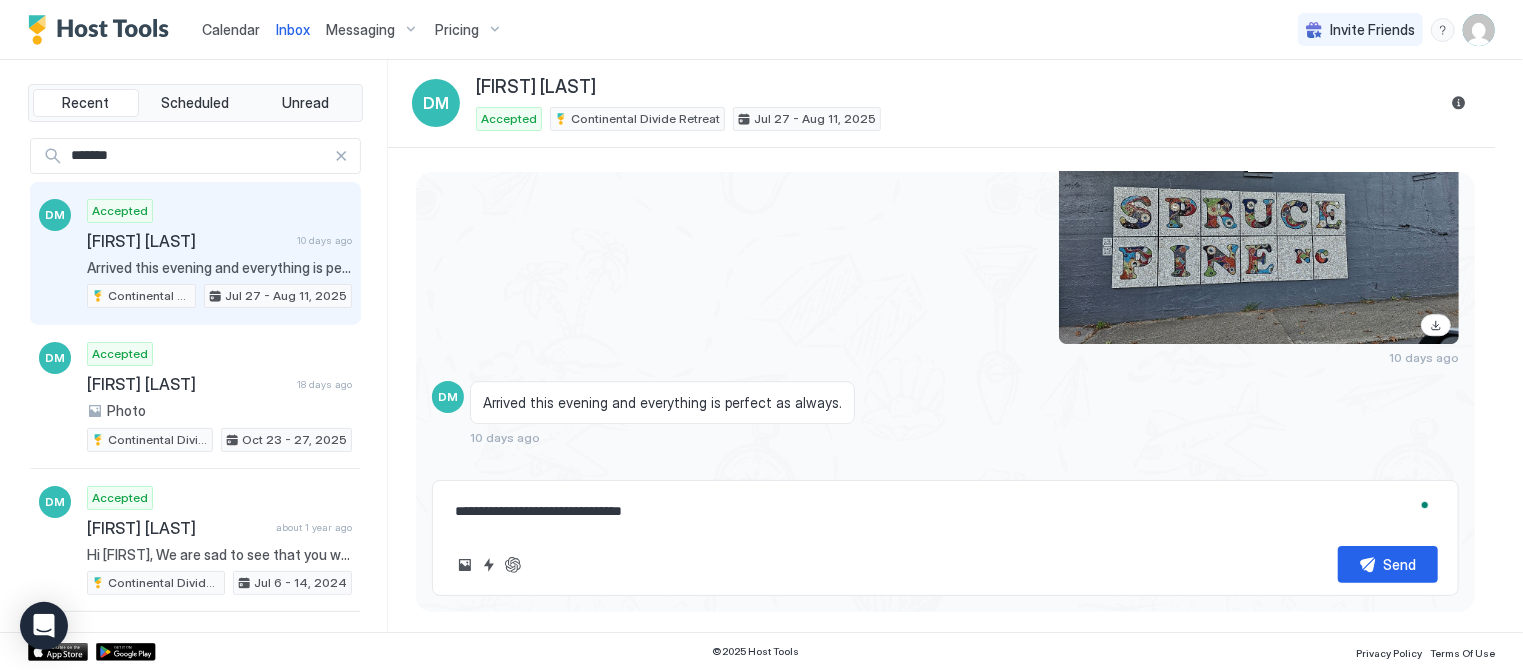 type on "*" 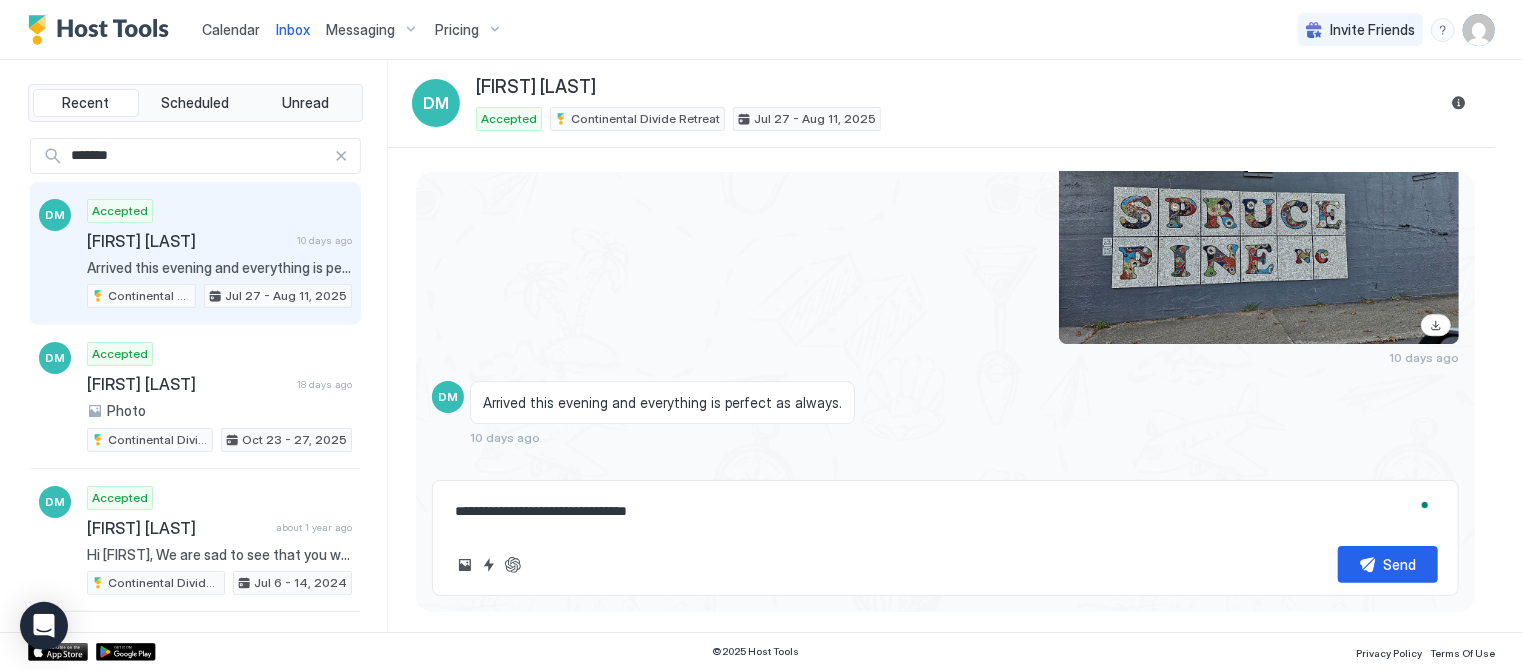 type on "*" 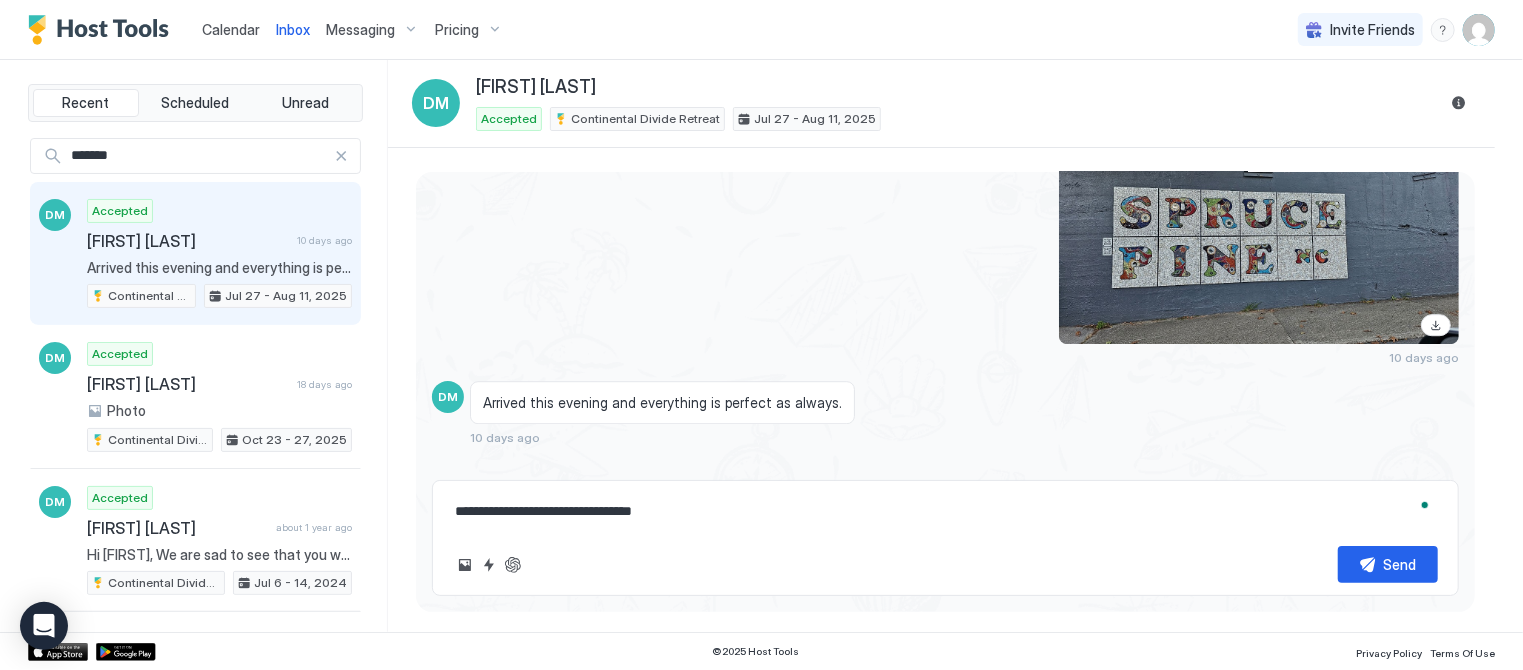 type on "*" 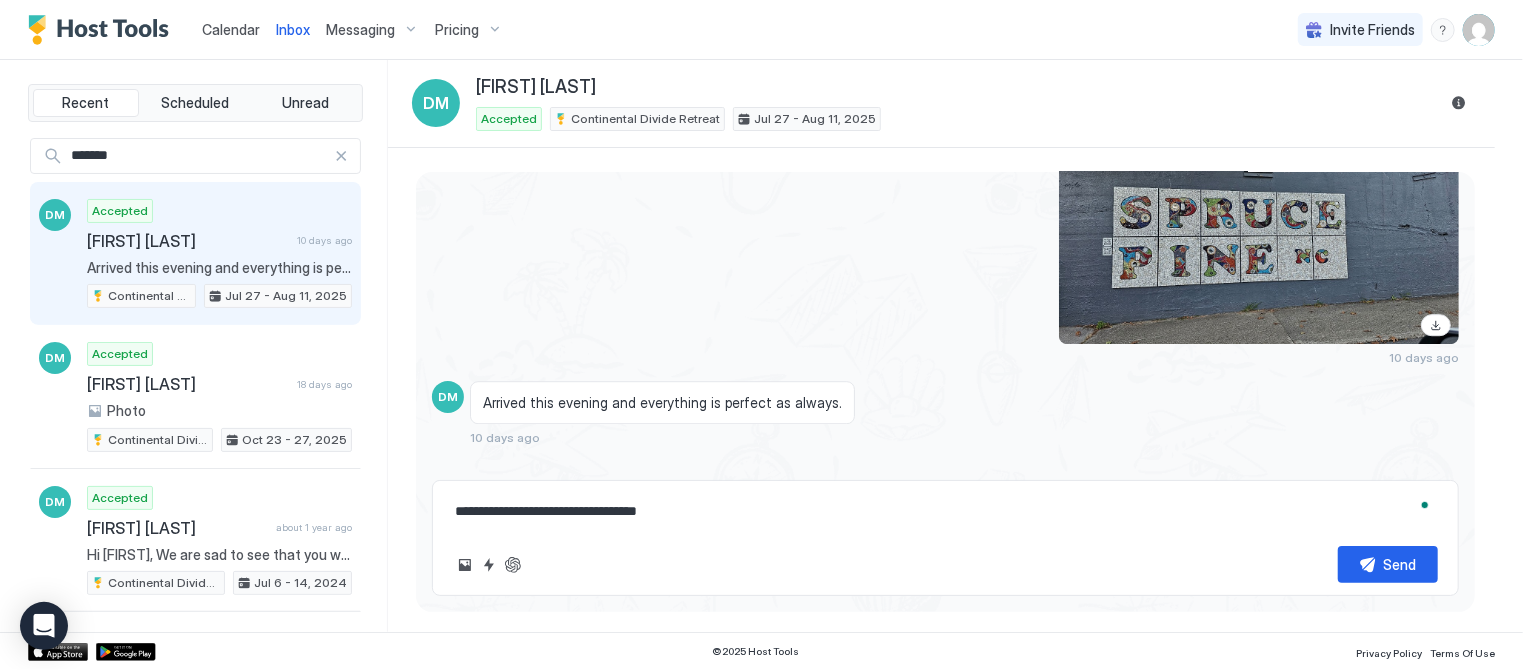 type on "*" 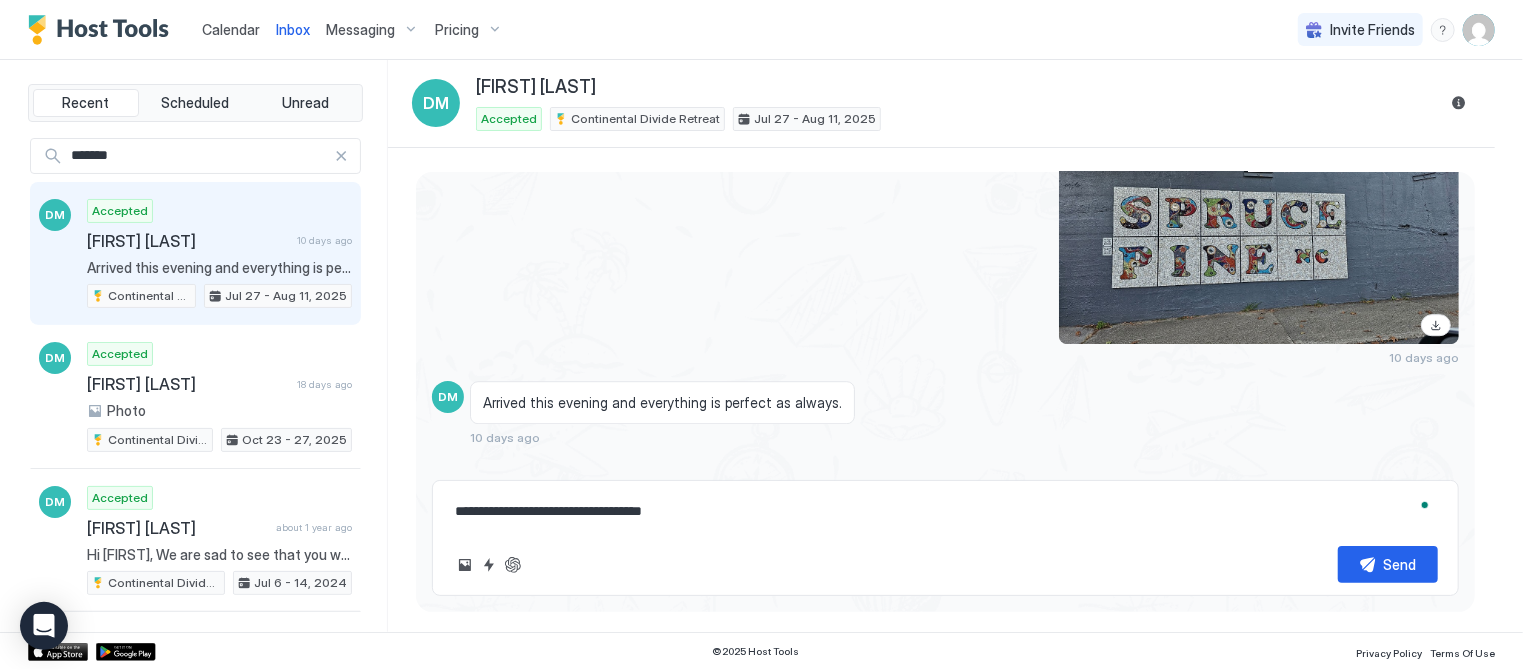 type on "*" 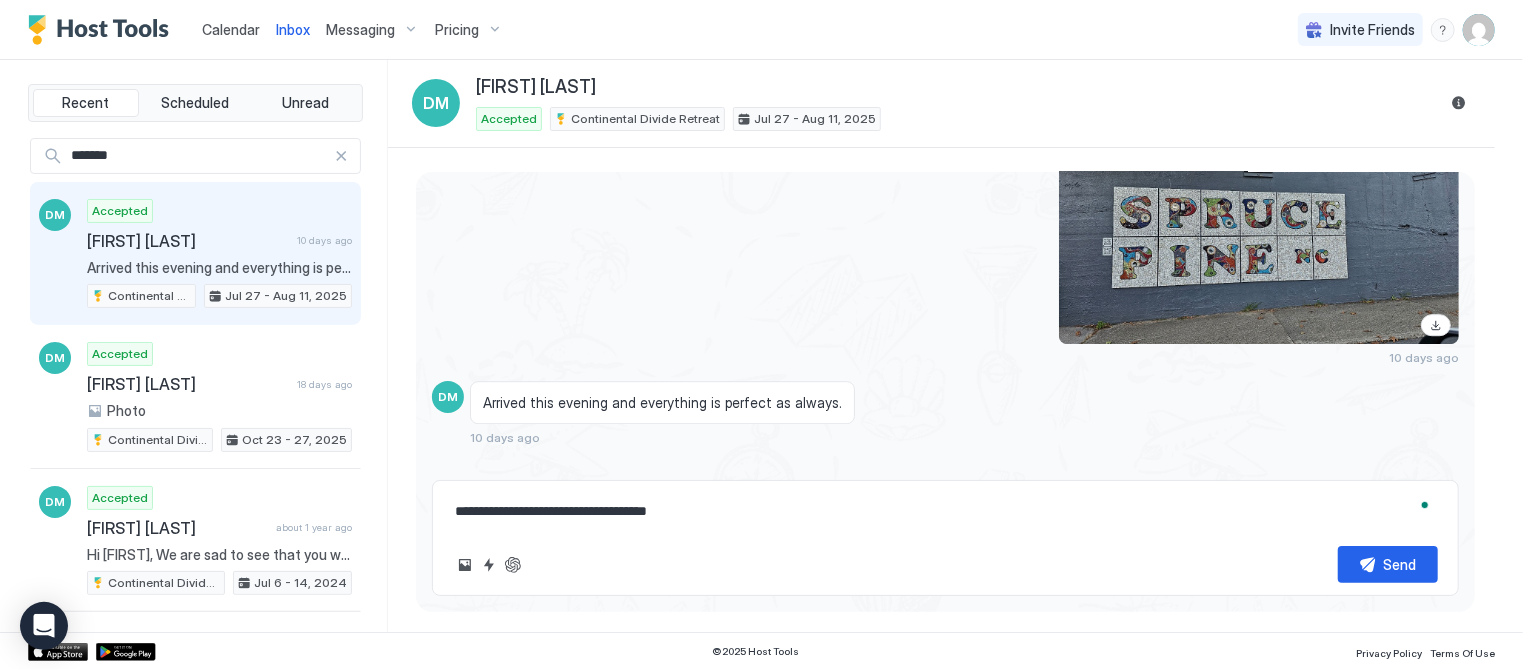 type on "*" 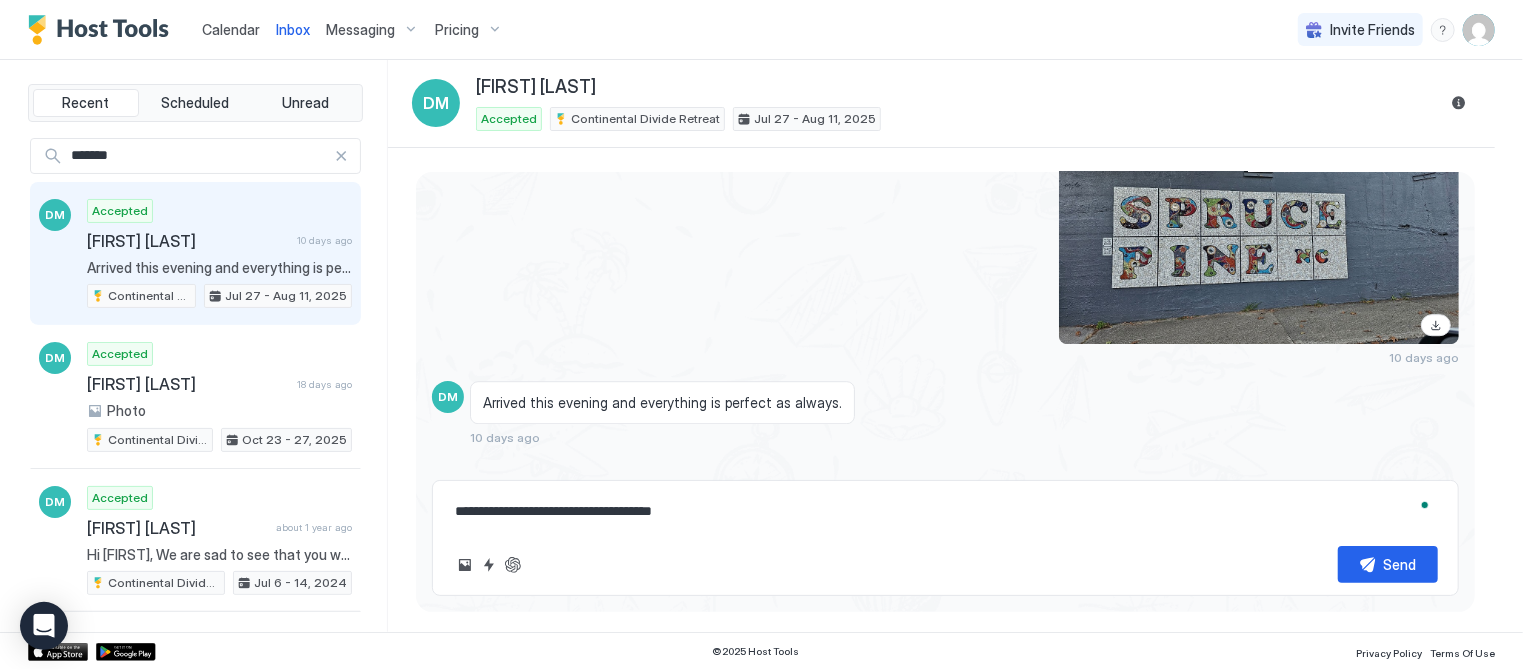 type on "*" 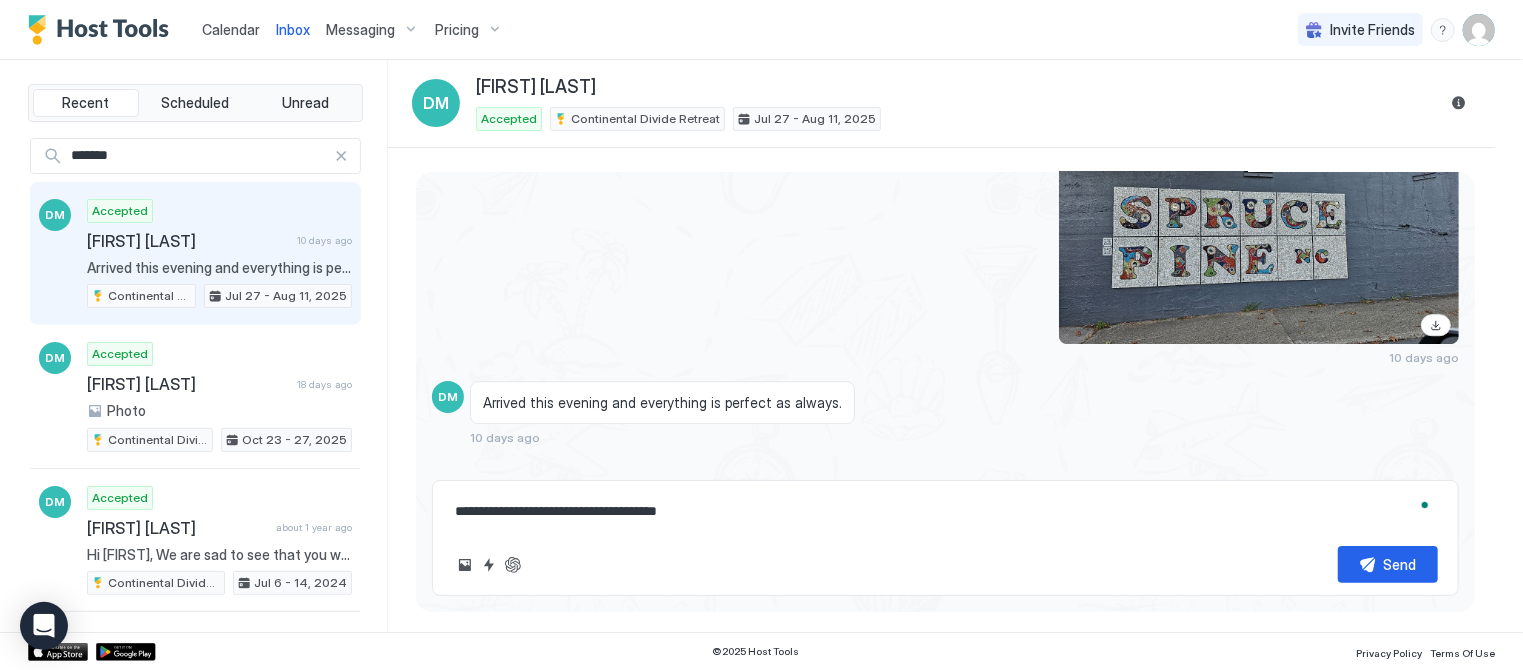 type on "*" 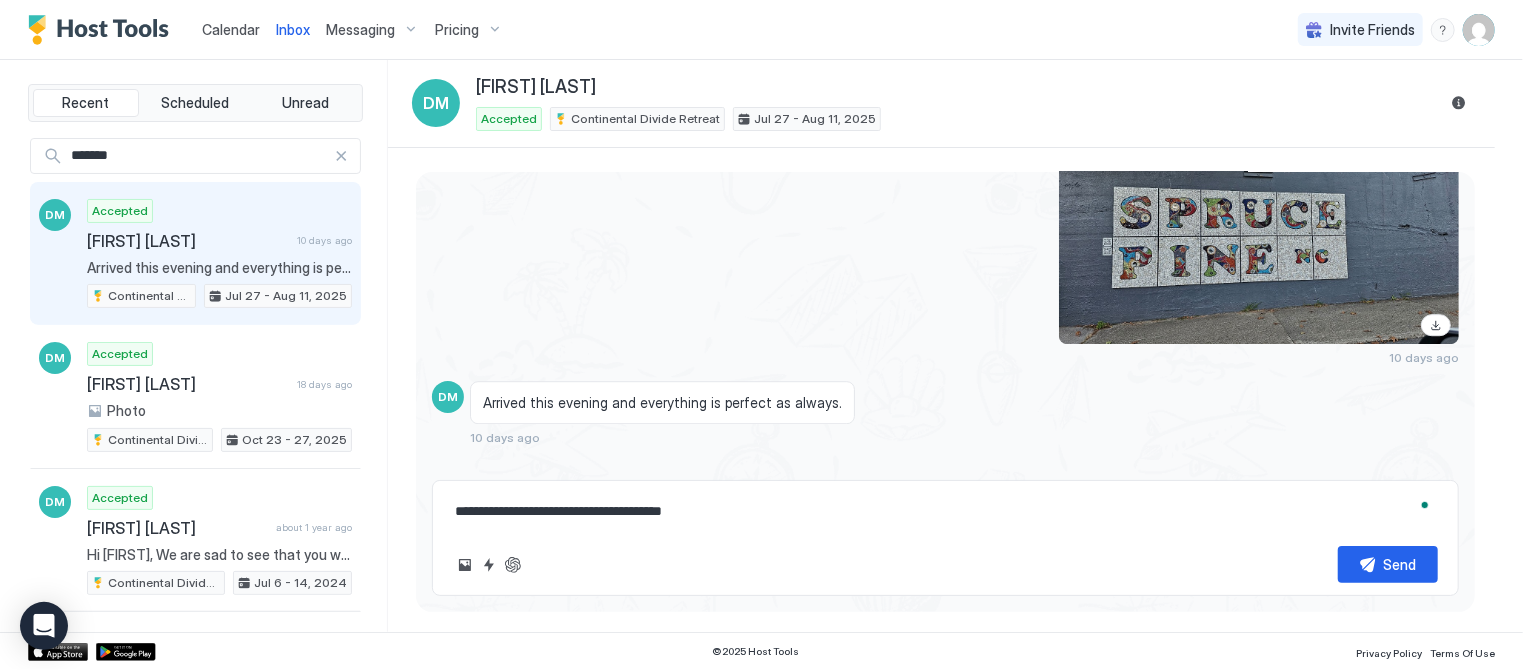 type on "*" 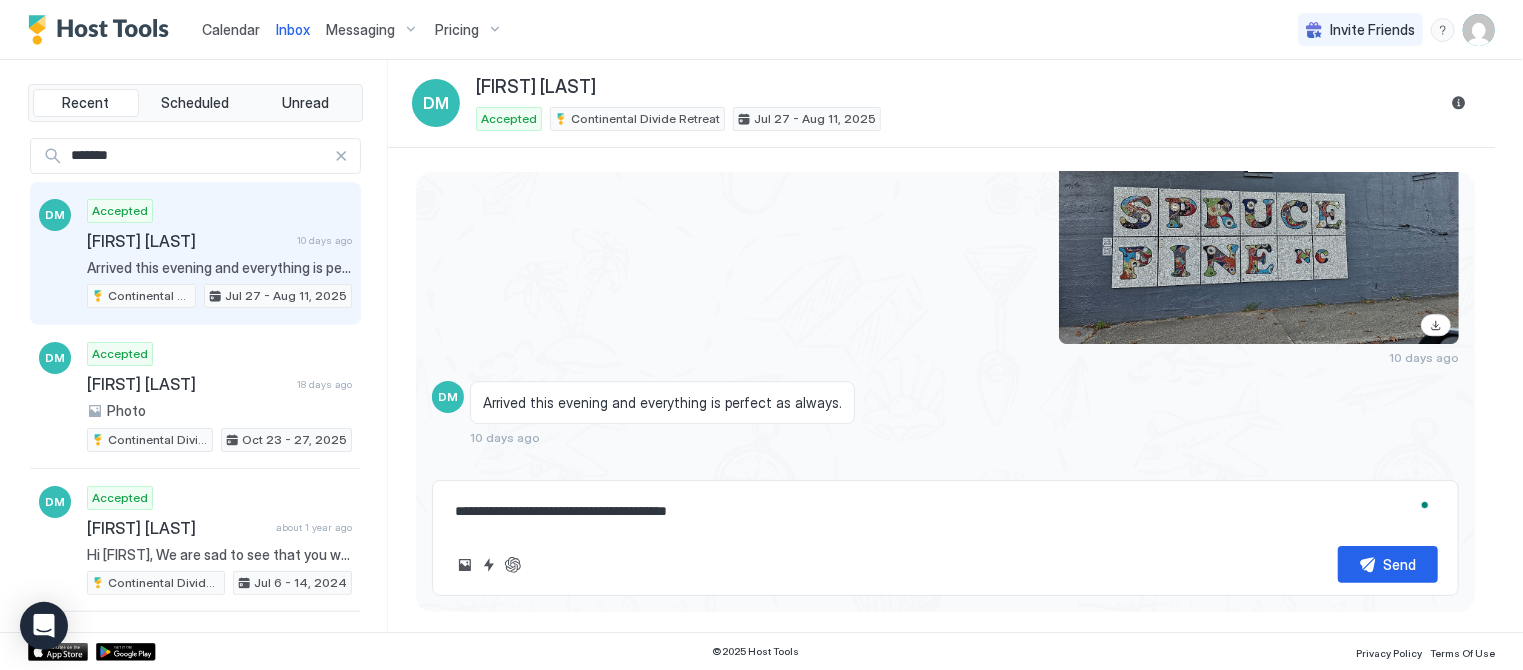 type on "*" 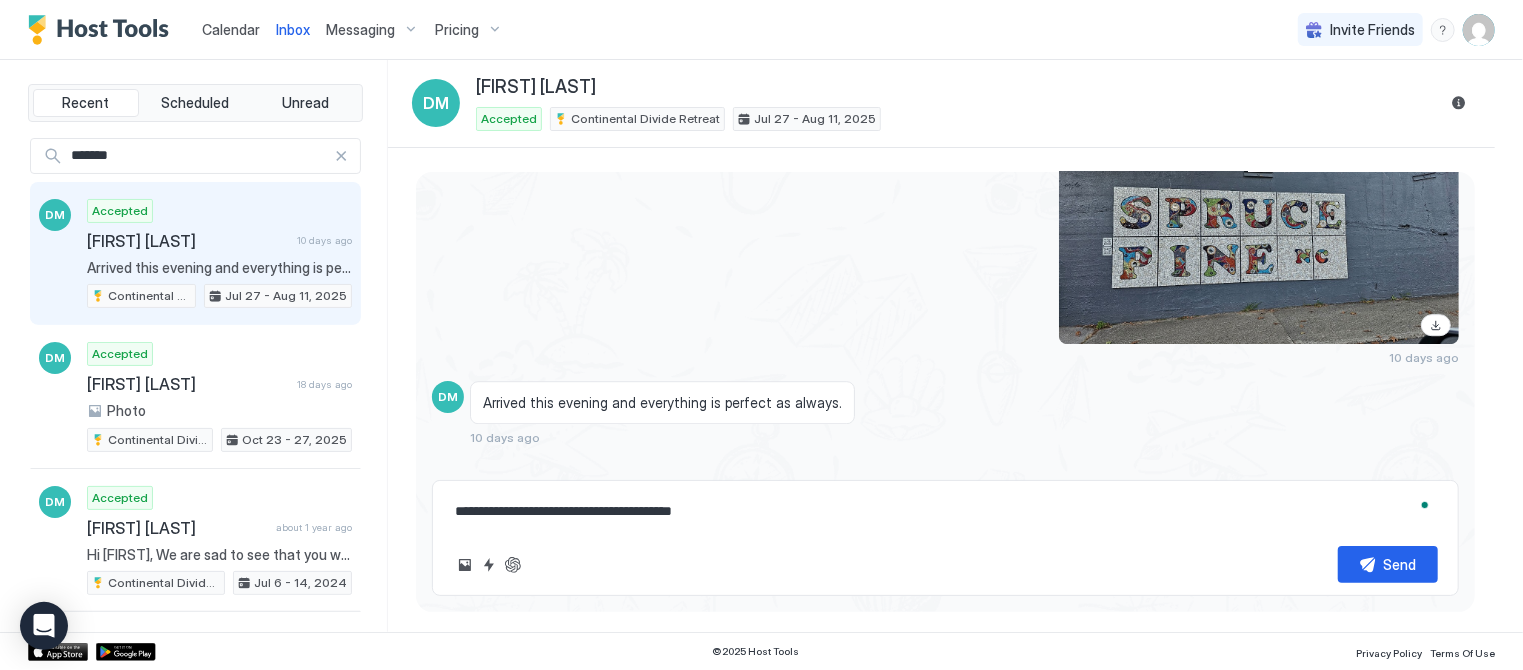 type on "*" 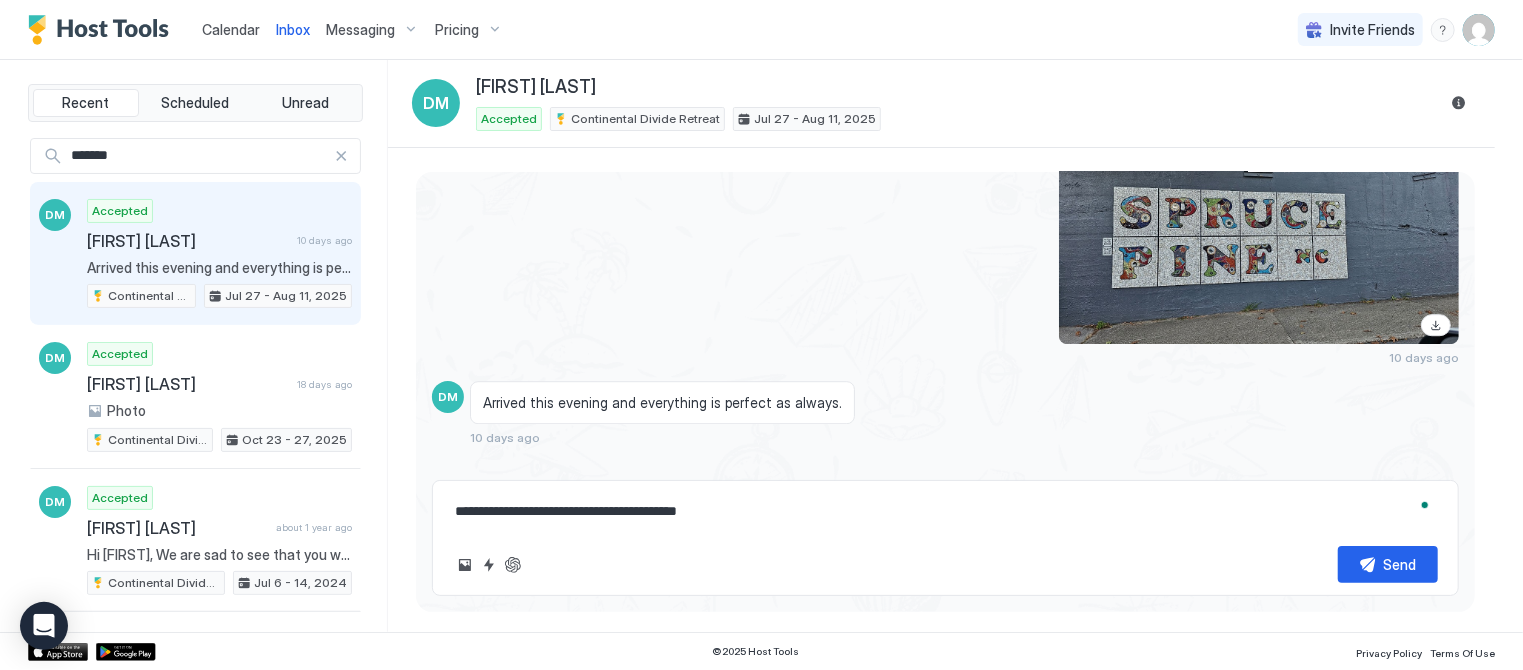type on "*" 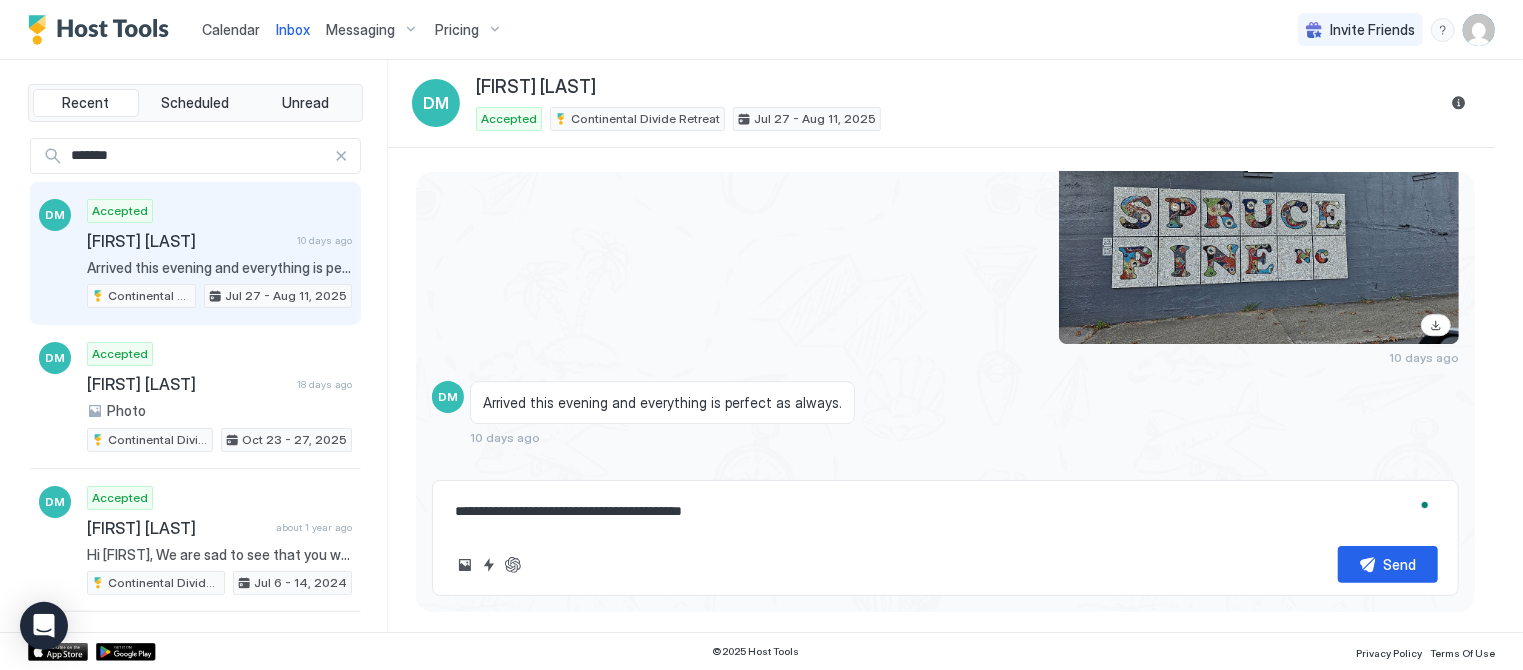 type on "*" 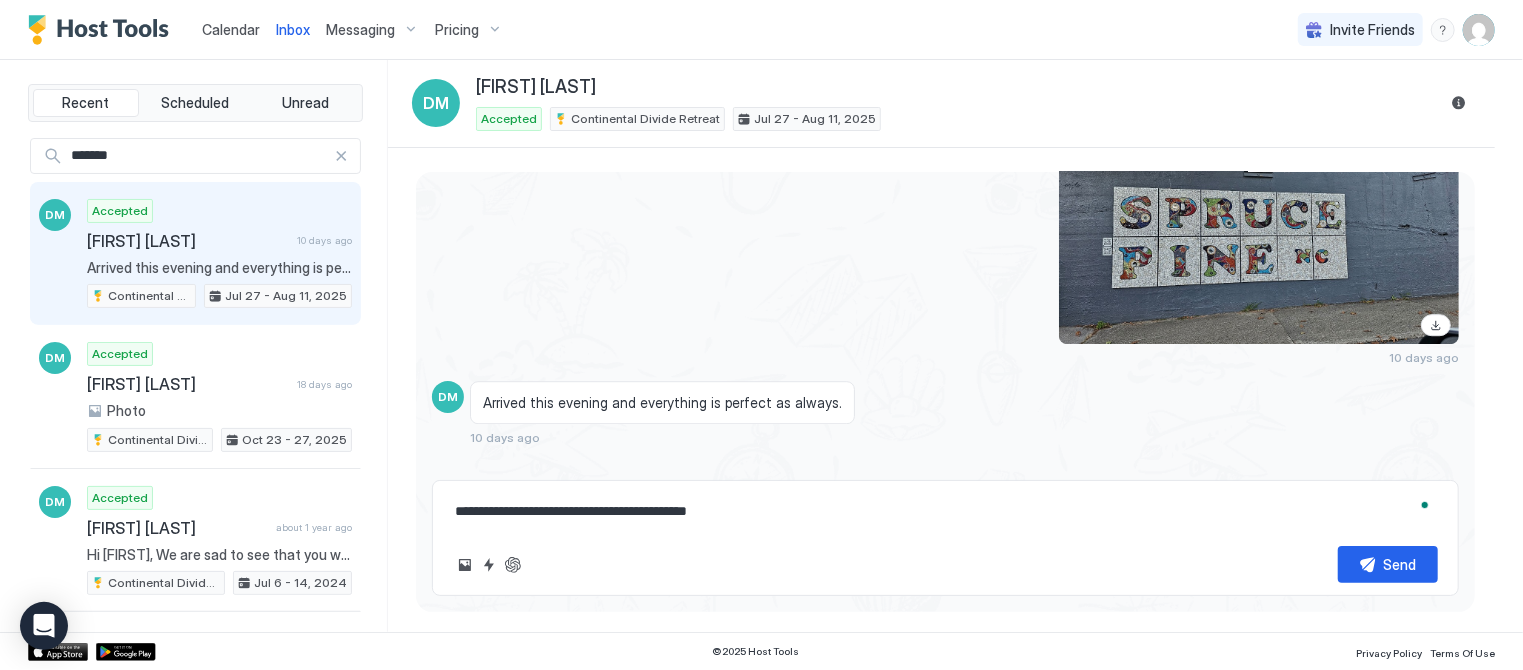 type on "*" 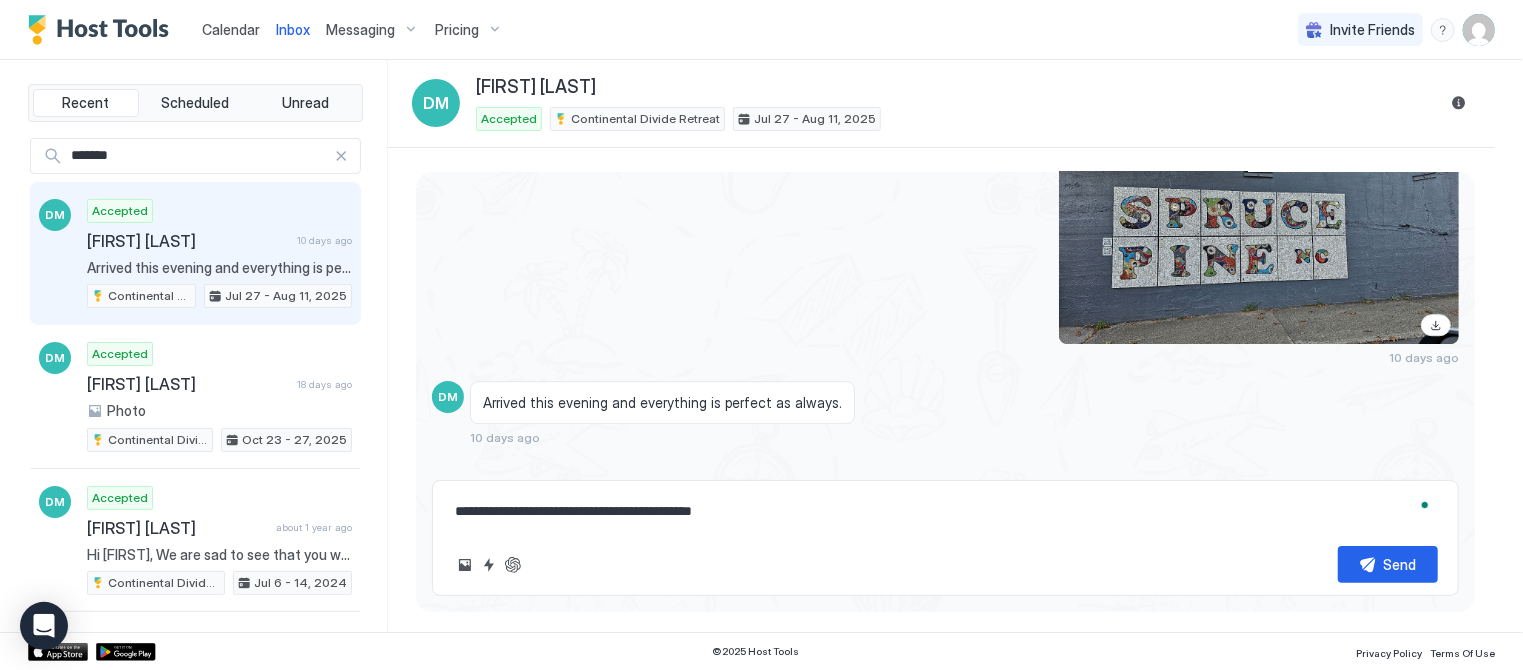 type on "*" 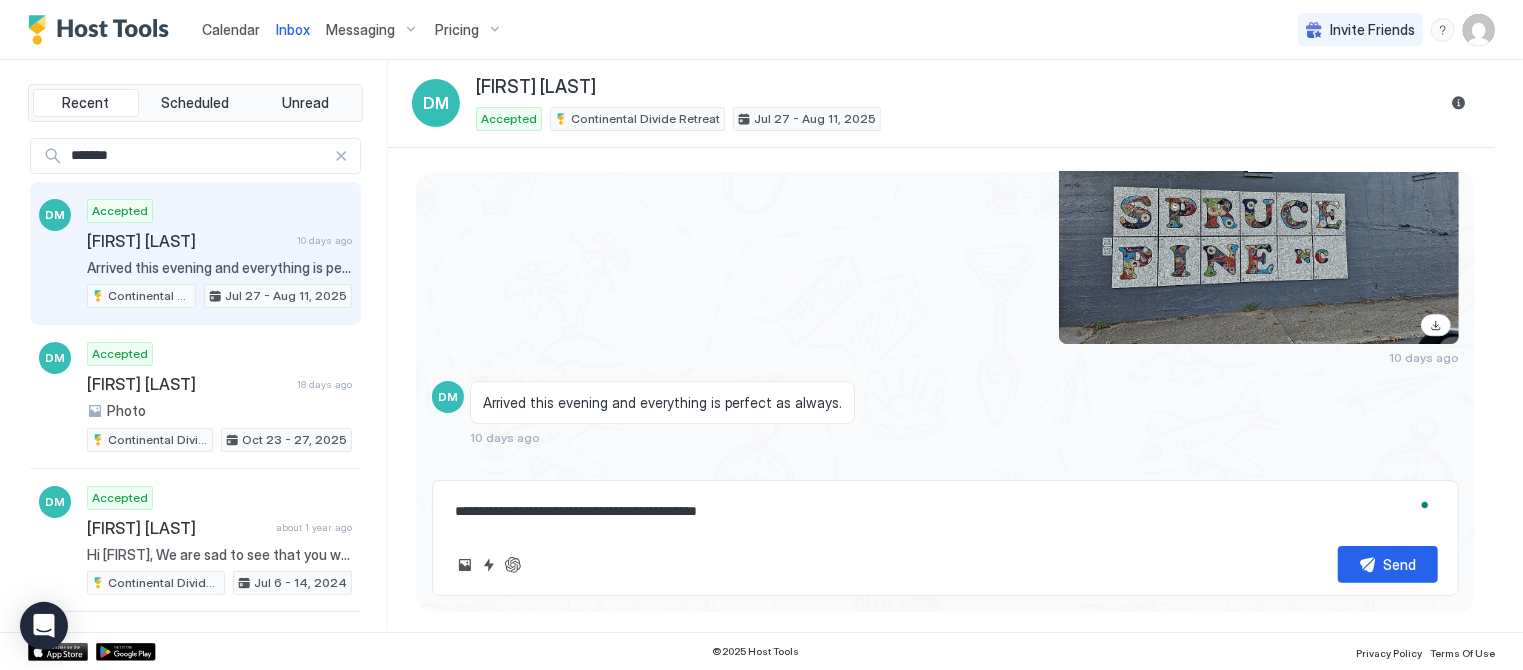 type on "*" 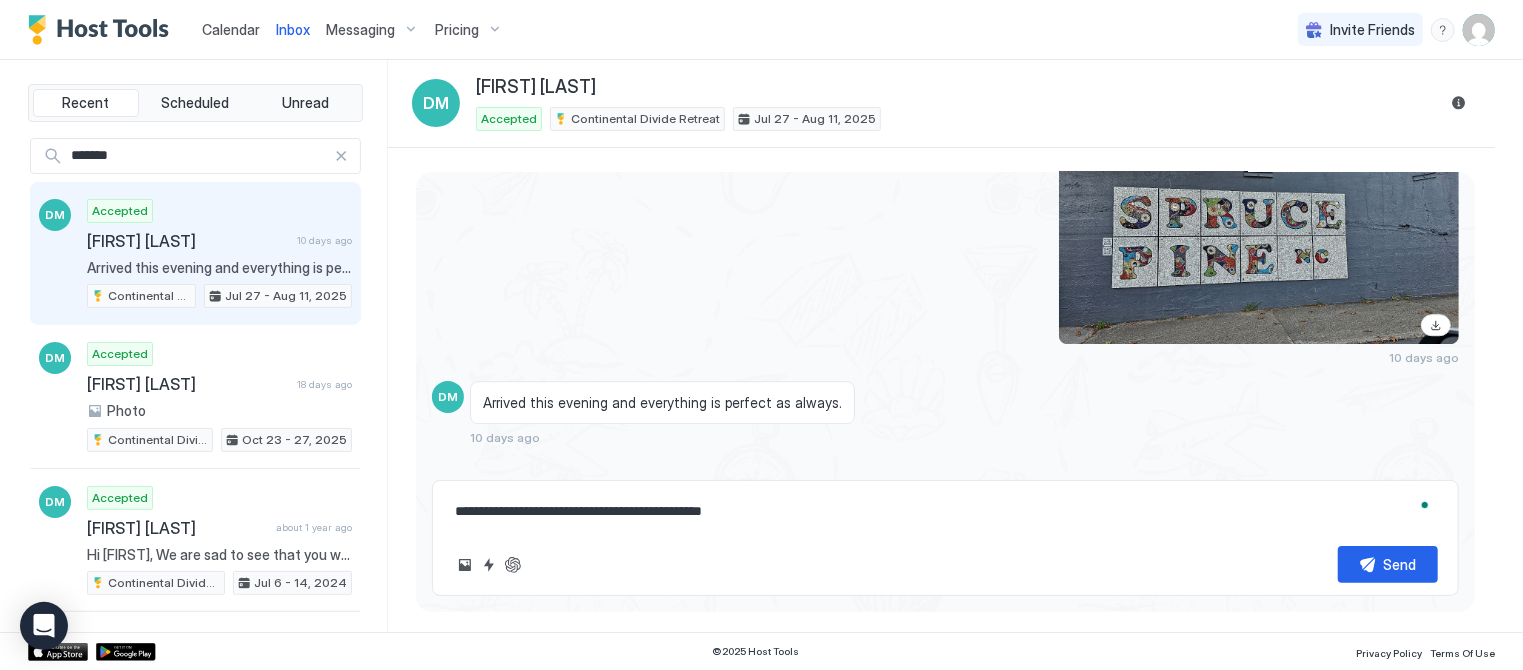 type on "*" 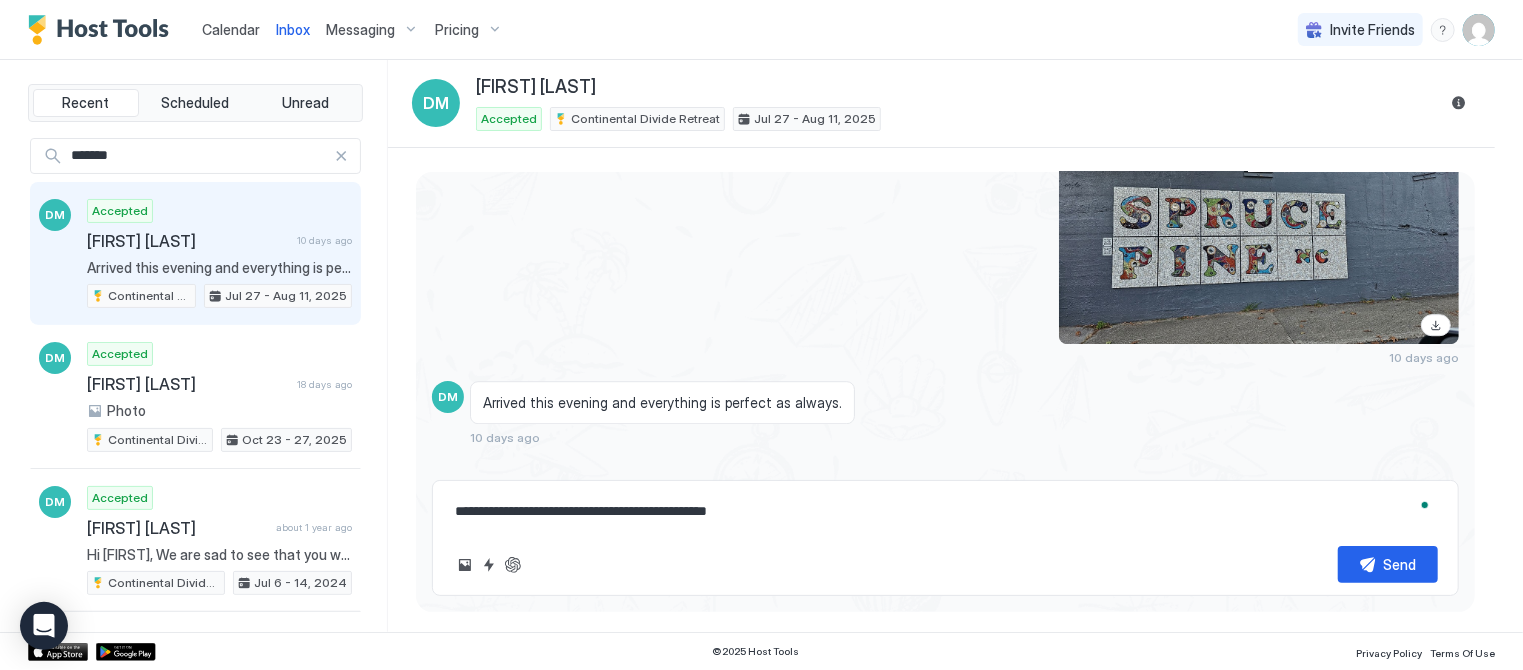 type on "*" 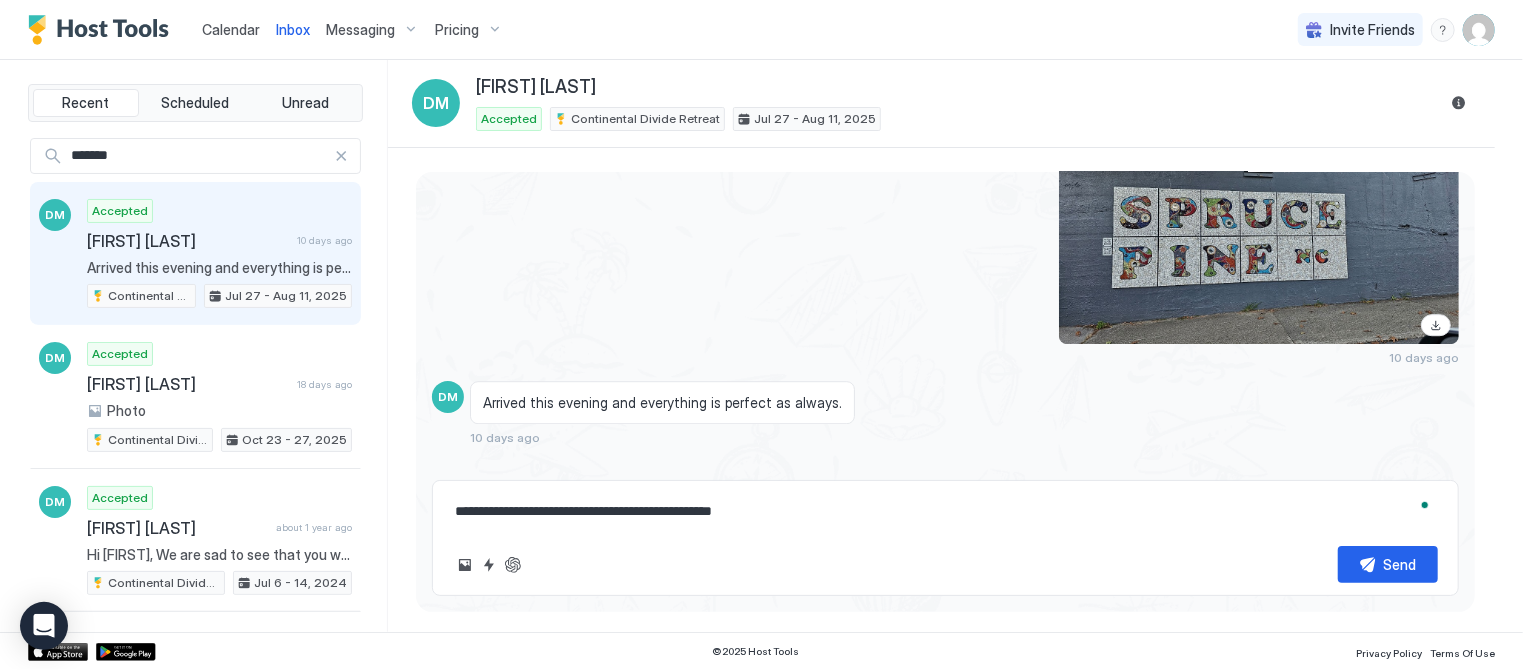 type on "*" 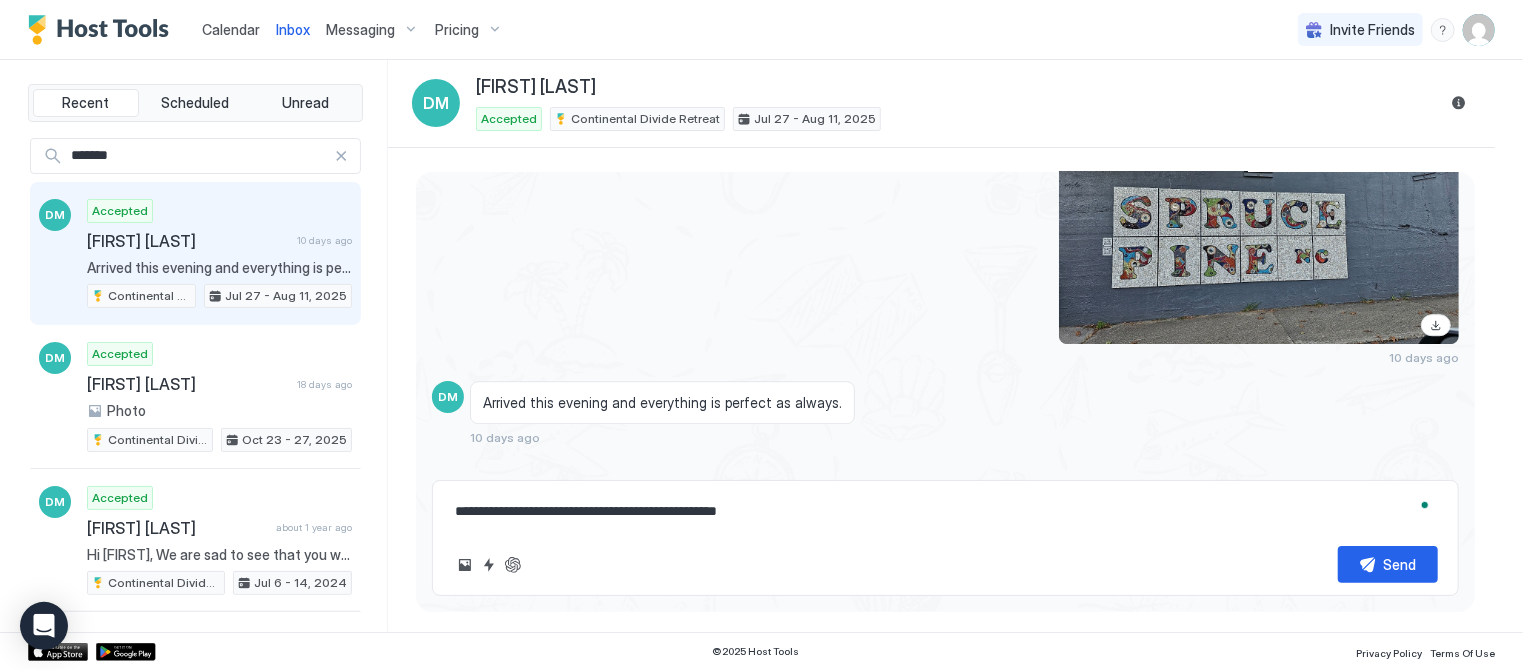 type on "*" 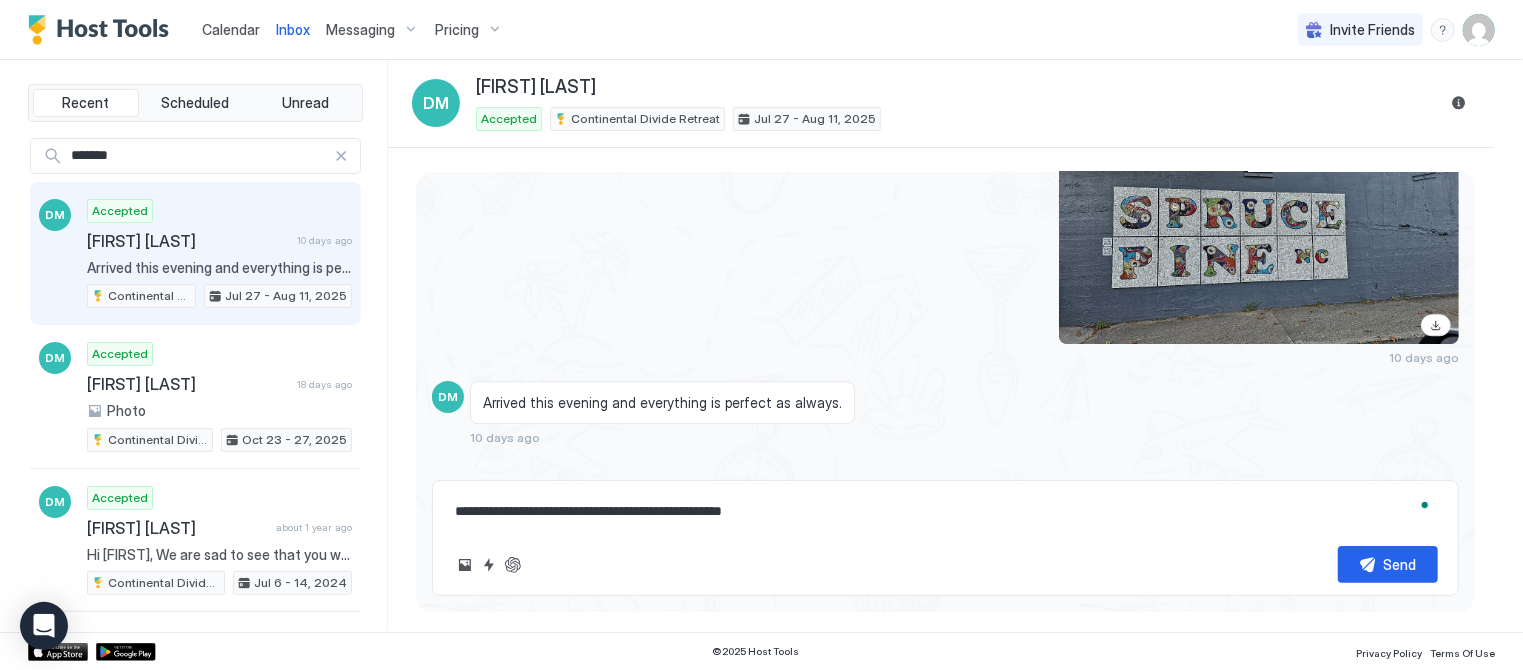 type on "*" 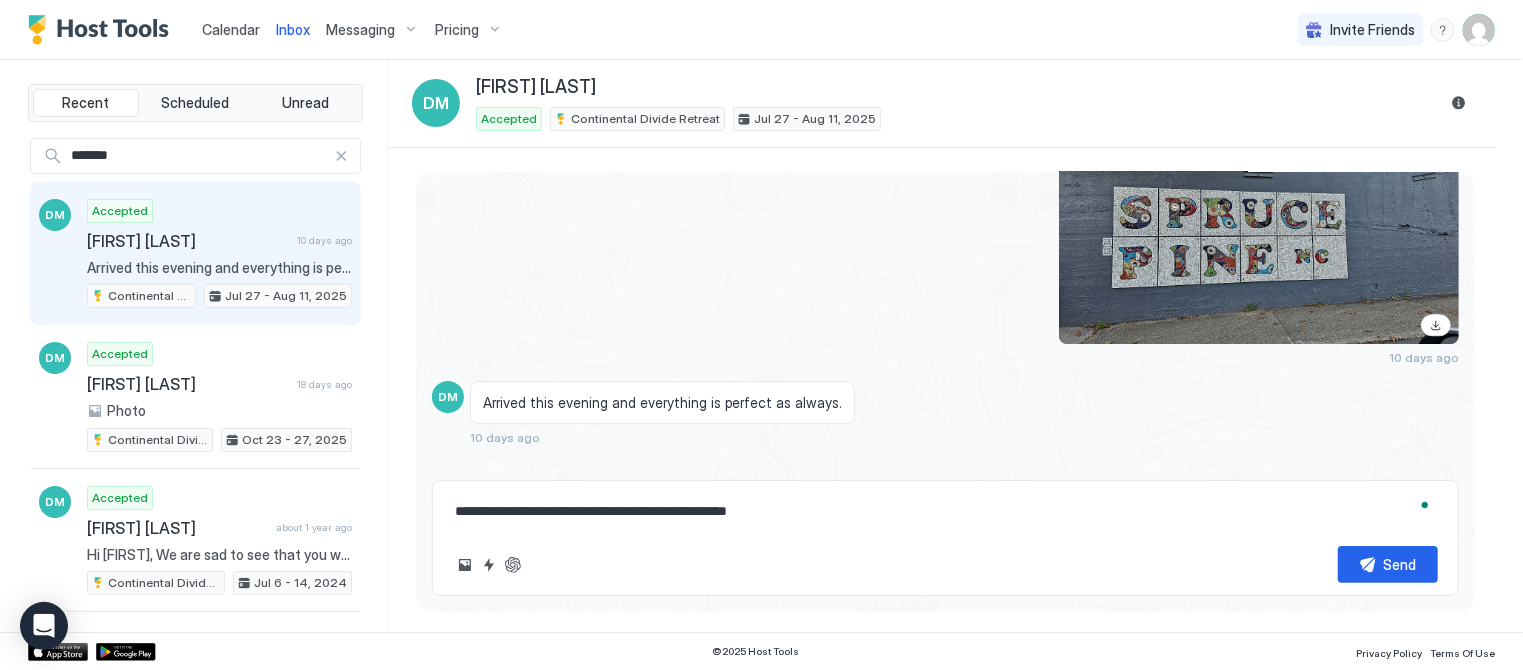 type on "*" 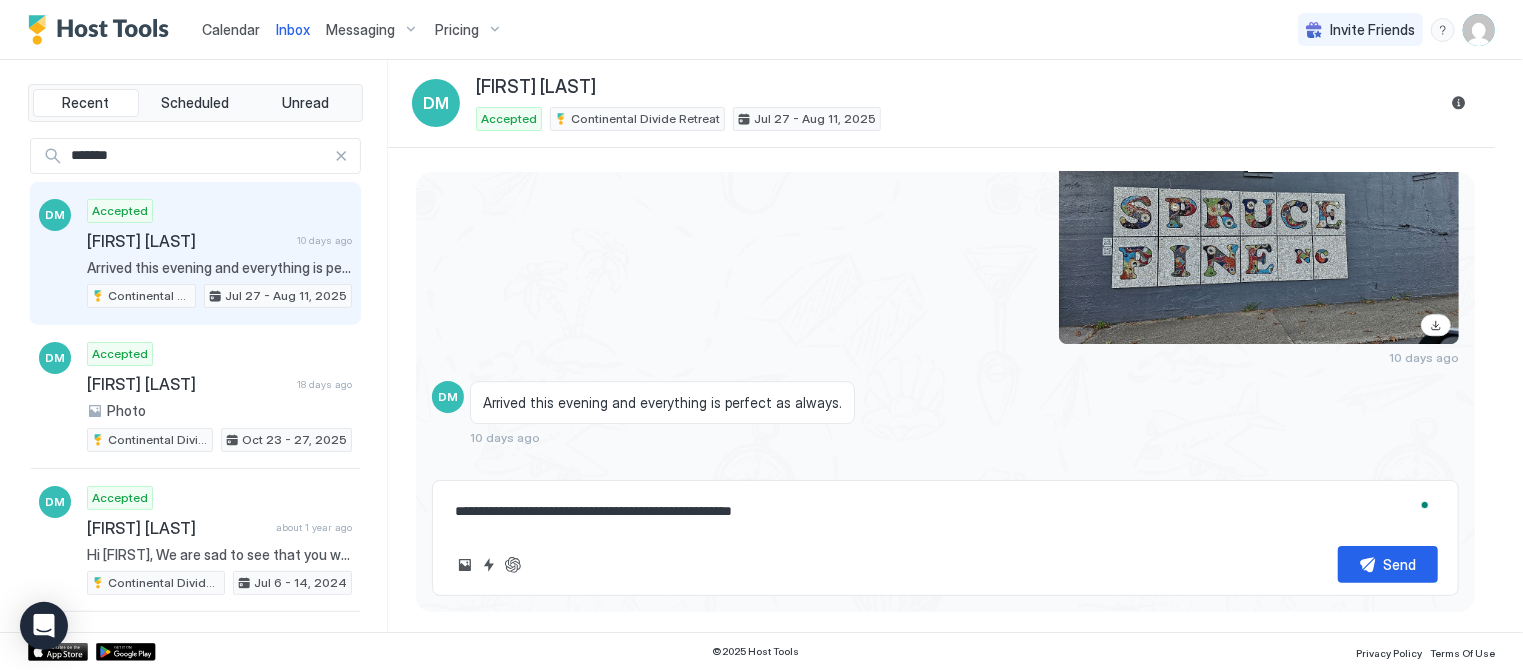 type on "*" 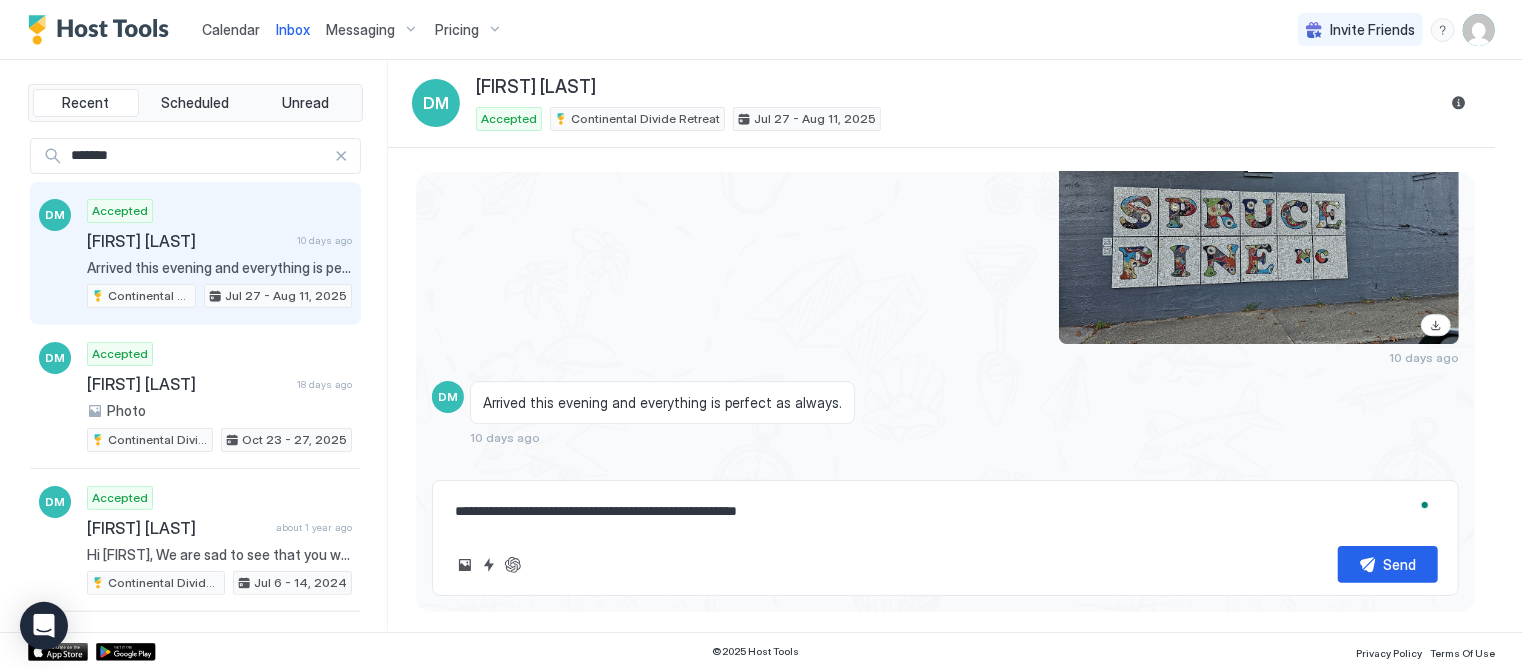 type 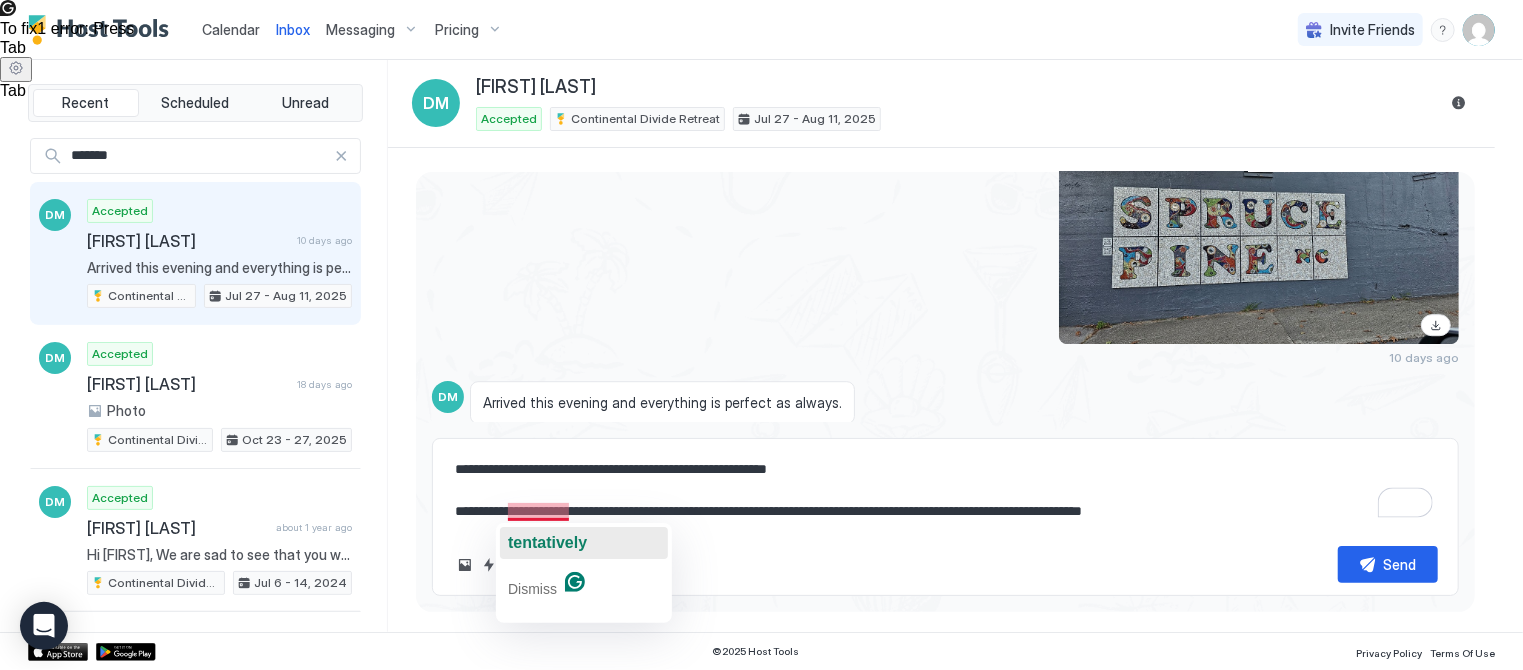click on "tentatively" 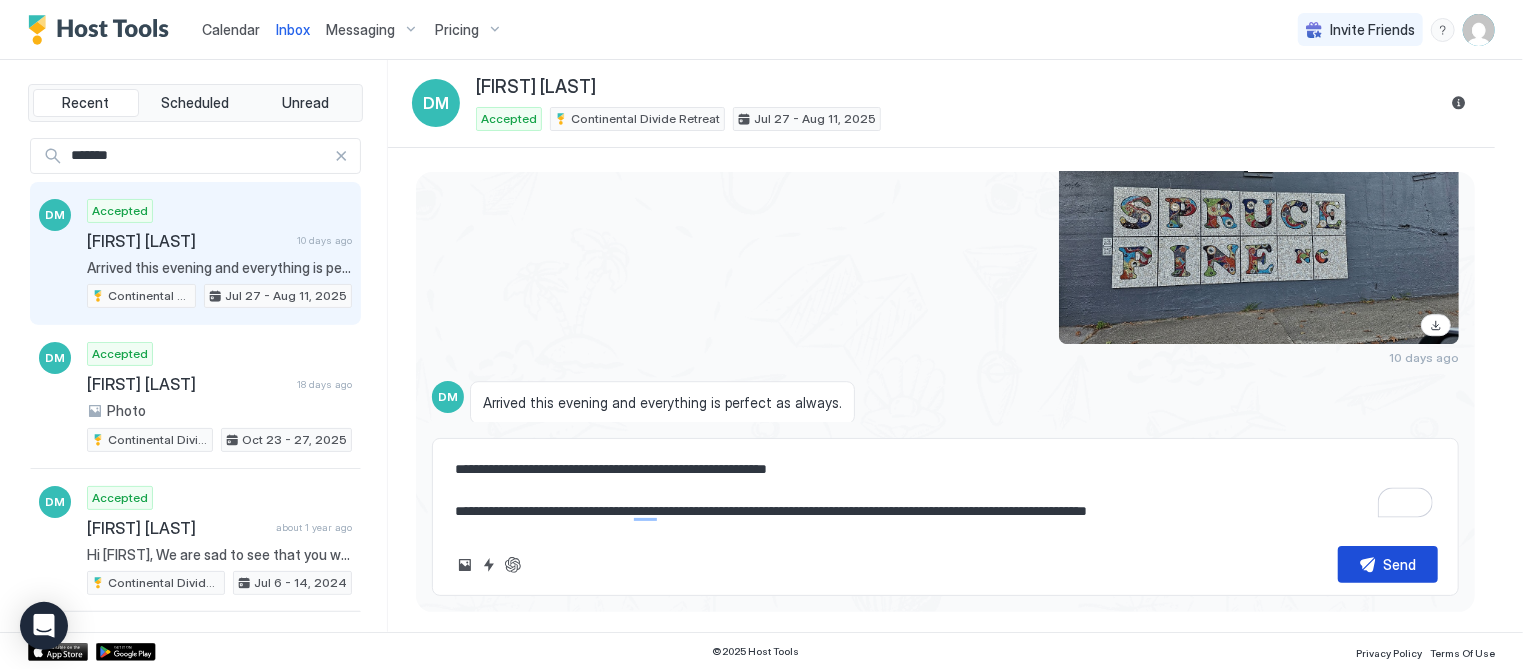 click on "Send" at bounding box center [1388, 564] 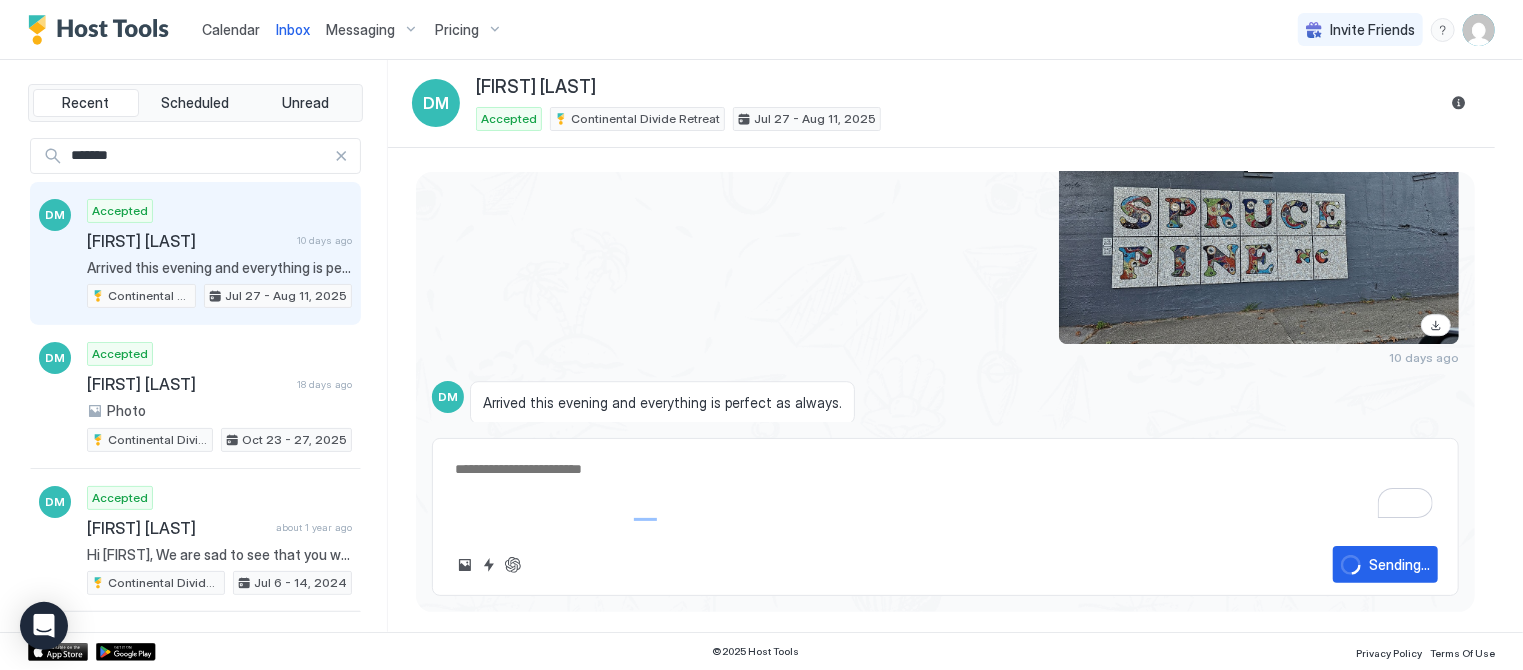 scroll, scrollTop: 3631, scrollLeft: 0, axis: vertical 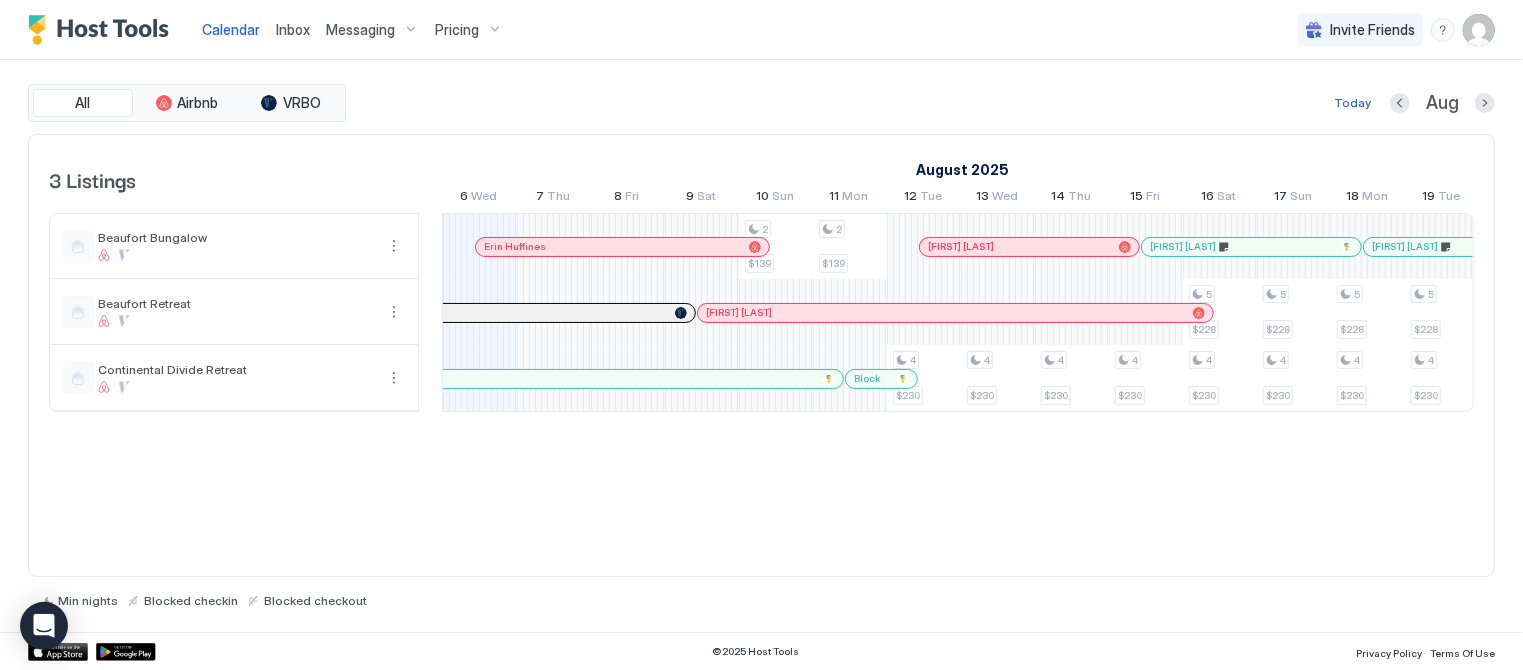 click on "Pricing" at bounding box center [457, 30] 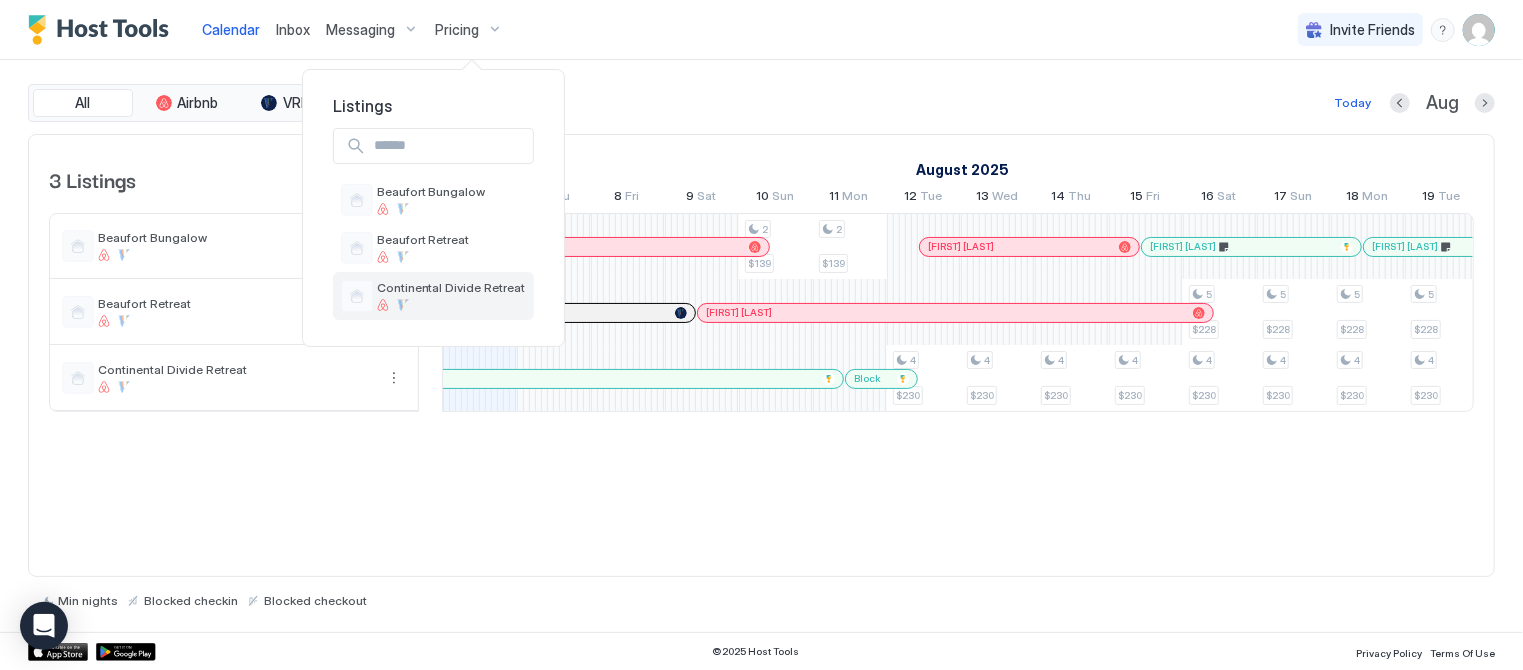 click on "Continental Divide Retreat" at bounding box center (451, 287) 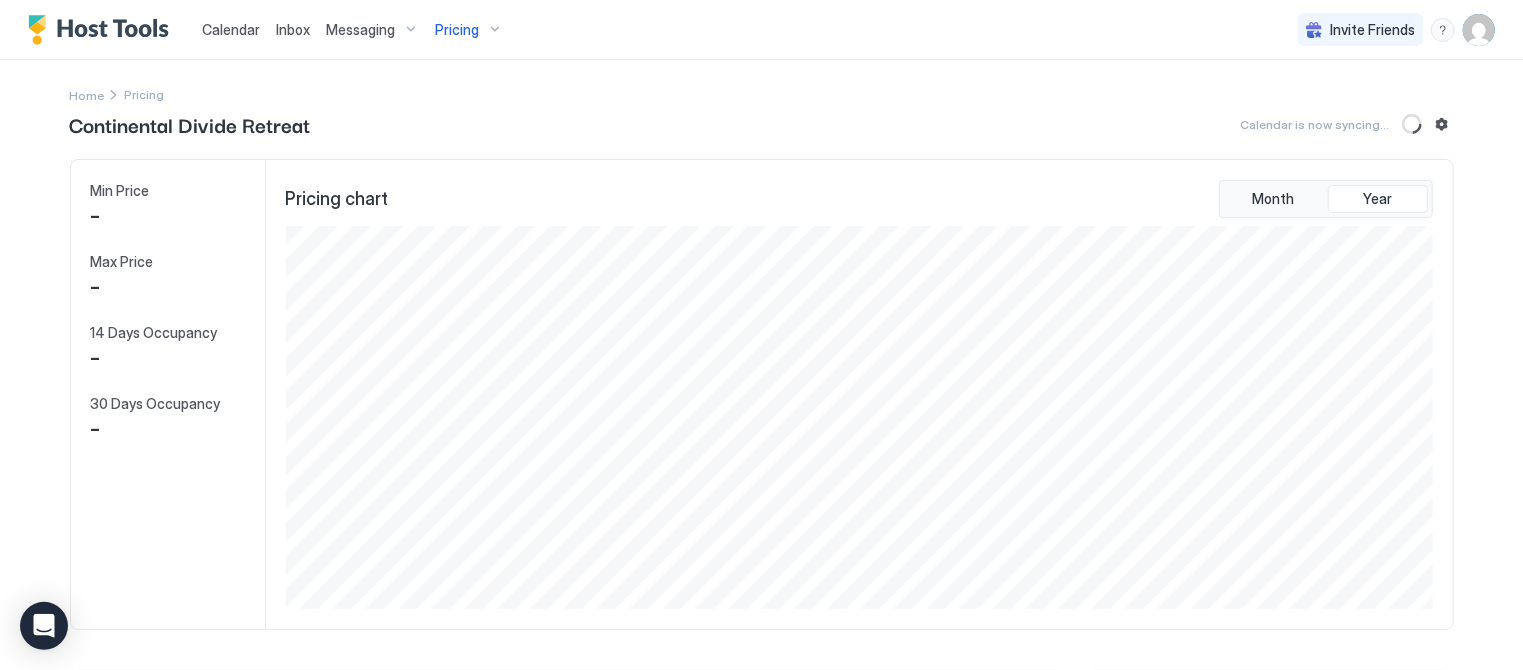 scroll, scrollTop: 999616, scrollLeft: 998848, axis: both 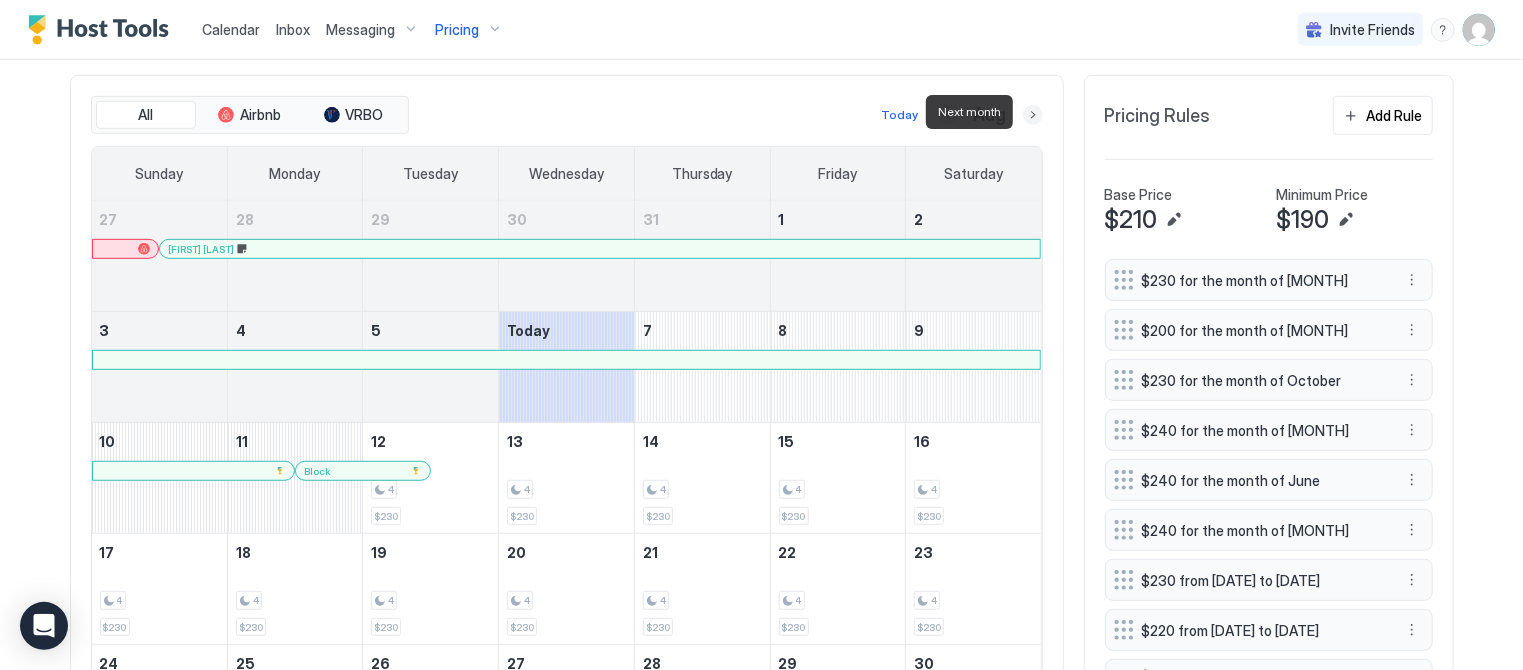 click at bounding box center (1033, 115) 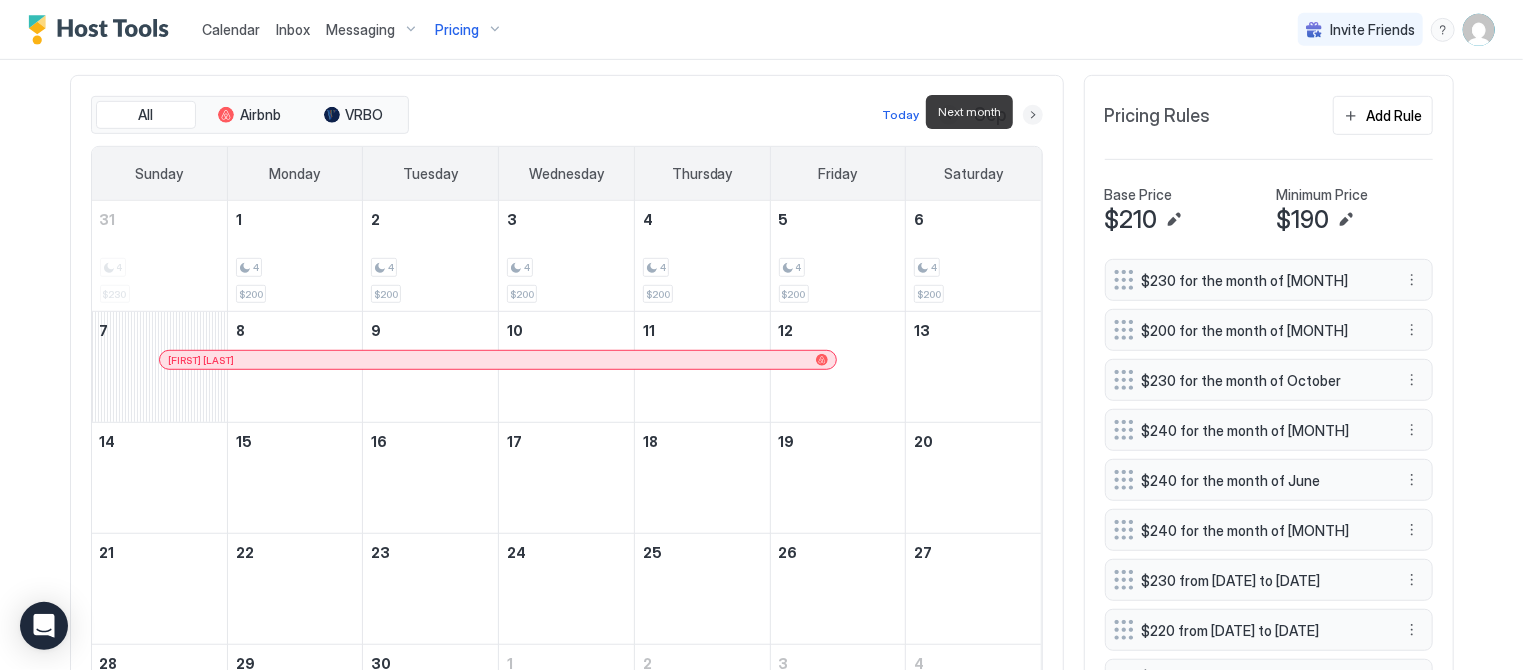 click at bounding box center [1033, 115] 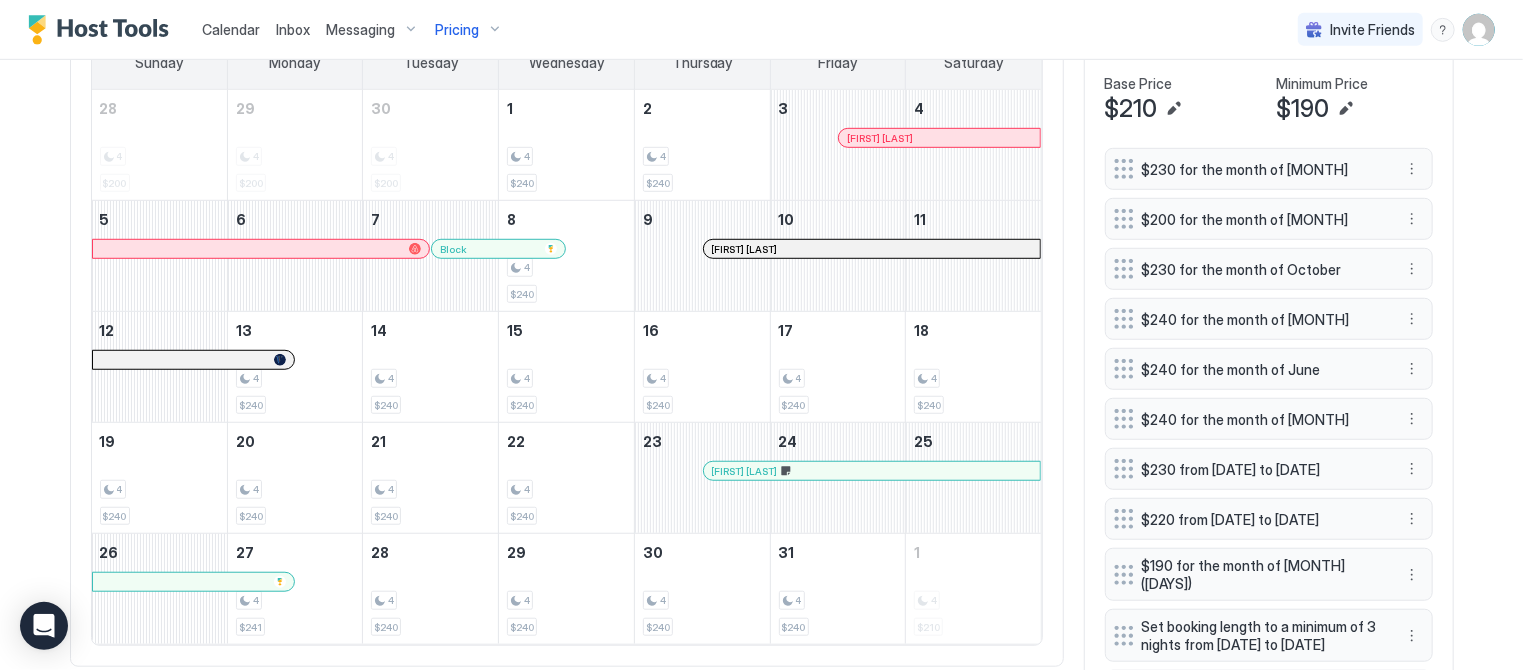 scroll, scrollTop: 707, scrollLeft: 0, axis: vertical 